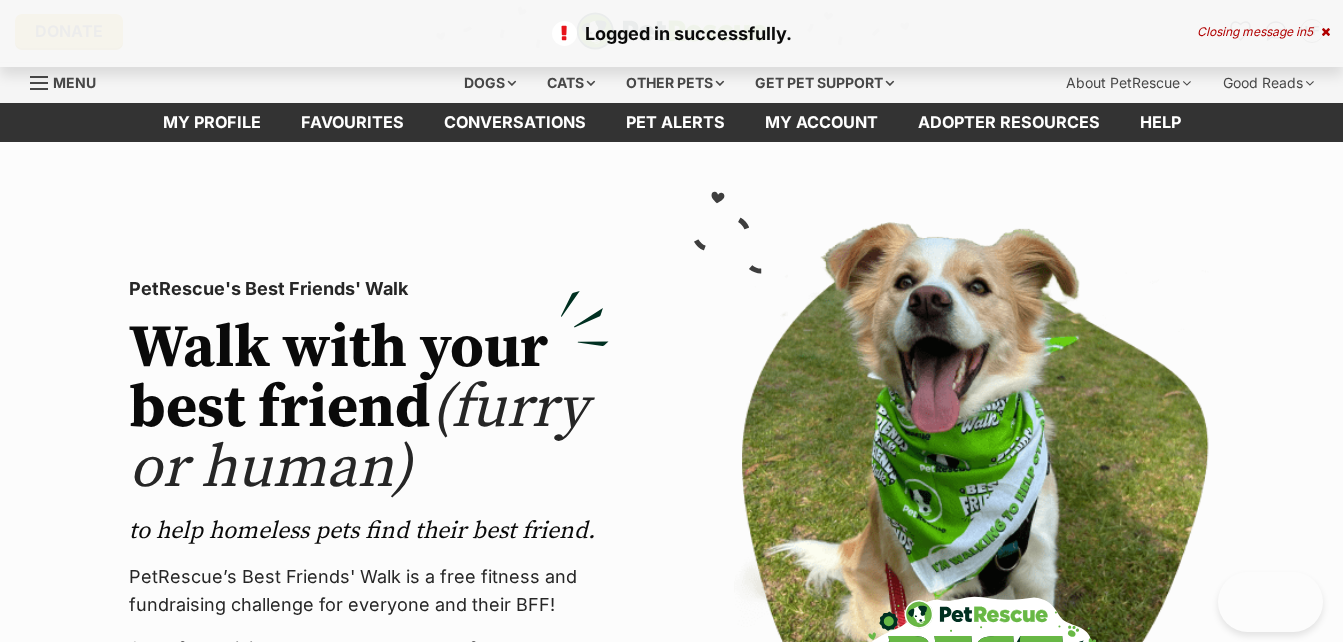 scroll, scrollTop: 0, scrollLeft: 0, axis: both 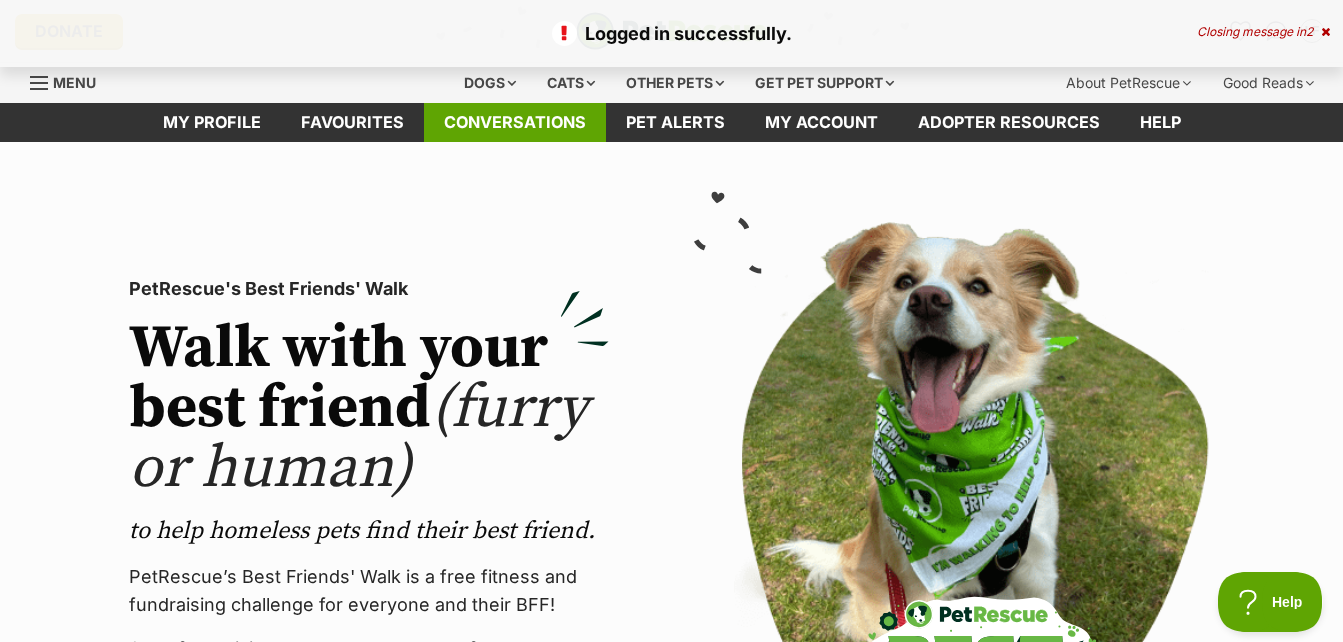 click on "Conversations" at bounding box center (515, 122) 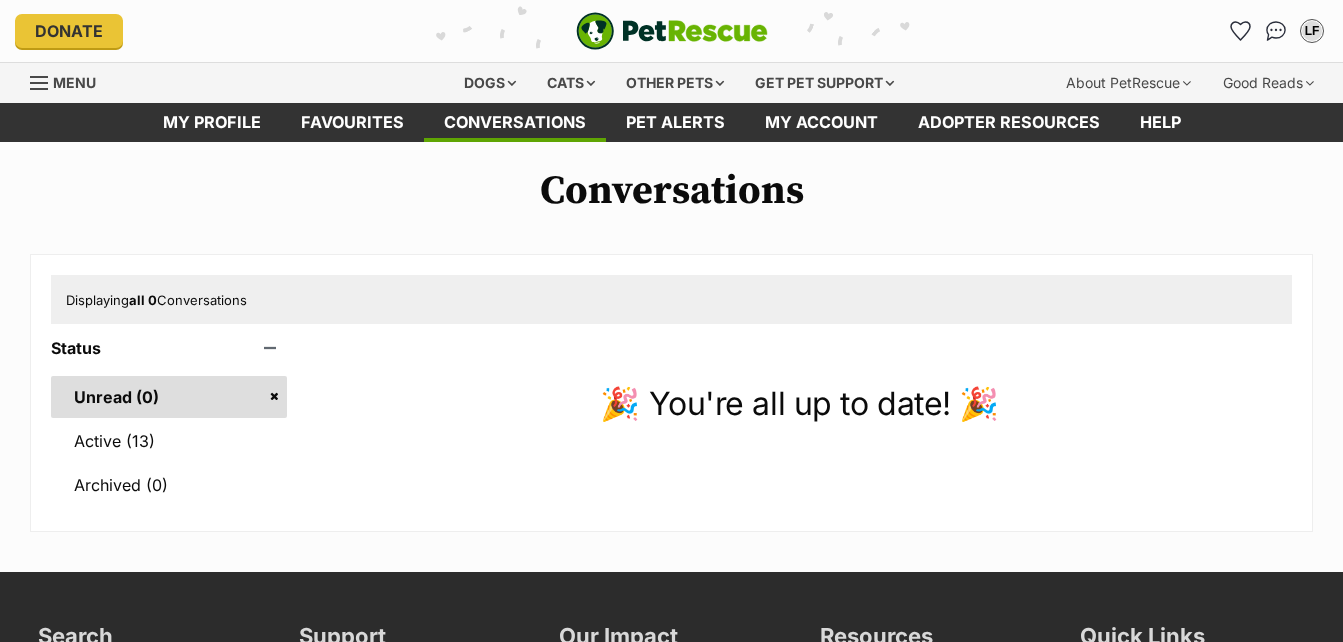 scroll, scrollTop: 0, scrollLeft: 0, axis: both 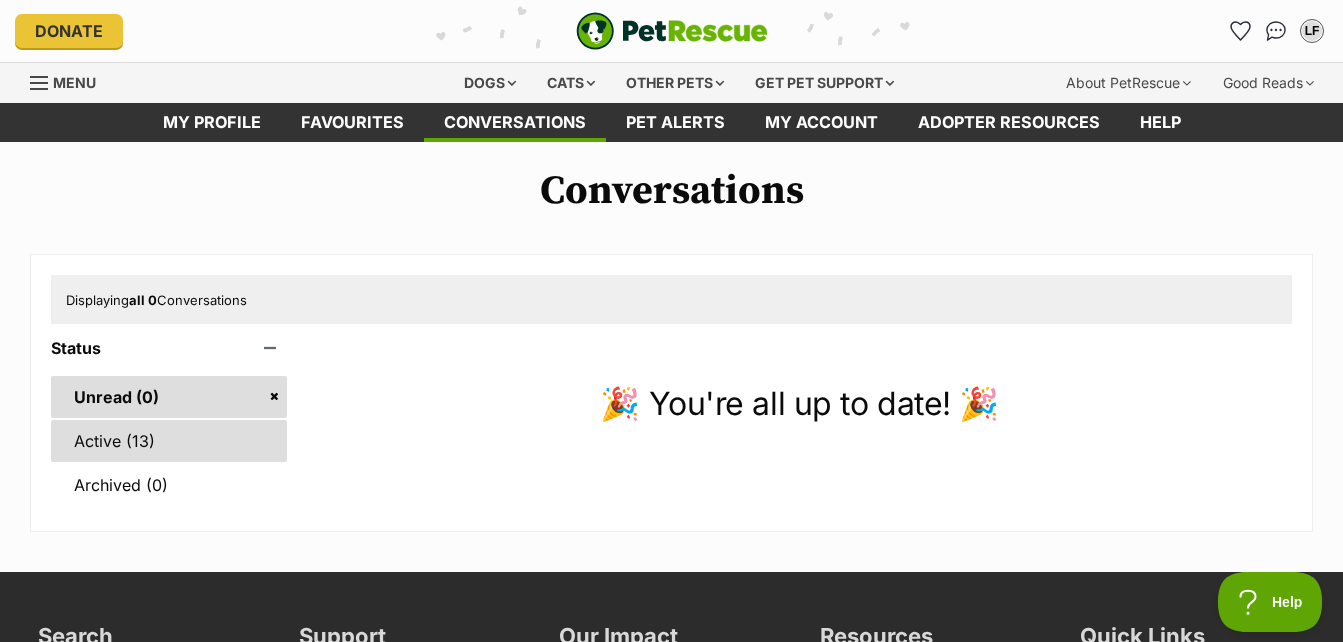 click on "Active (13)" at bounding box center (169, 441) 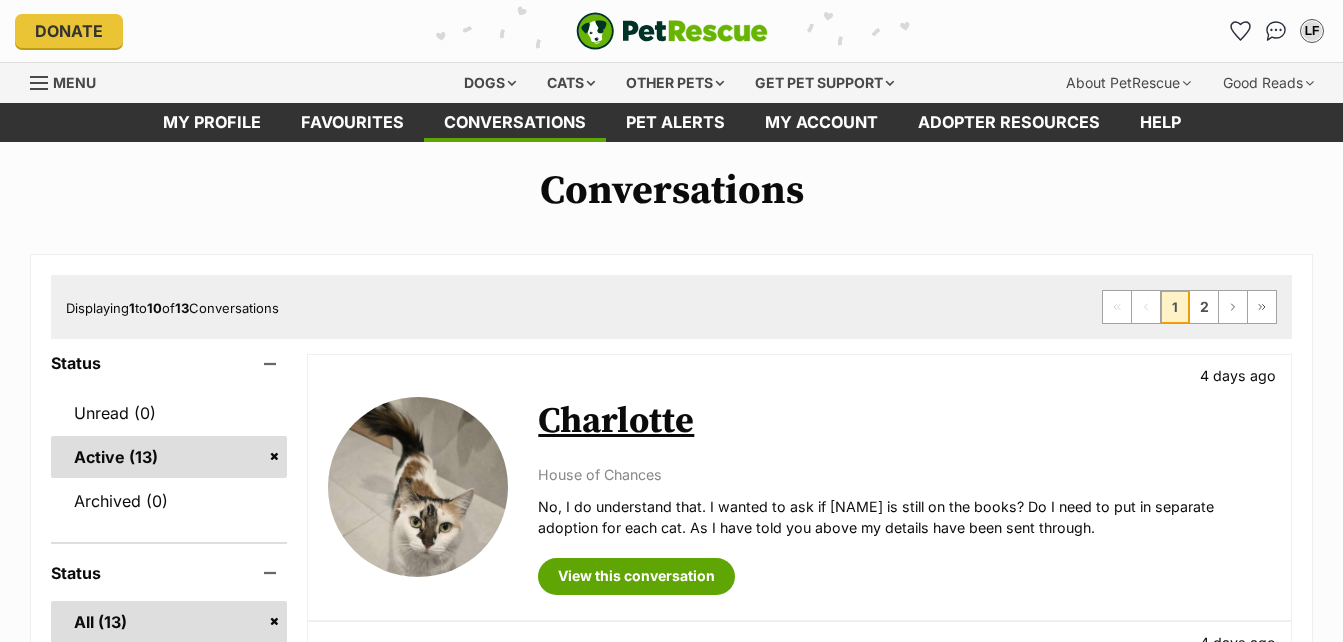 scroll, scrollTop: 0, scrollLeft: 0, axis: both 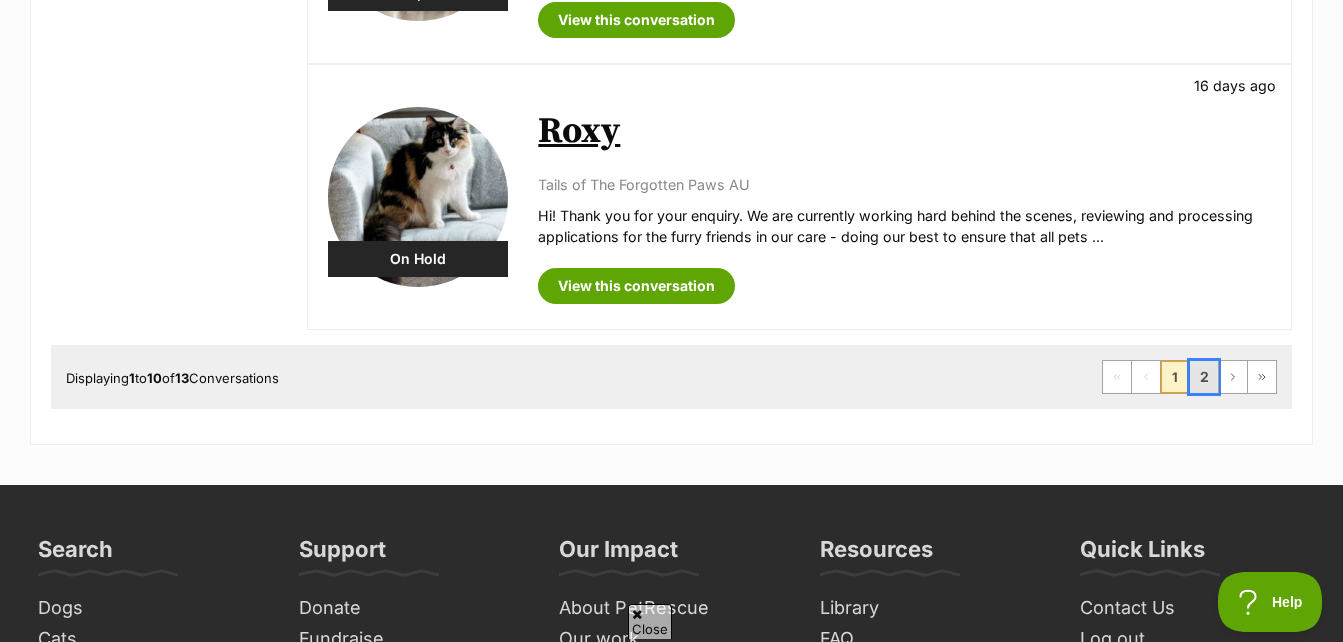 click on "2" at bounding box center (1204, 377) 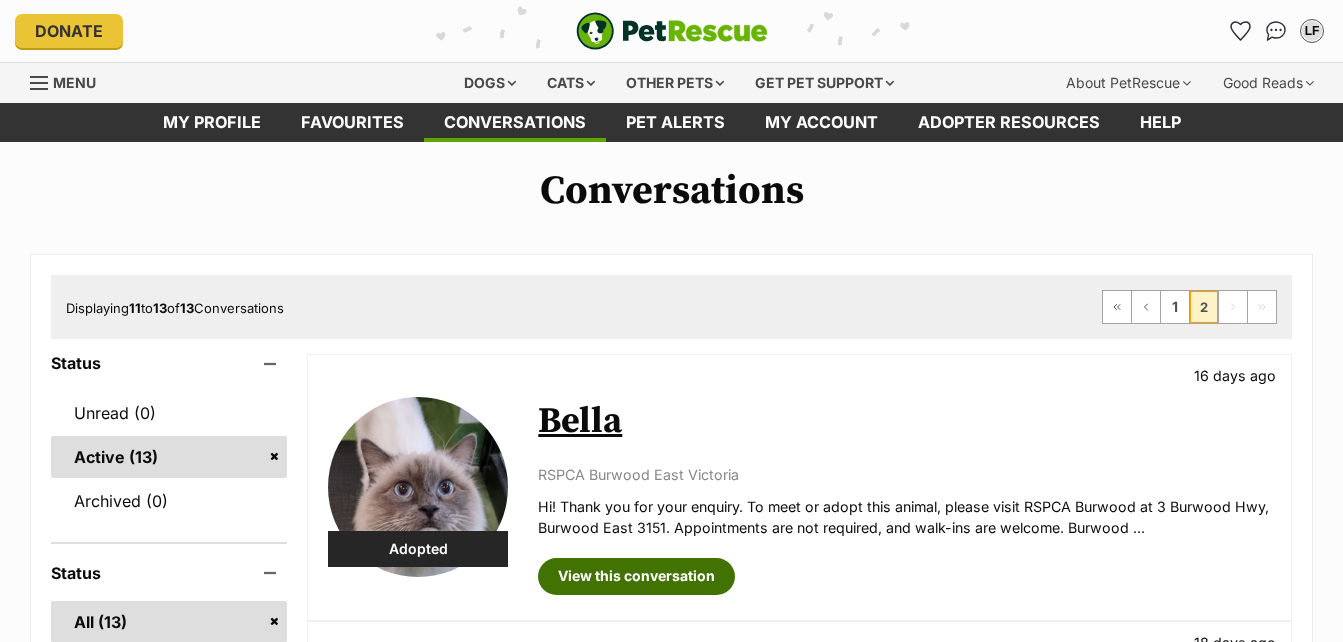 scroll, scrollTop: 168, scrollLeft: 0, axis: vertical 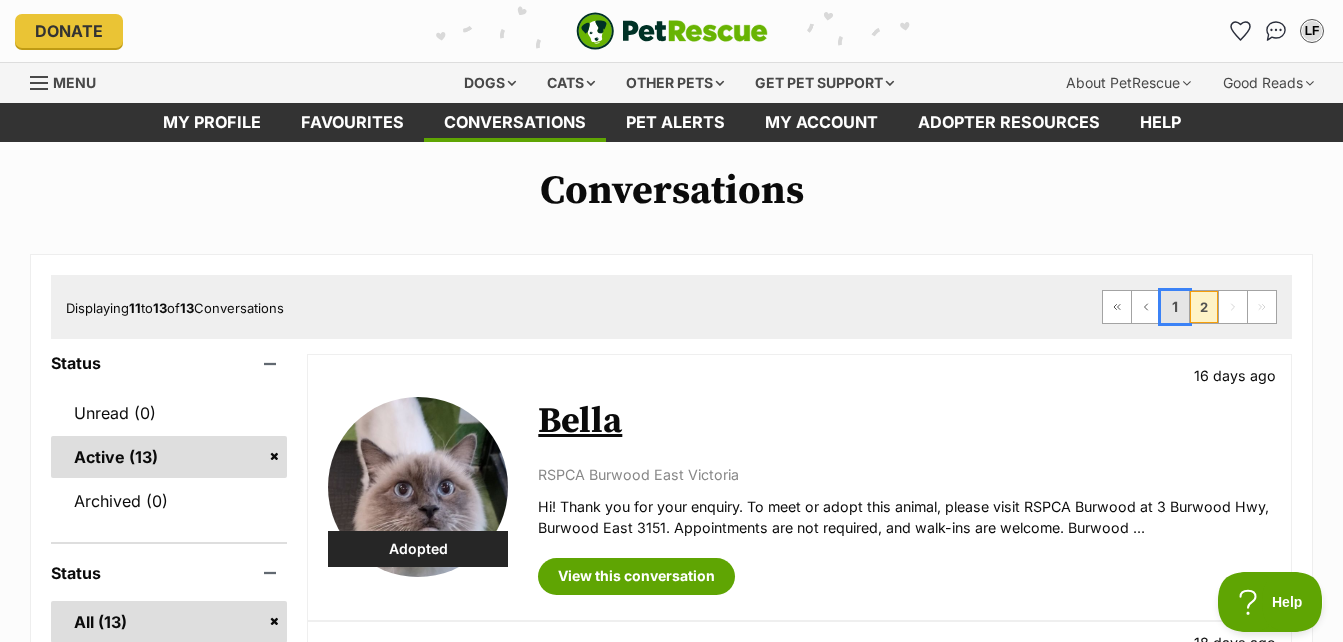 click on "1" at bounding box center [1175, 307] 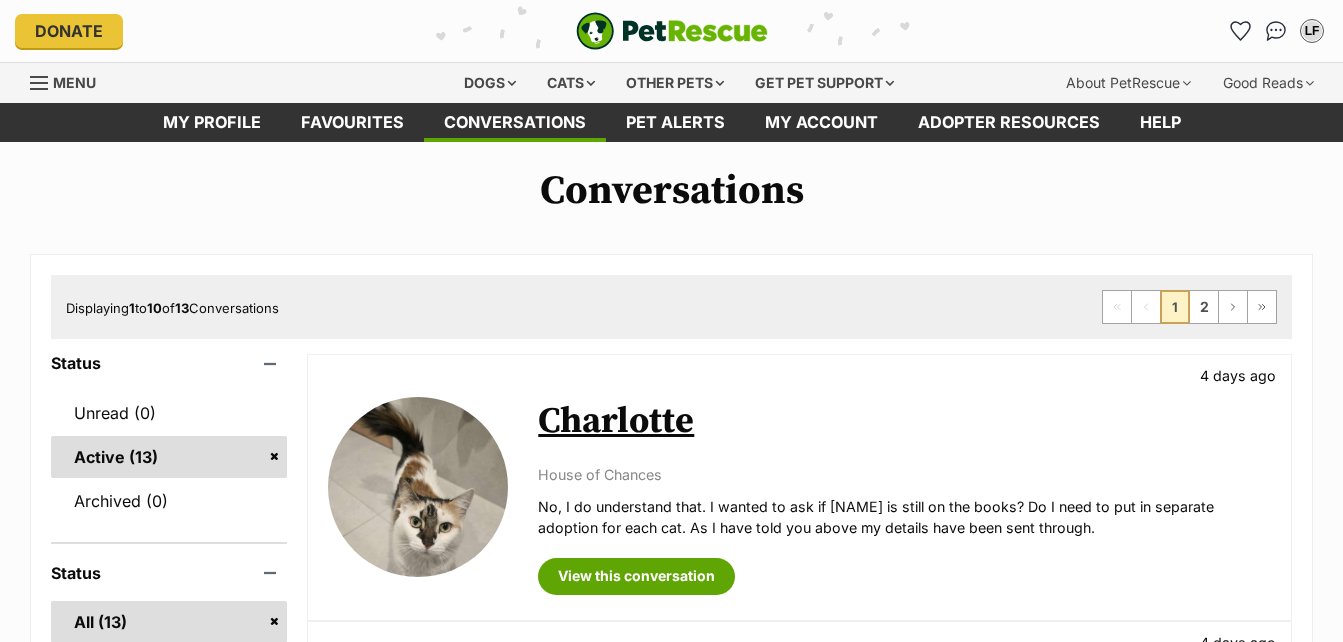 scroll, scrollTop: 0, scrollLeft: 0, axis: both 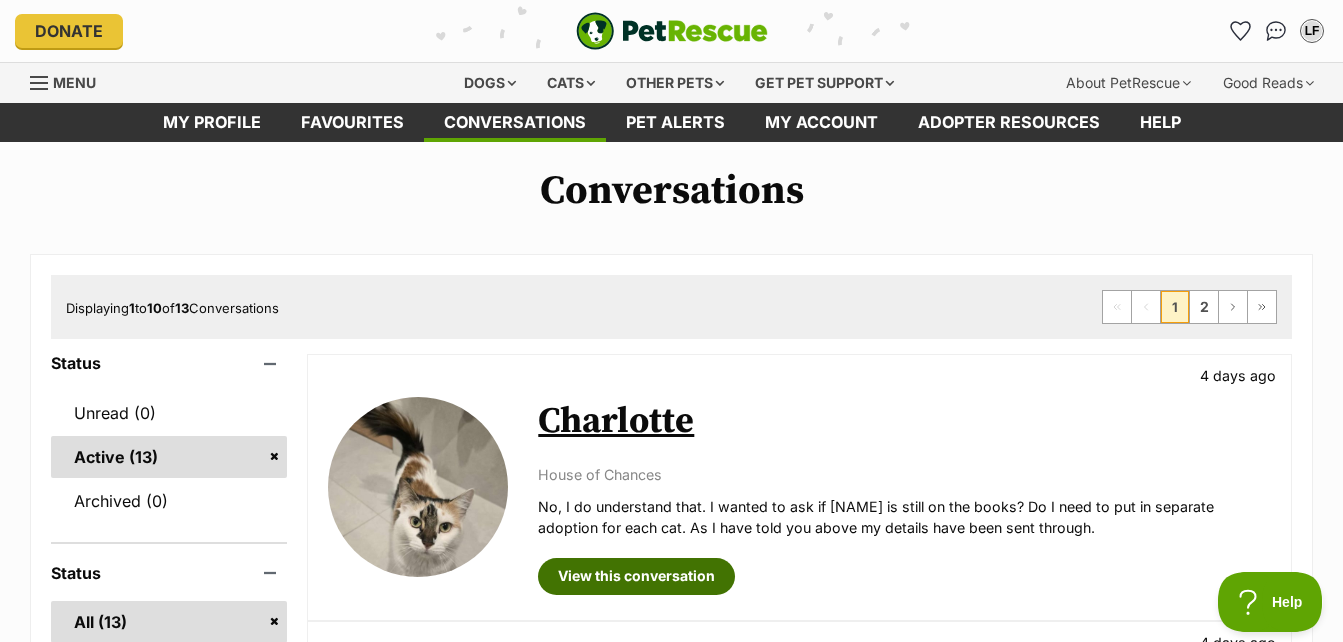 click on "View this conversation" at bounding box center [636, 576] 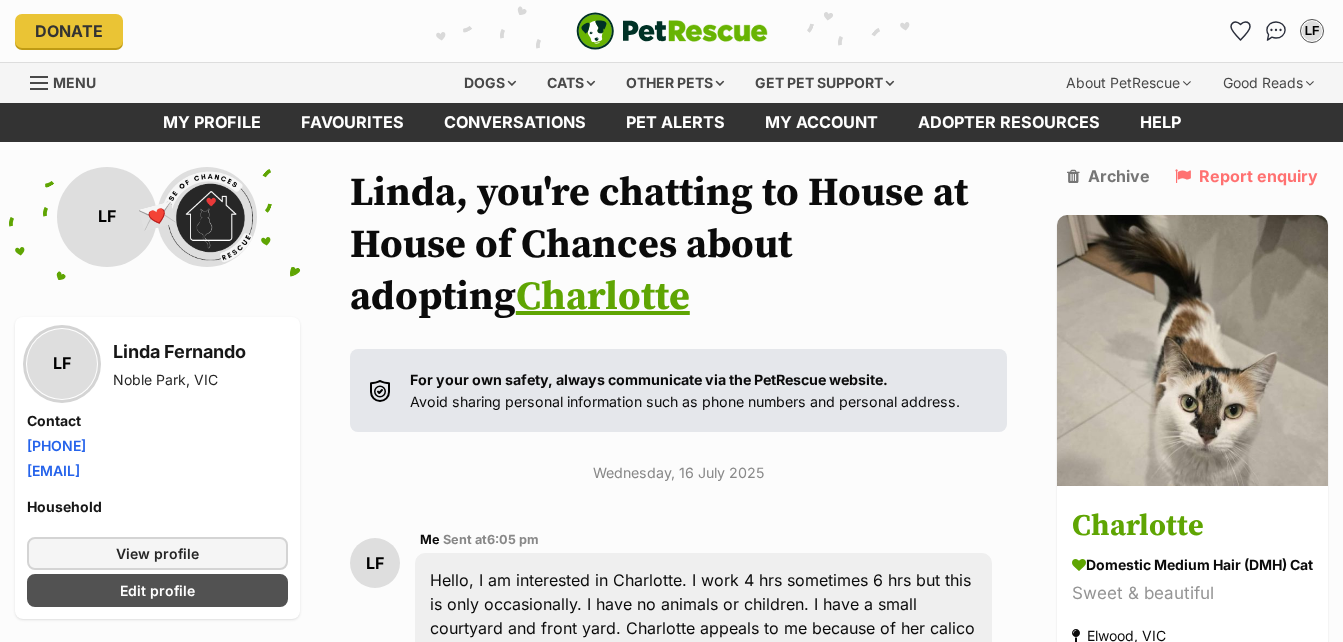 scroll, scrollTop: 100, scrollLeft: 0, axis: vertical 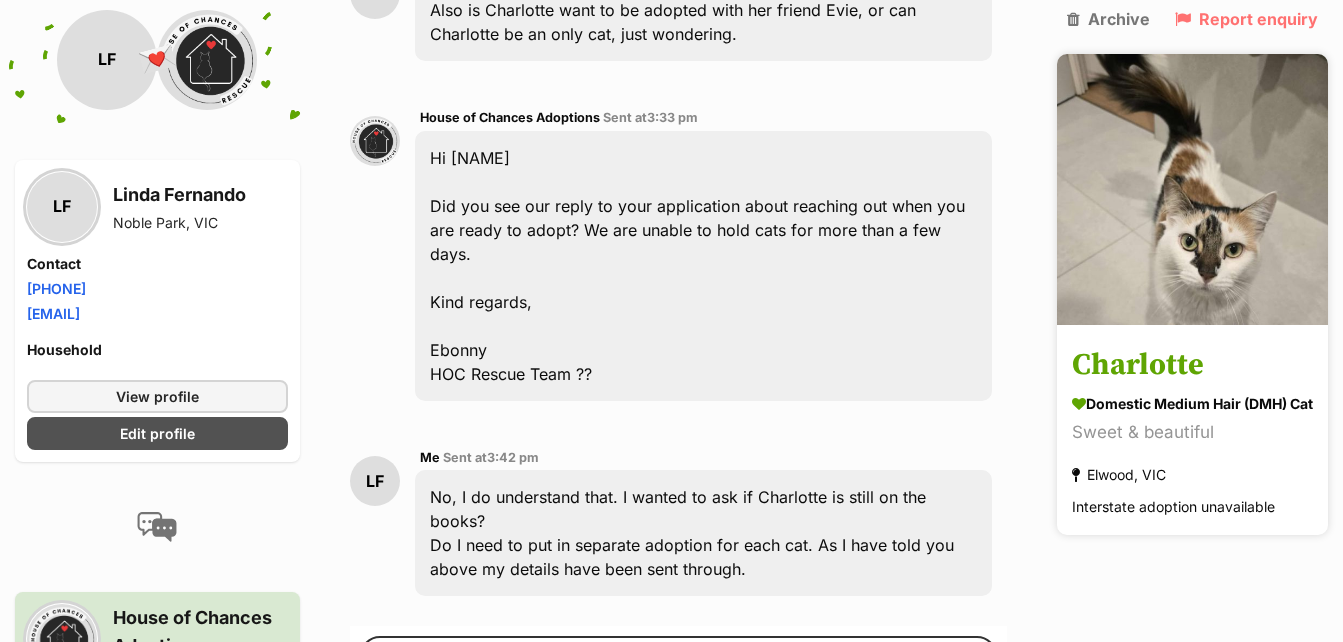 click at bounding box center [1192, 189] 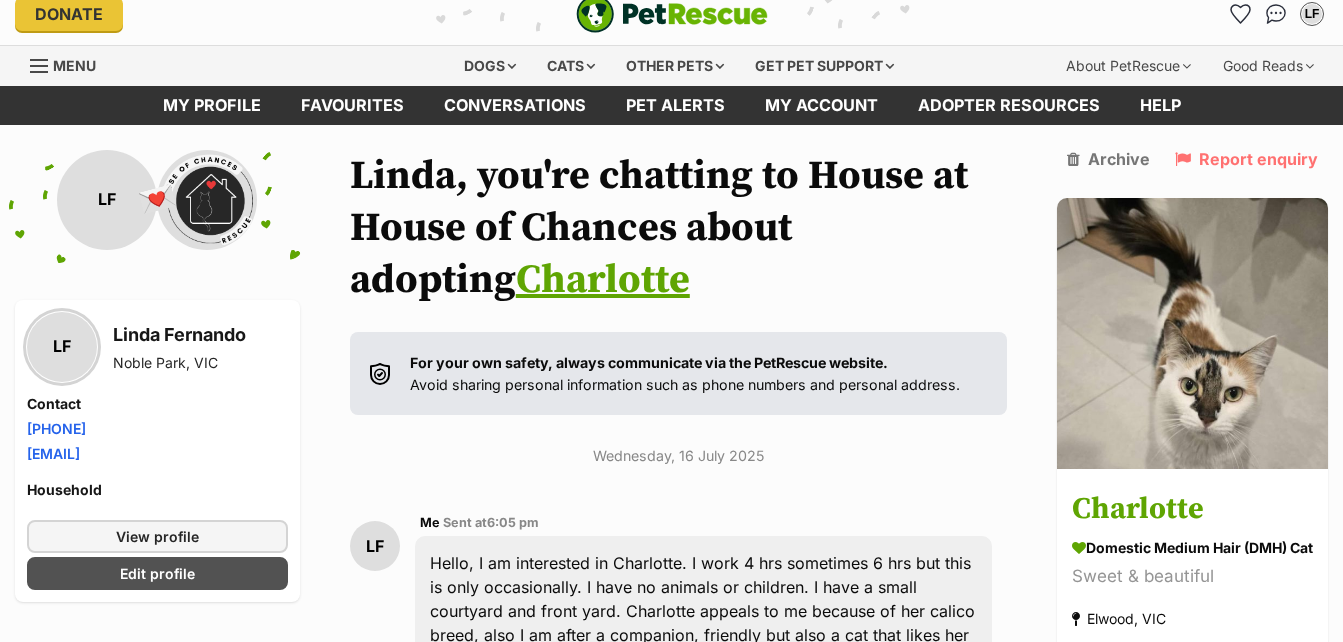 scroll, scrollTop: 0, scrollLeft: 0, axis: both 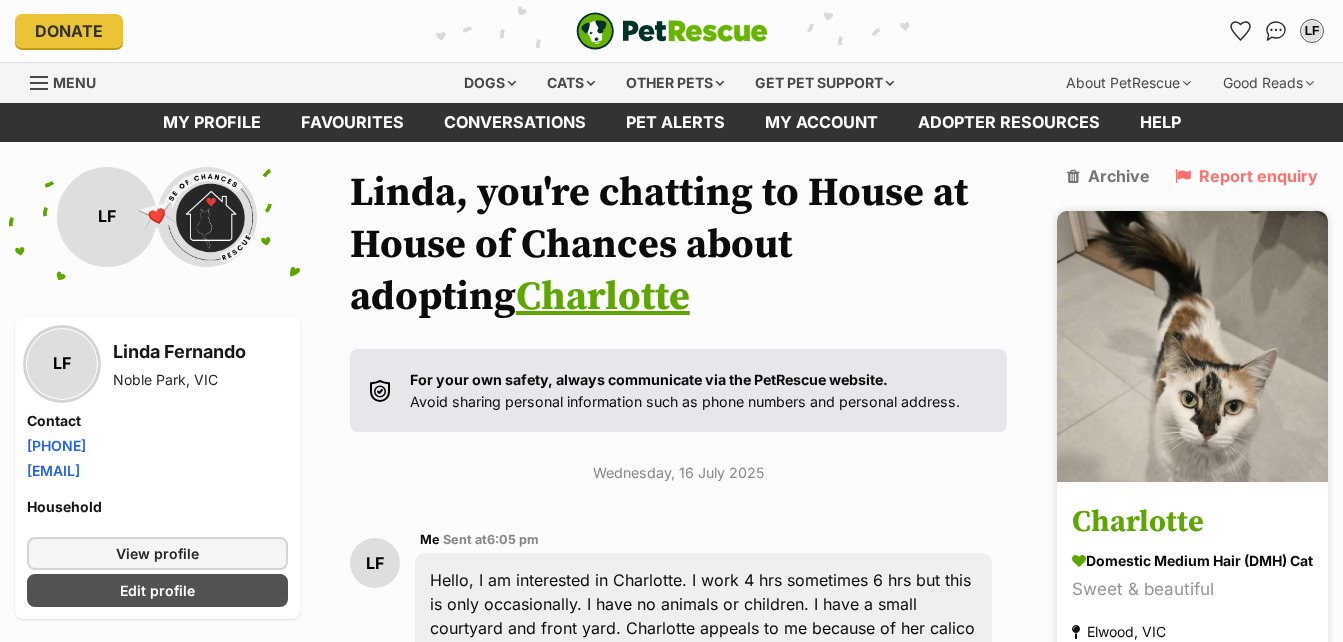 click on "Charlotte" at bounding box center (1192, 522) 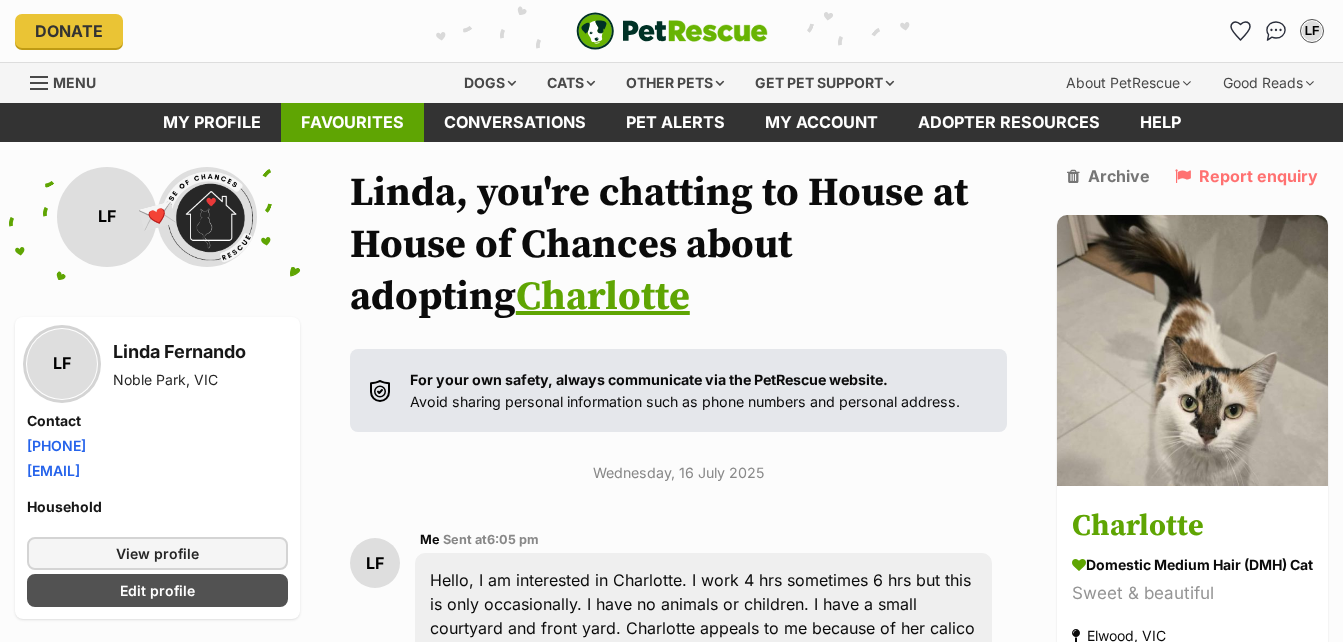 click on "Favourites" at bounding box center [352, 122] 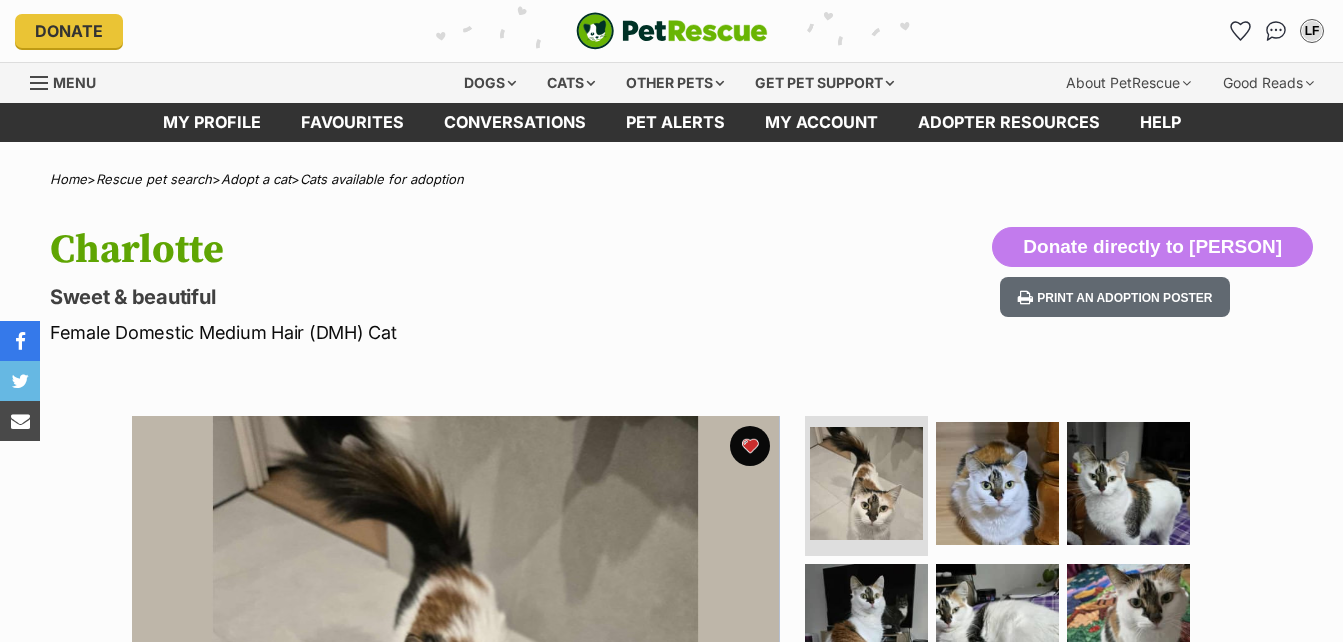 scroll, scrollTop: 0, scrollLeft: 0, axis: both 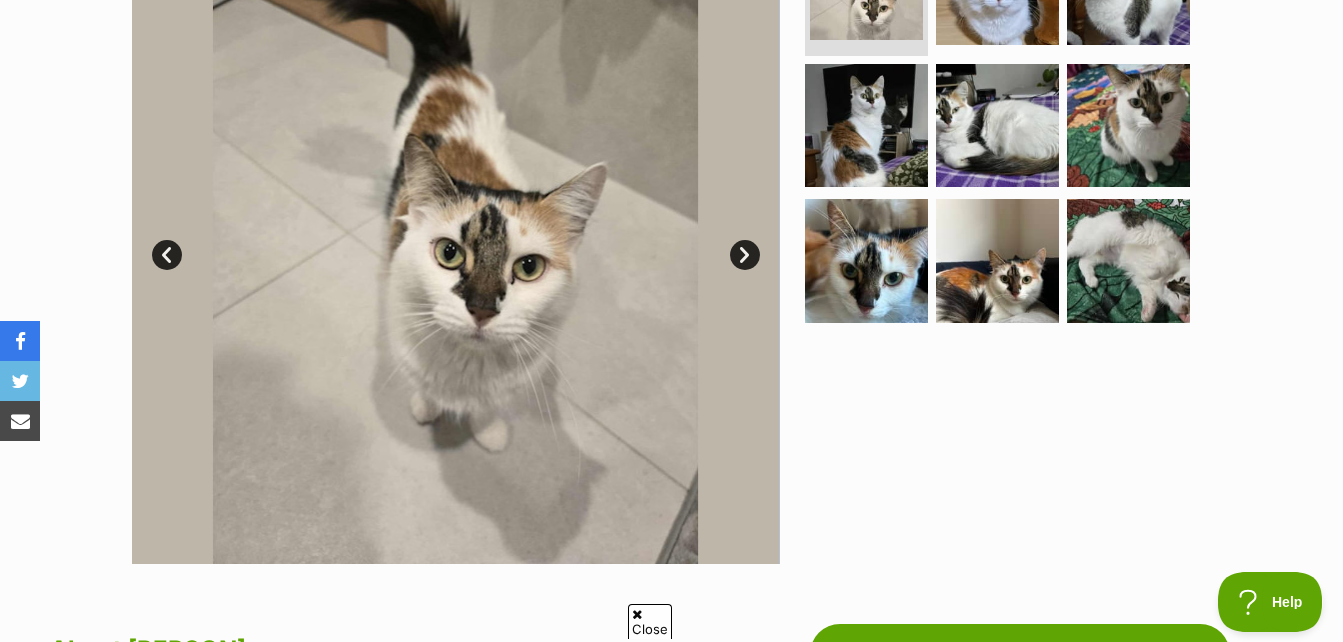 click on "Next" at bounding box center [745, 255] 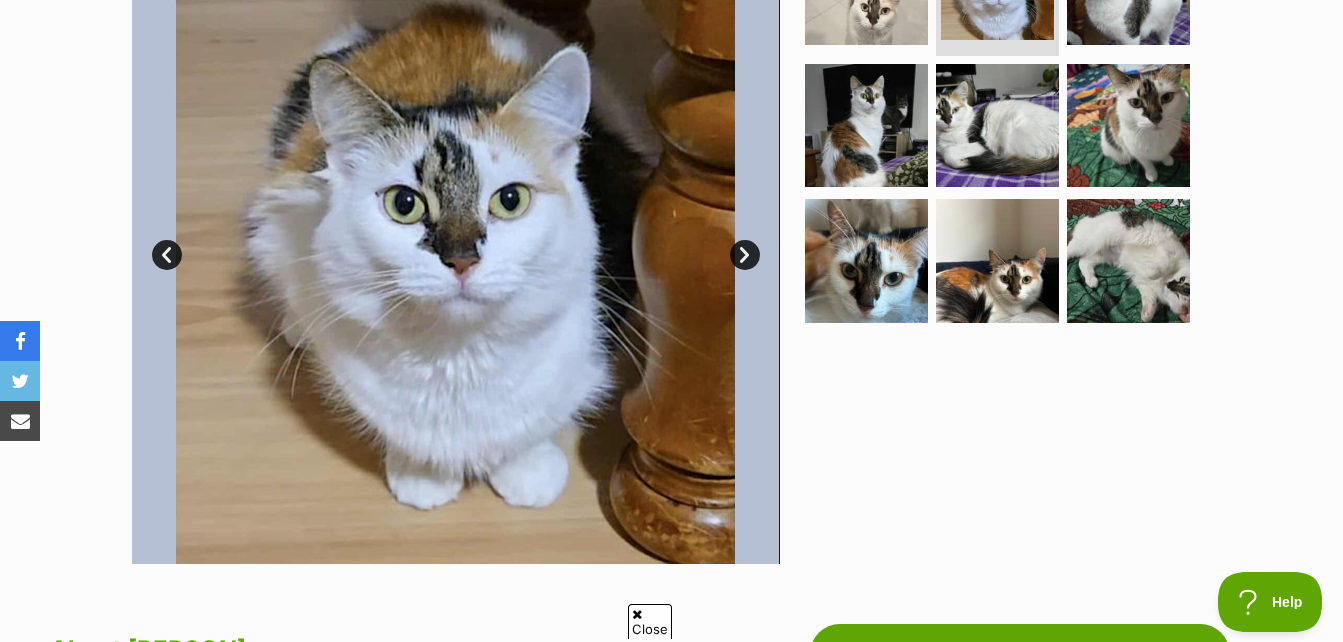 click on "Next" at bounding box center (745, 255) 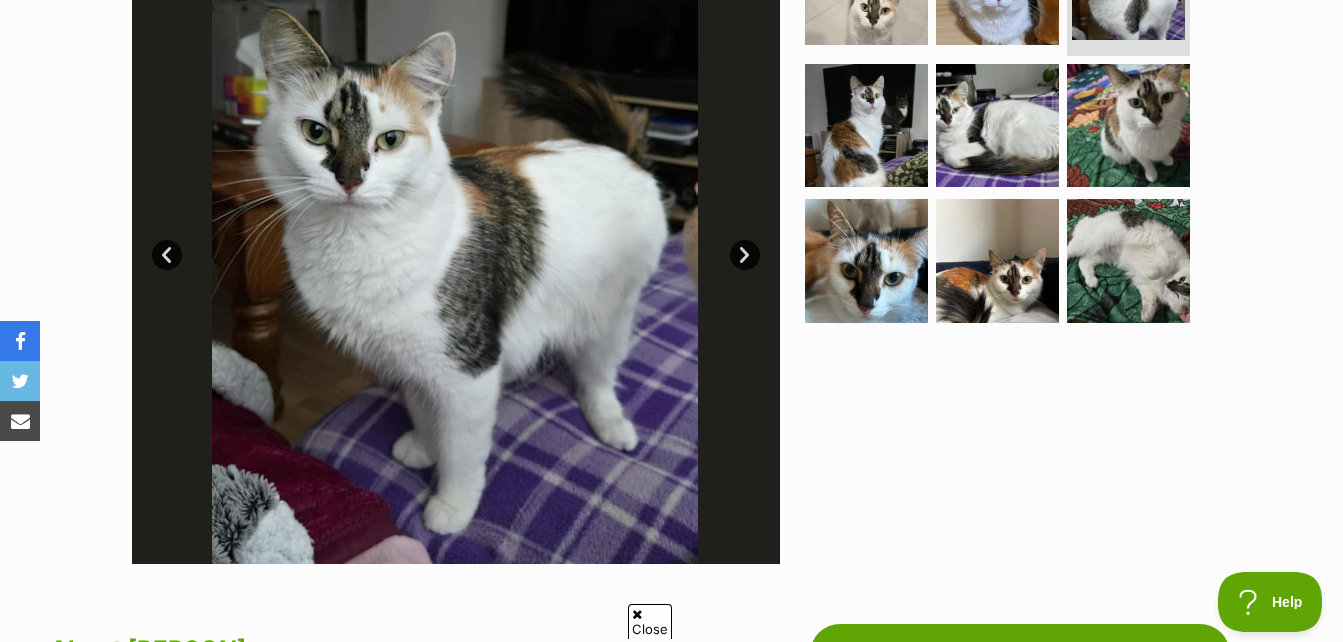 click on "Next" at bounding box center [745, 255] 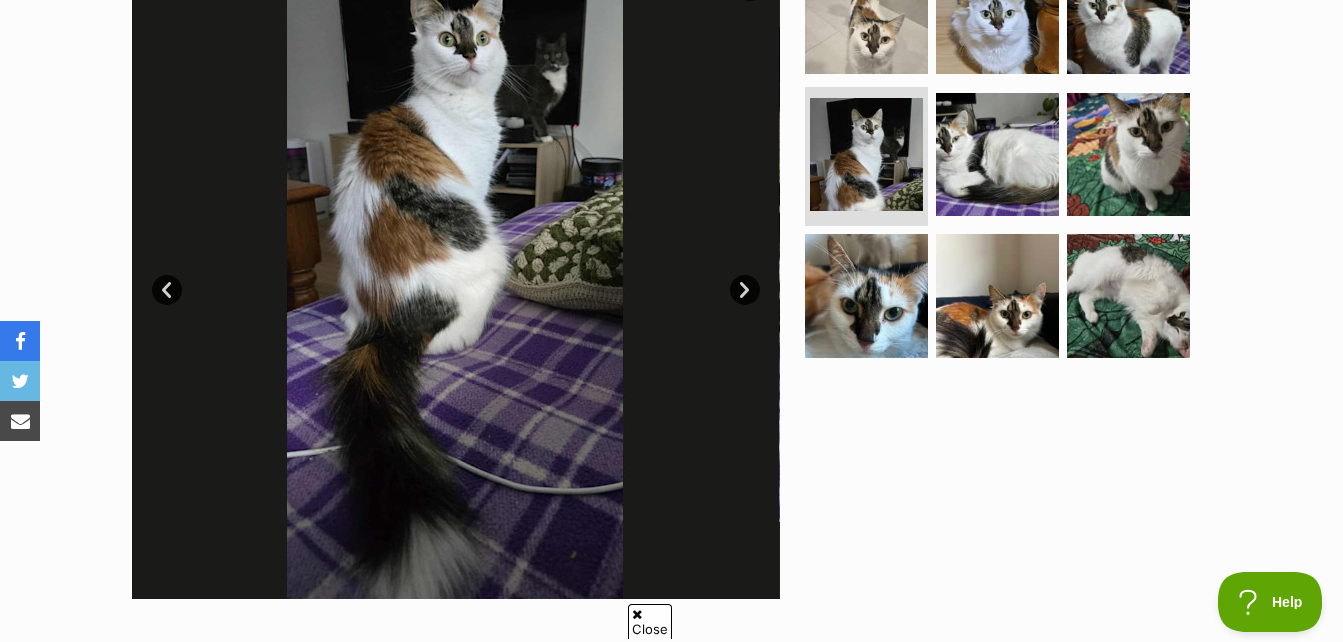 scroll, scrollTop: 500, scrollLeft: 0, axis: vertical 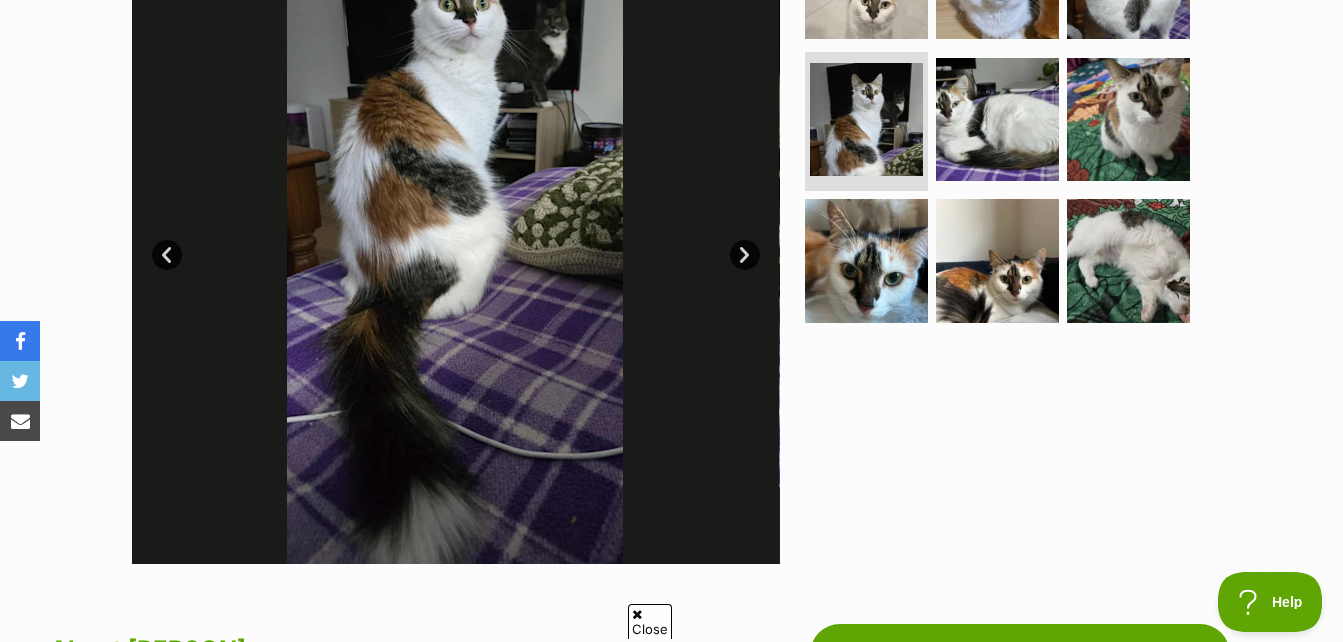 click on "Next" at bounding box center (745, 255) 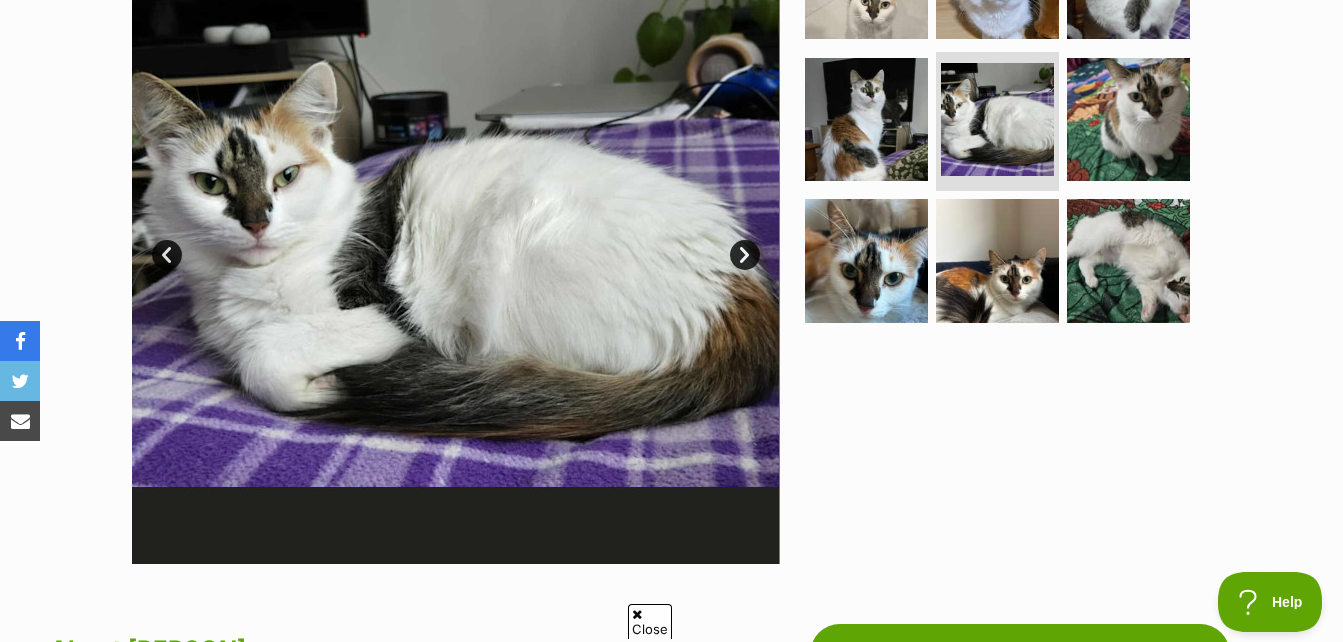 click on "Next" at bounding box center (745, 255) 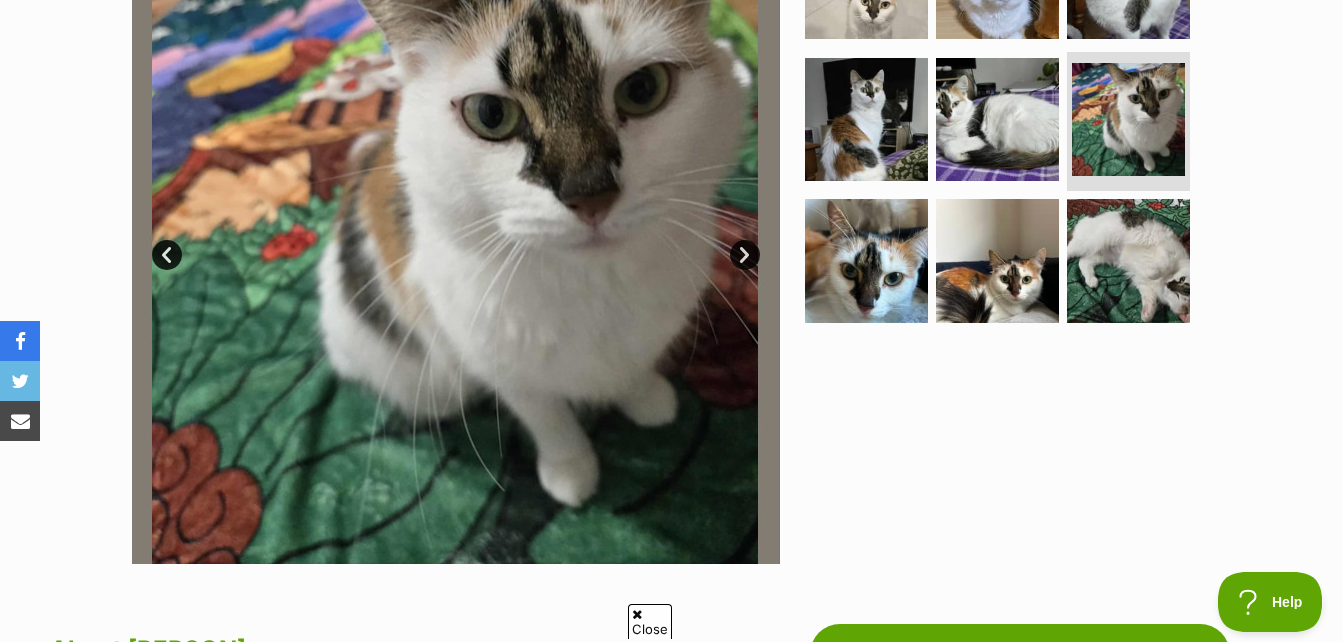 click on "Next" at bounding box center [745, 255] 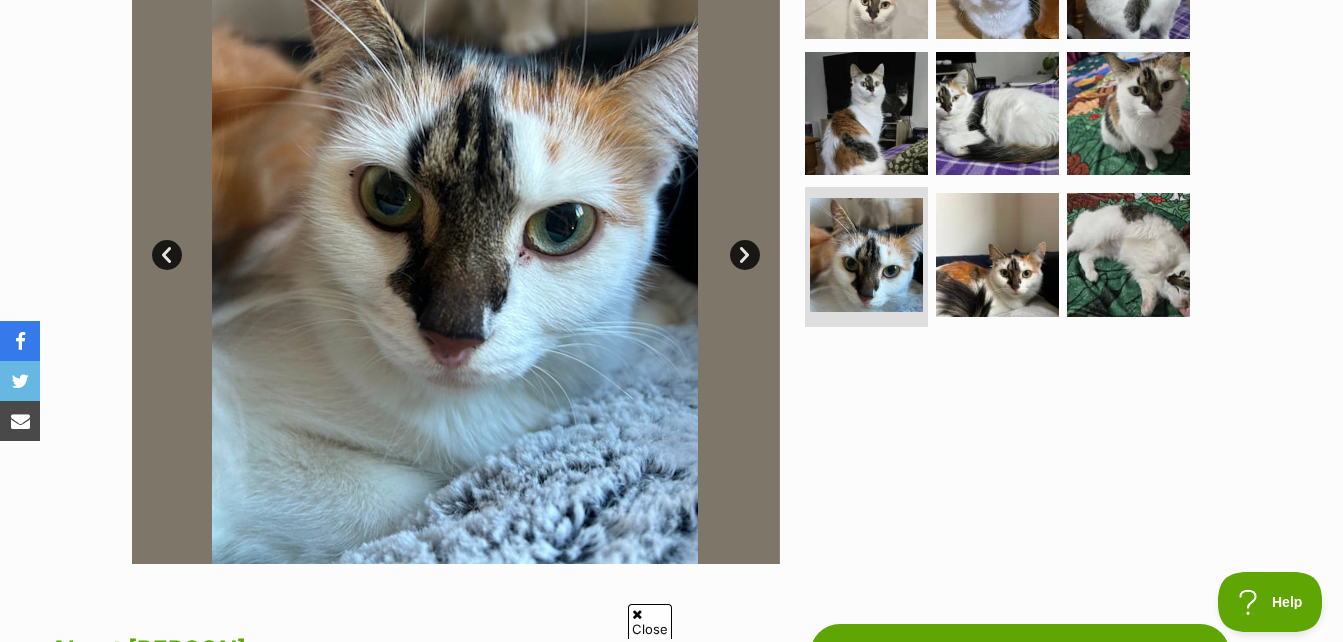 click on "Next" at bounding box center (745, 255) 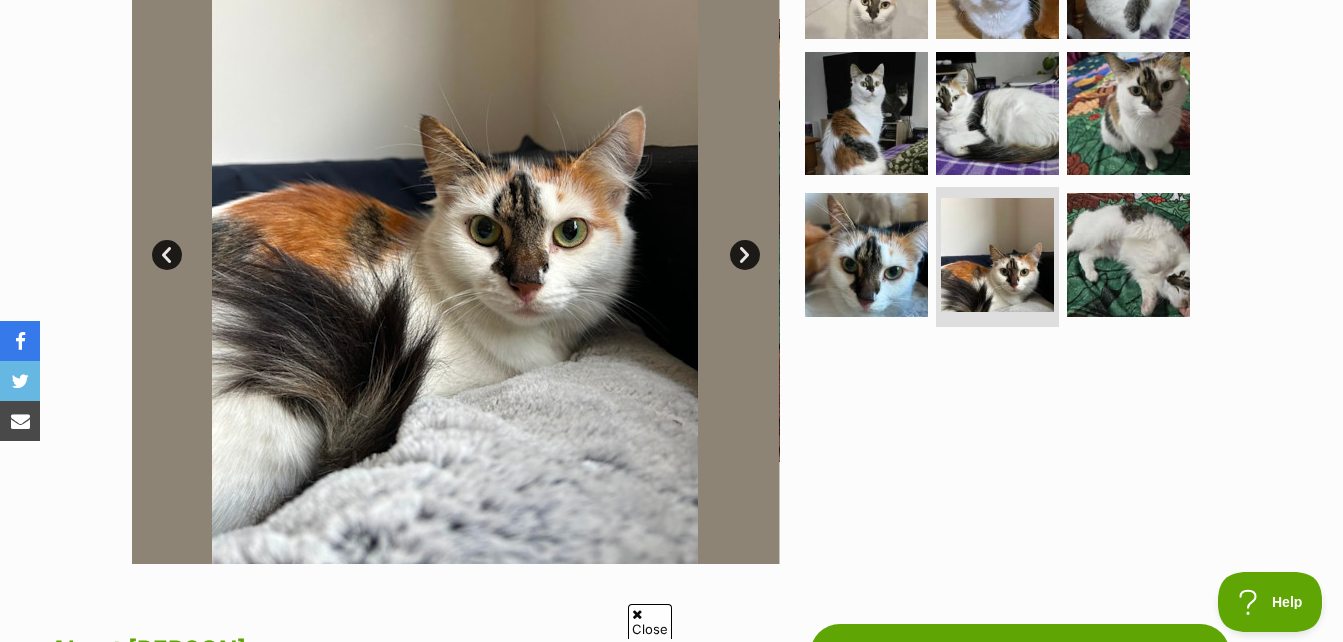 click on "Next" at bounding box center [745, 255] 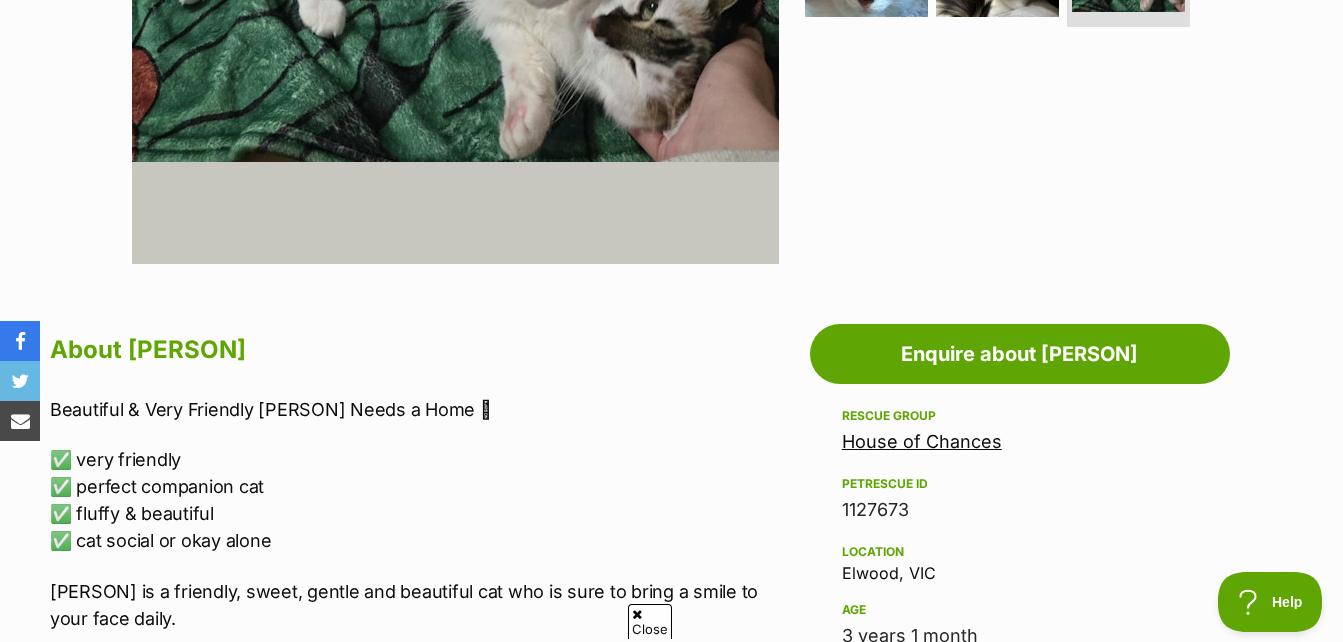scroll, scrollTop: 300, scrollLeft: 0, axis: vertical 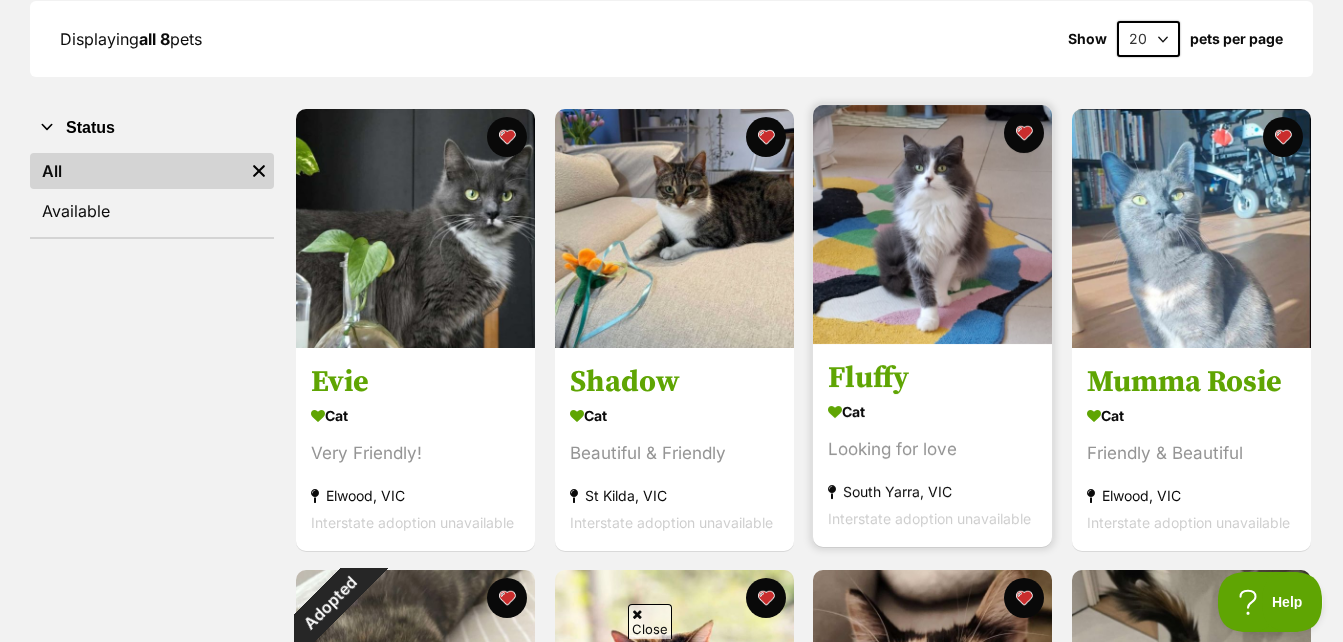 click on "Fluffy" at bounding box center (932, 378) 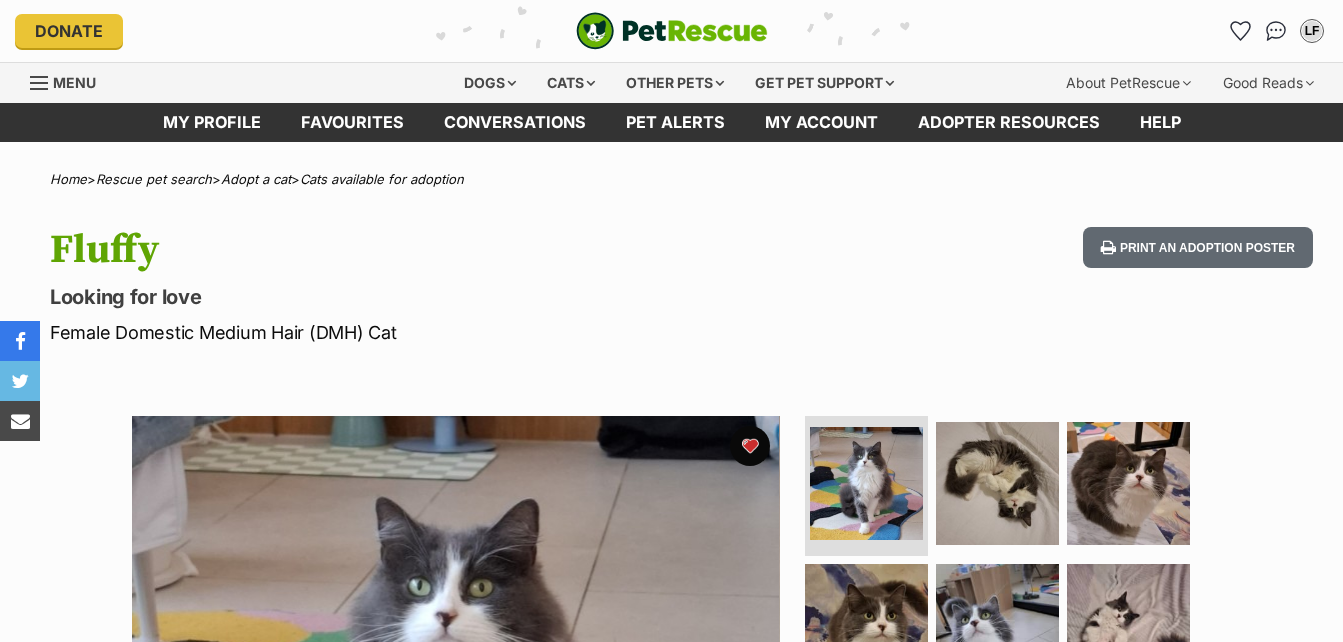 scroll, scrollTop: 0, scrollLeft: 0, axis: both 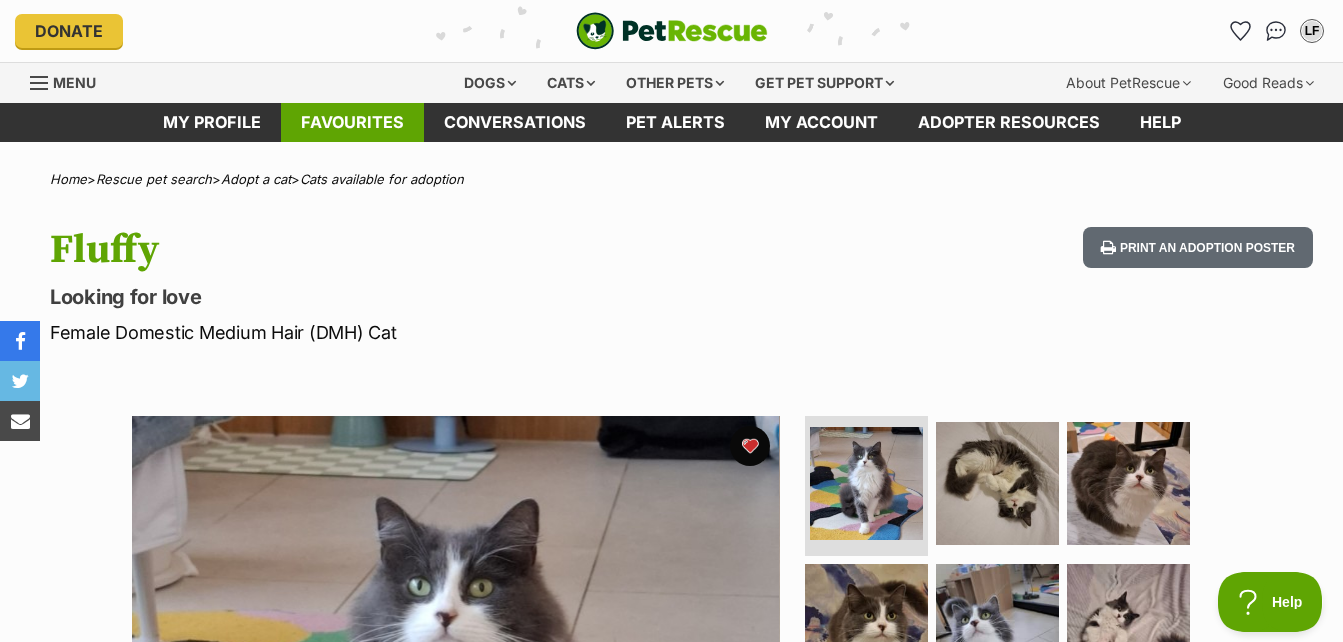 click on "Favourites" at bounding box center [352, 122] 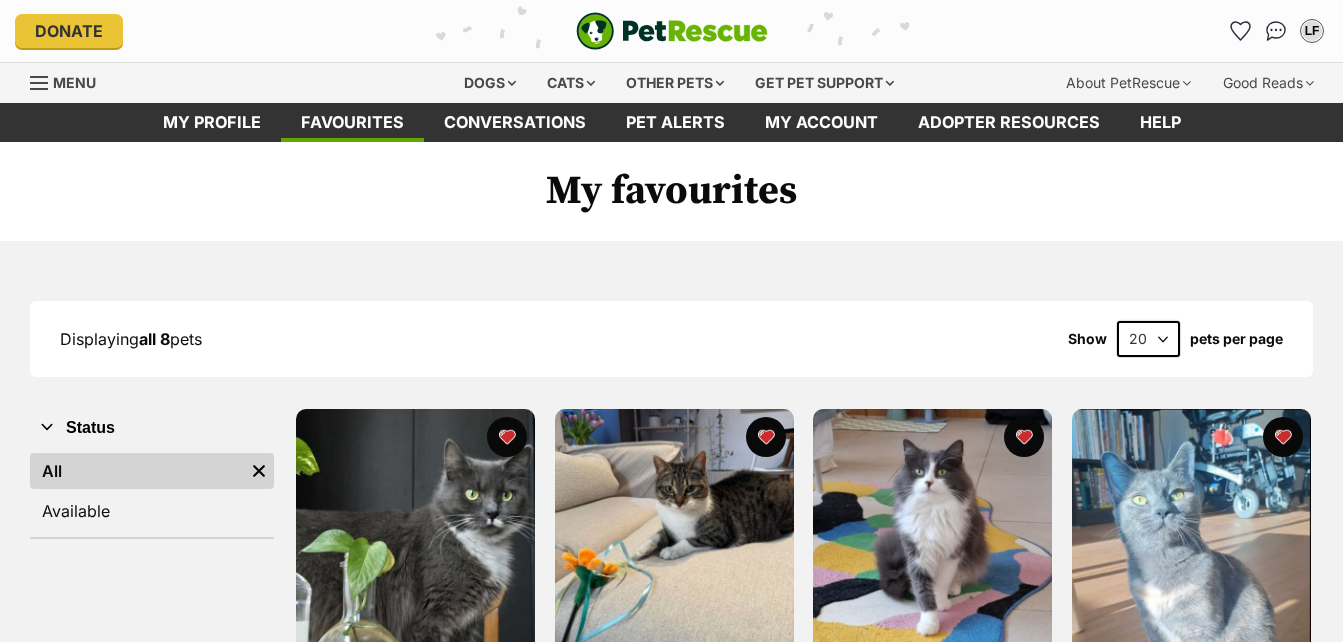 scroll, scrollTop: 0, scrollLeft: 0, axis: both 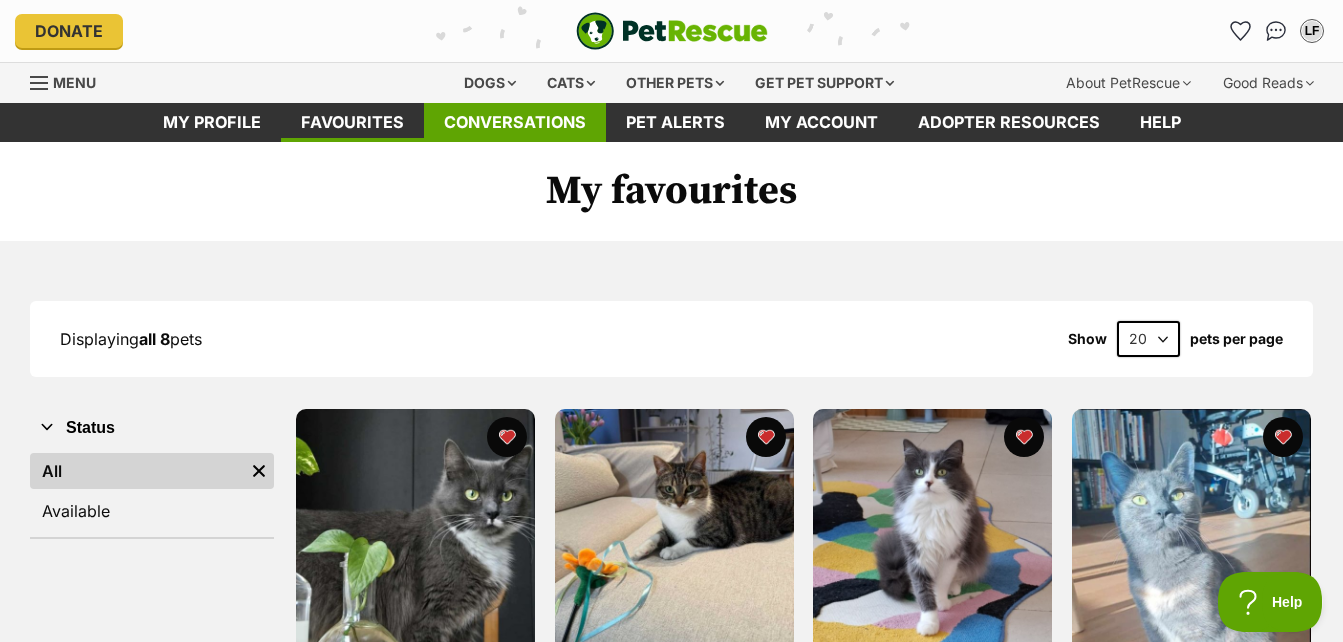 click on "Conversations" at bounding box center [515, 122] 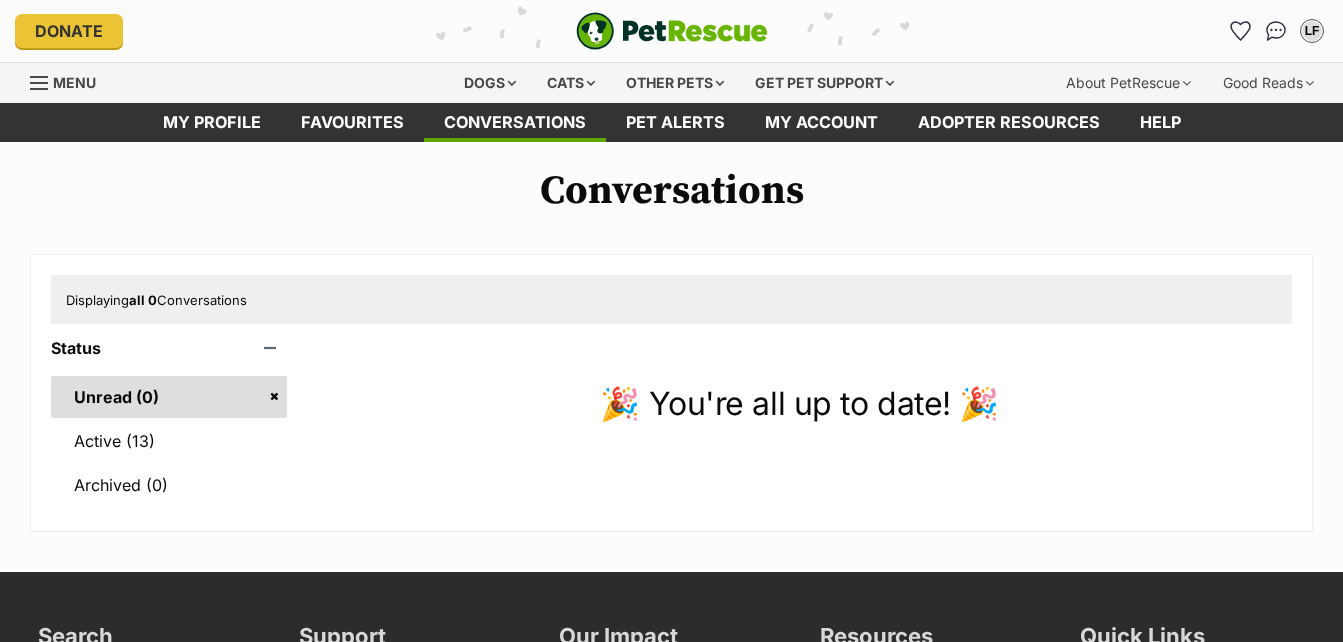 scroll, scrollTop: 0, scrollLeft: 0, axis: both 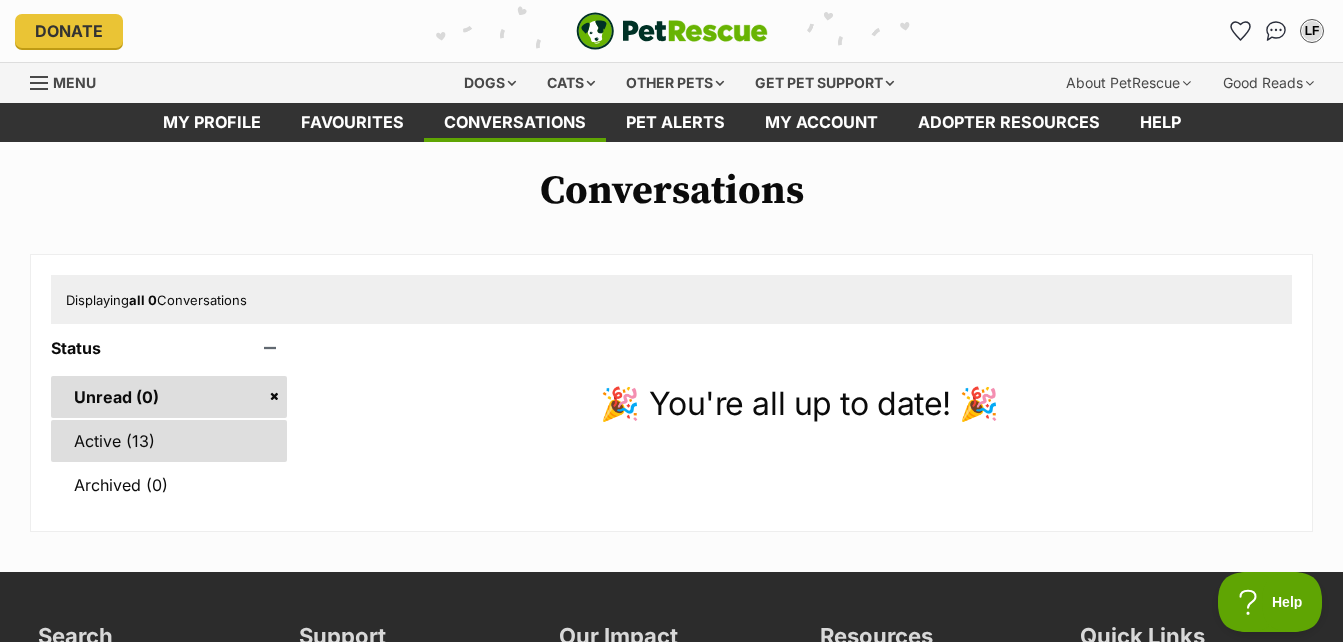click on "Active (13)" at bounding box center [169, 441] 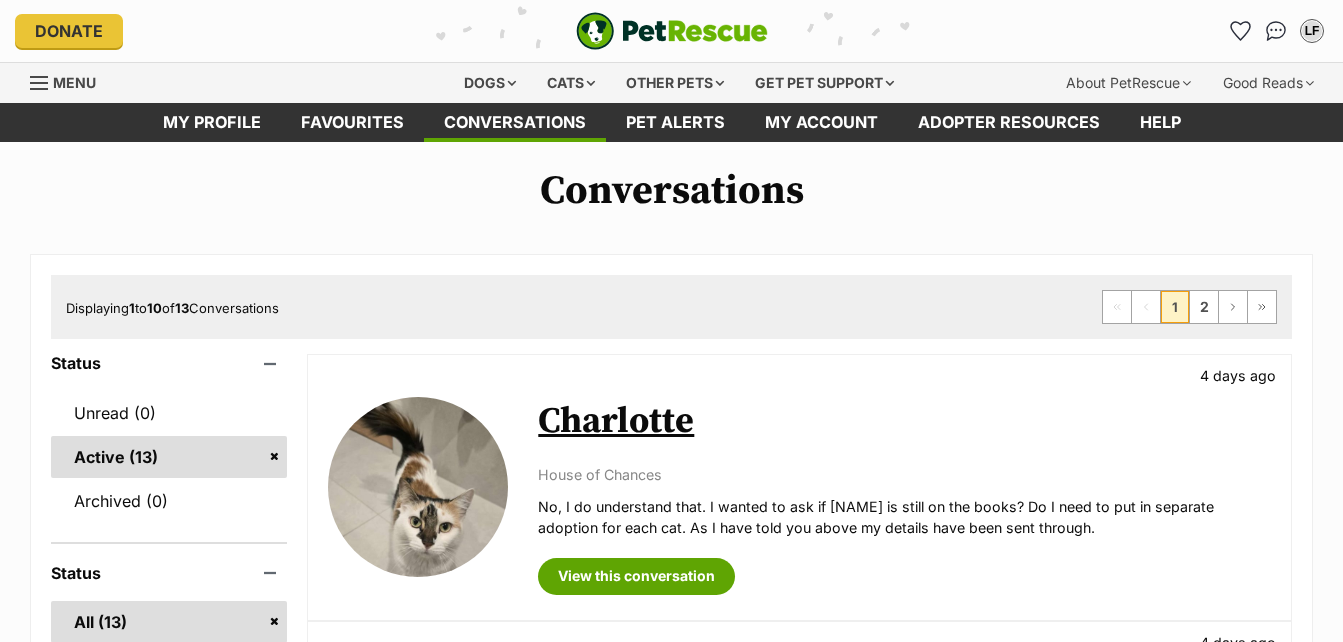 scroll, scrollTop: 0, scrollLeft: 0, axis: both 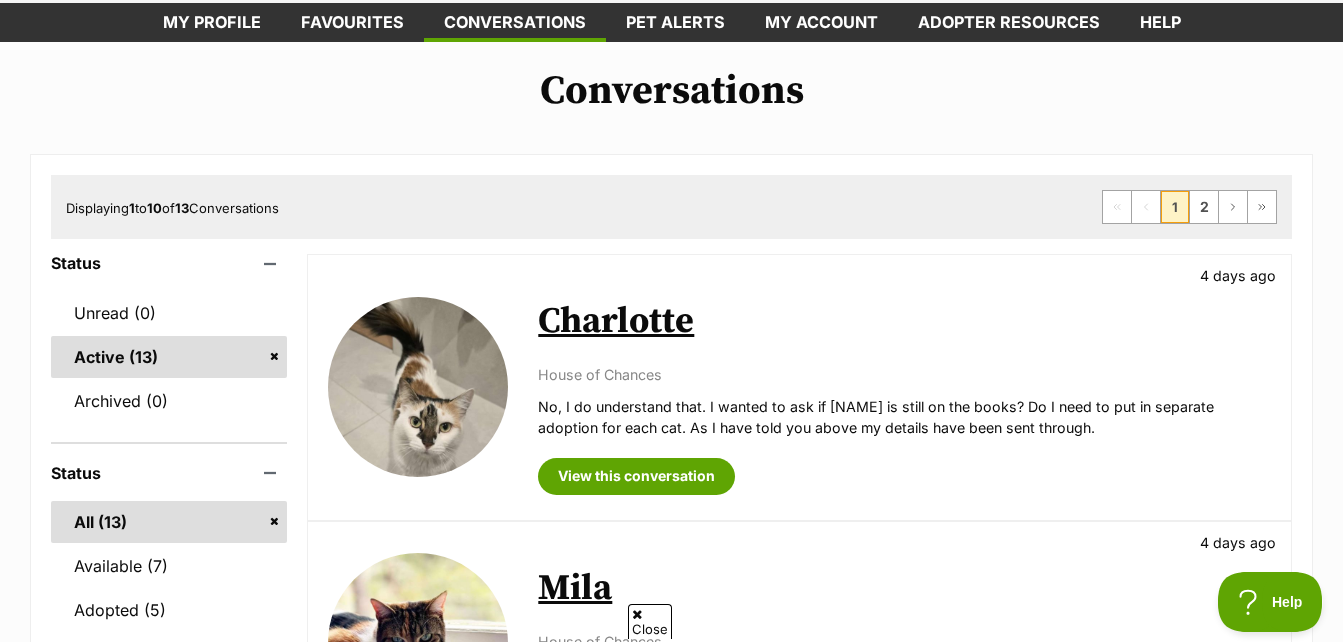 click on "Charlotte" at bounding box center (616, 321) 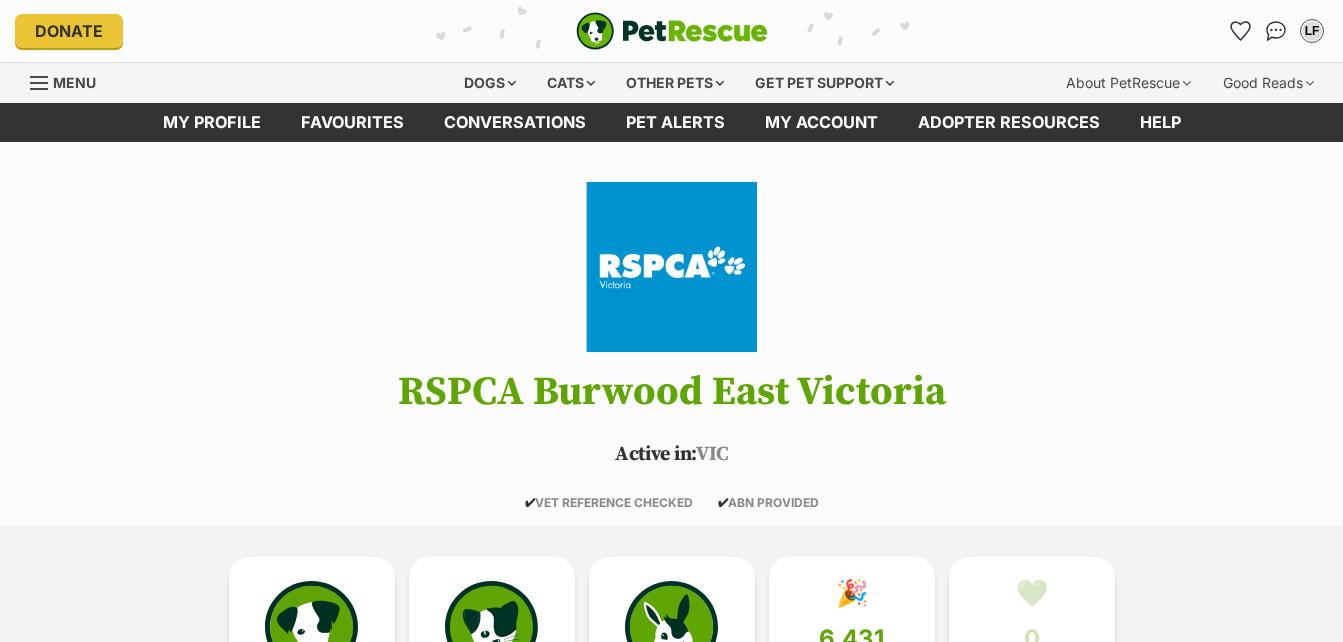 scroll, scrollTop: 0, scrollLeft: 0, axis: both 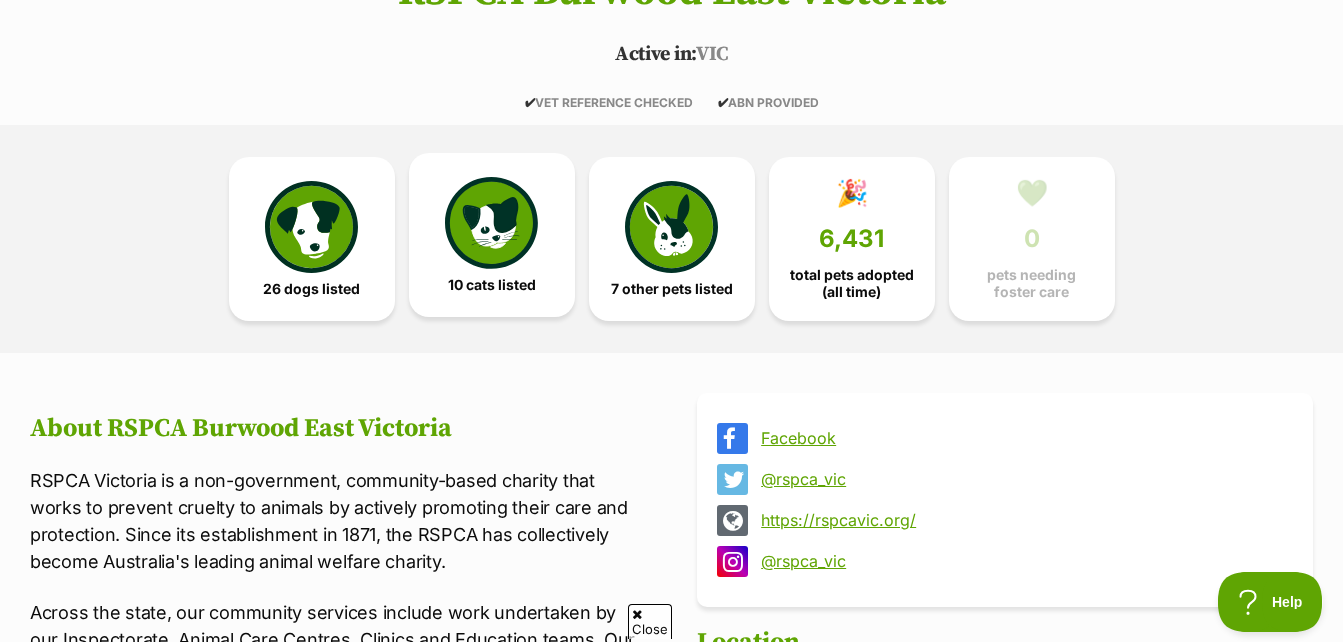 click at bounding box center [491, 223] 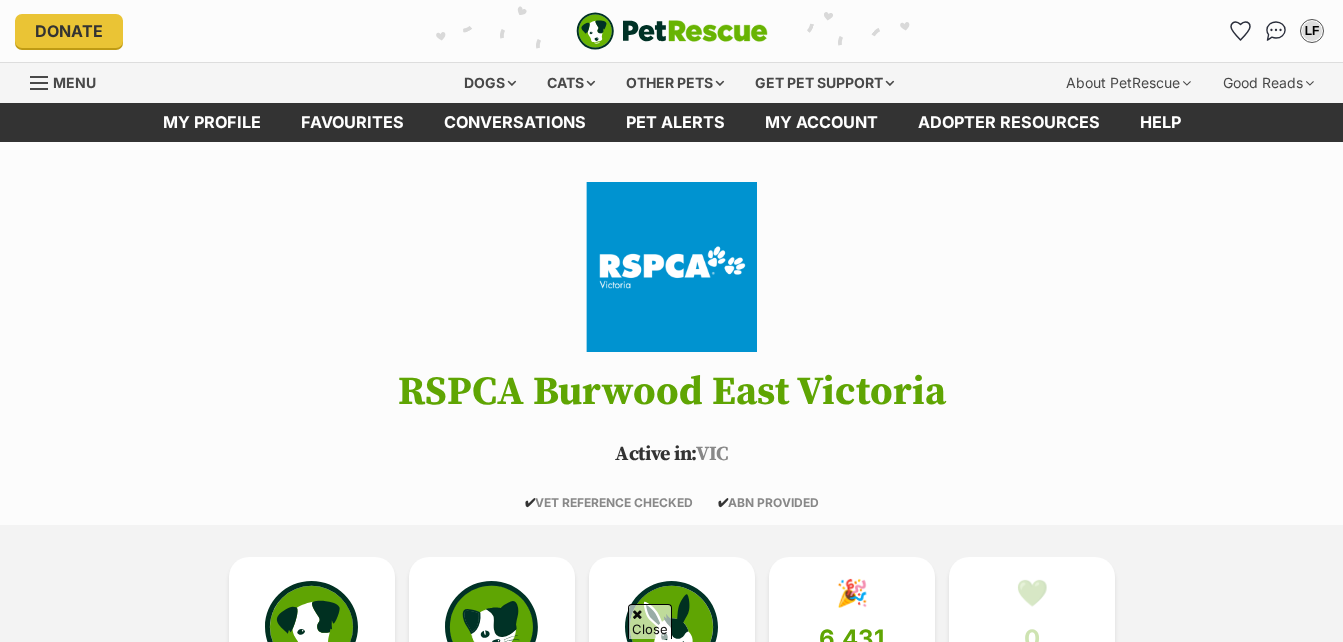 scroll, scrollTop: 1460, scrollLeft: 0, axis: vertical 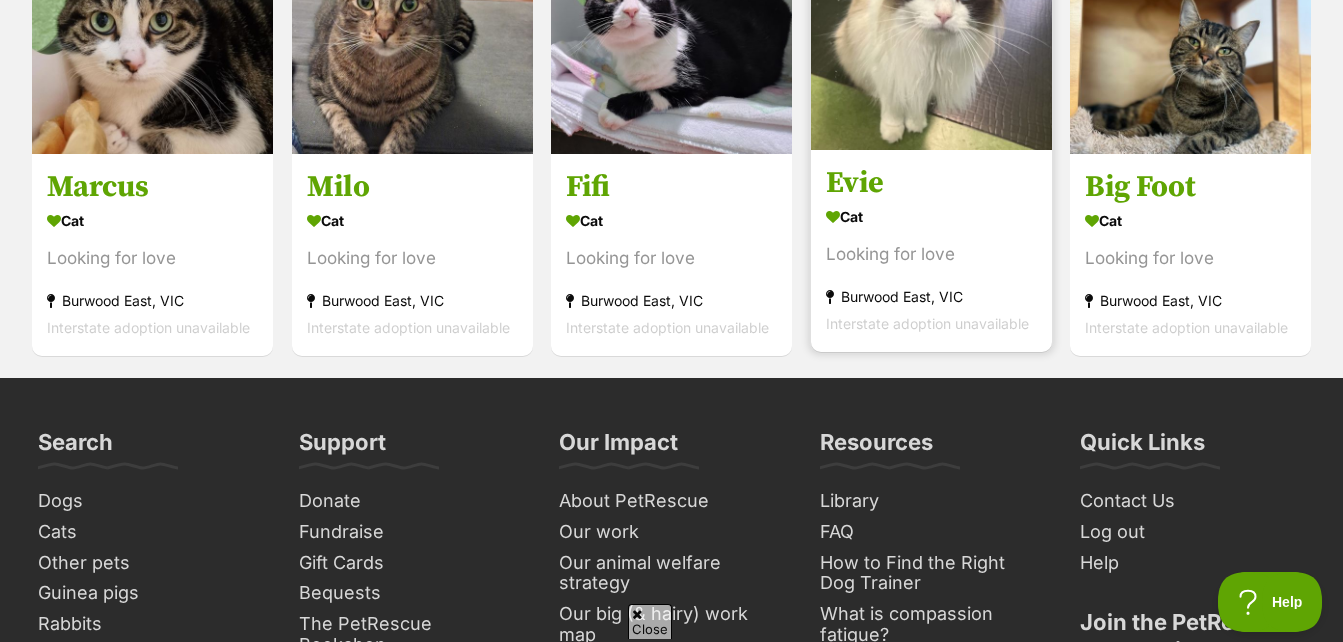 click at bounding box center [931, 29] 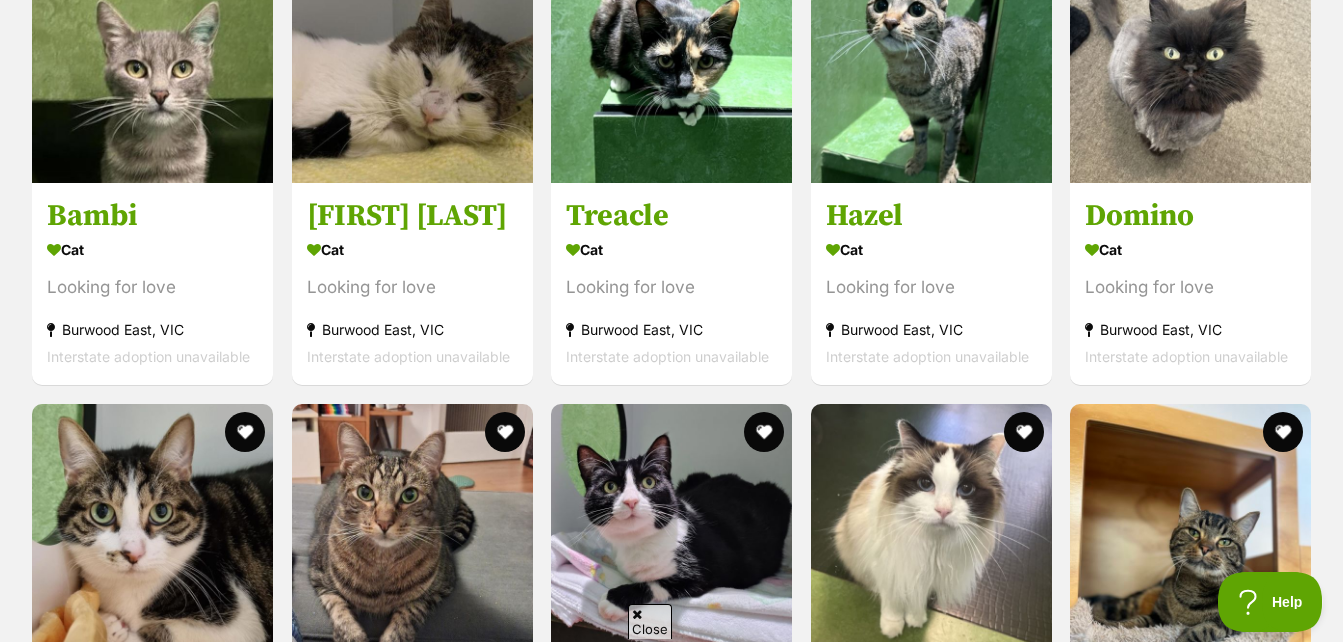 scroll, scrollTop: 2157, scrollLeft: 0, axis: vertical 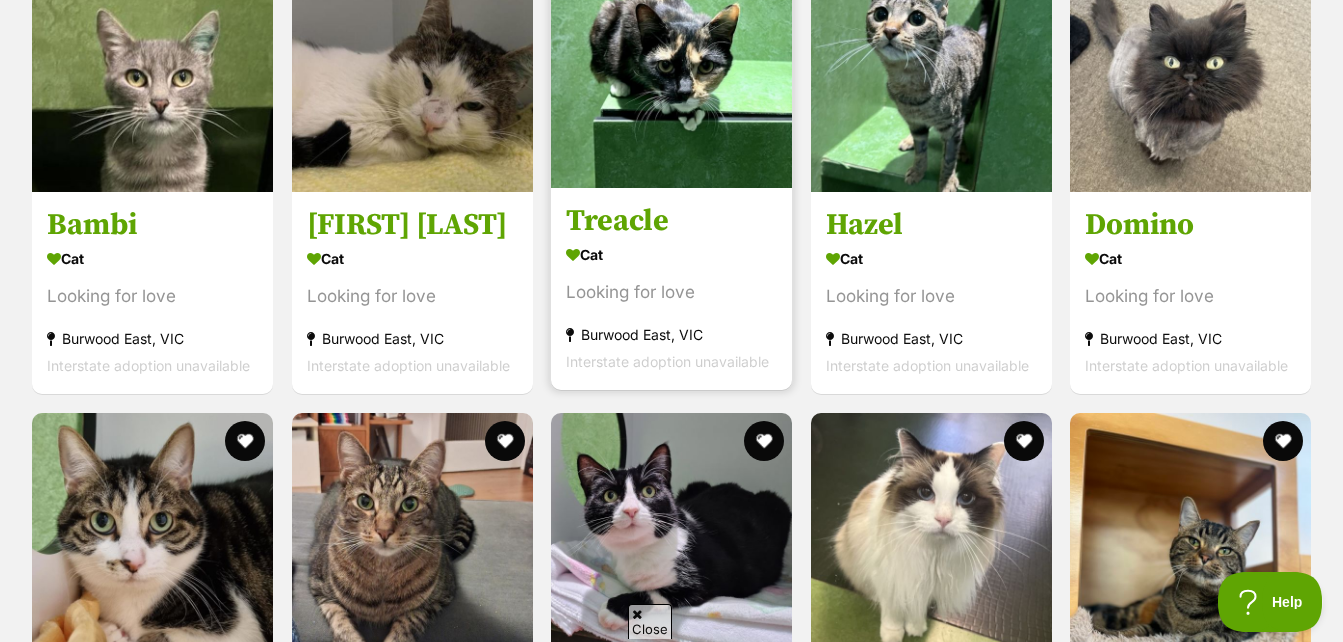 click at bounding box center [671, 67] 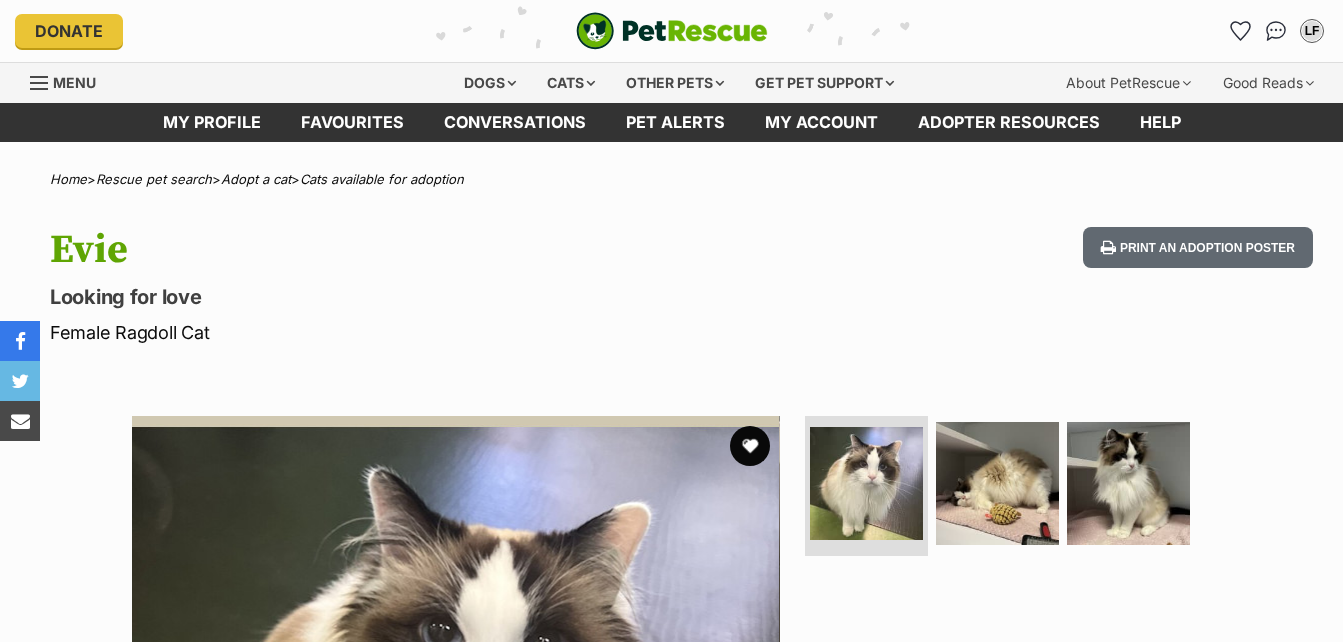 scroll, scrollTop: 0, scrollLeft: 0, axis: both 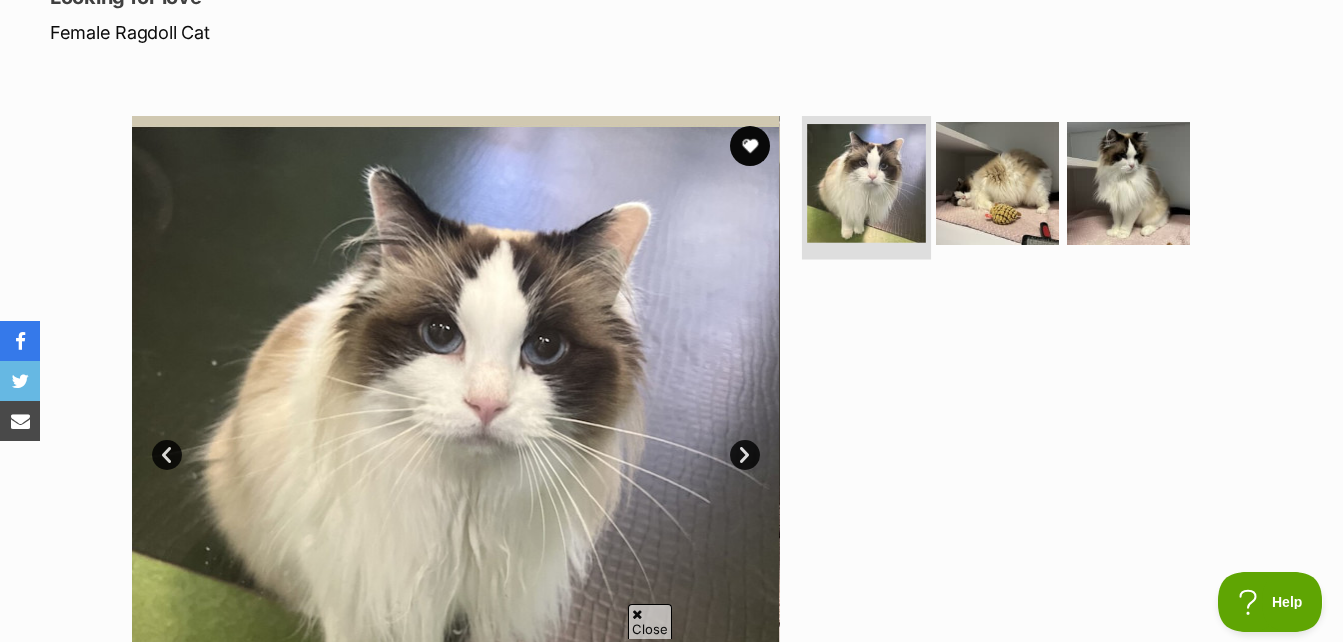 click at bounding box center (866, 183) 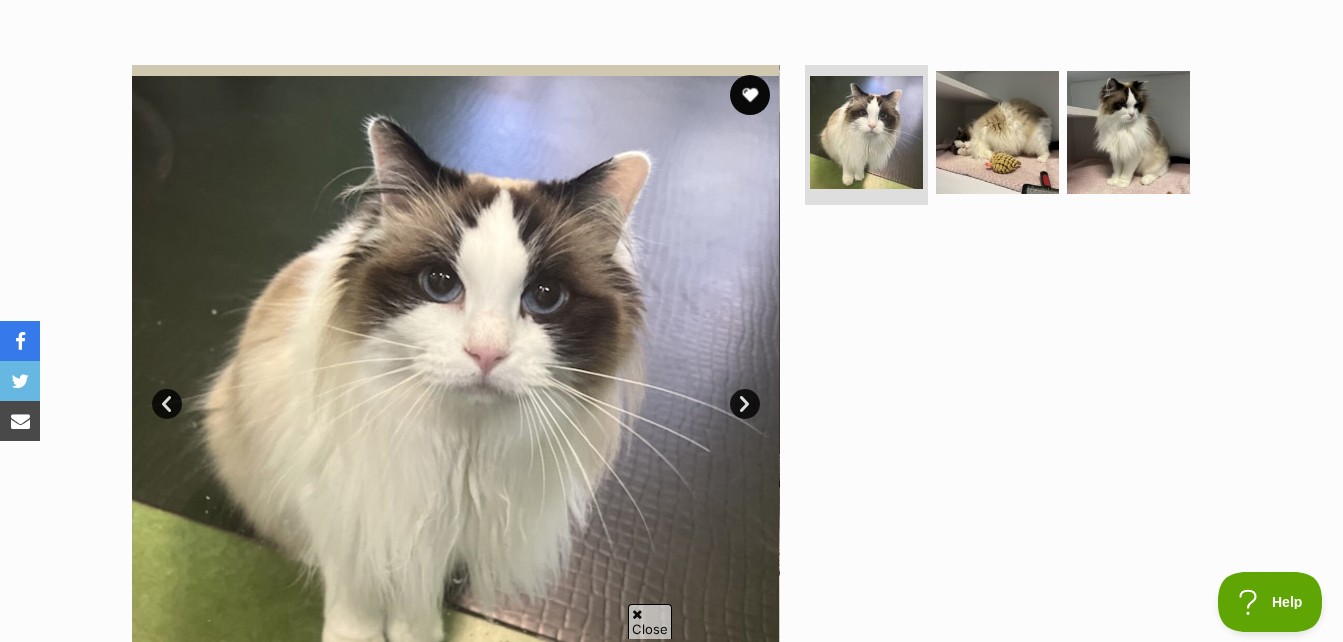 scroll, scrollTop: 400, scrollLeft: 0, axis: vertical 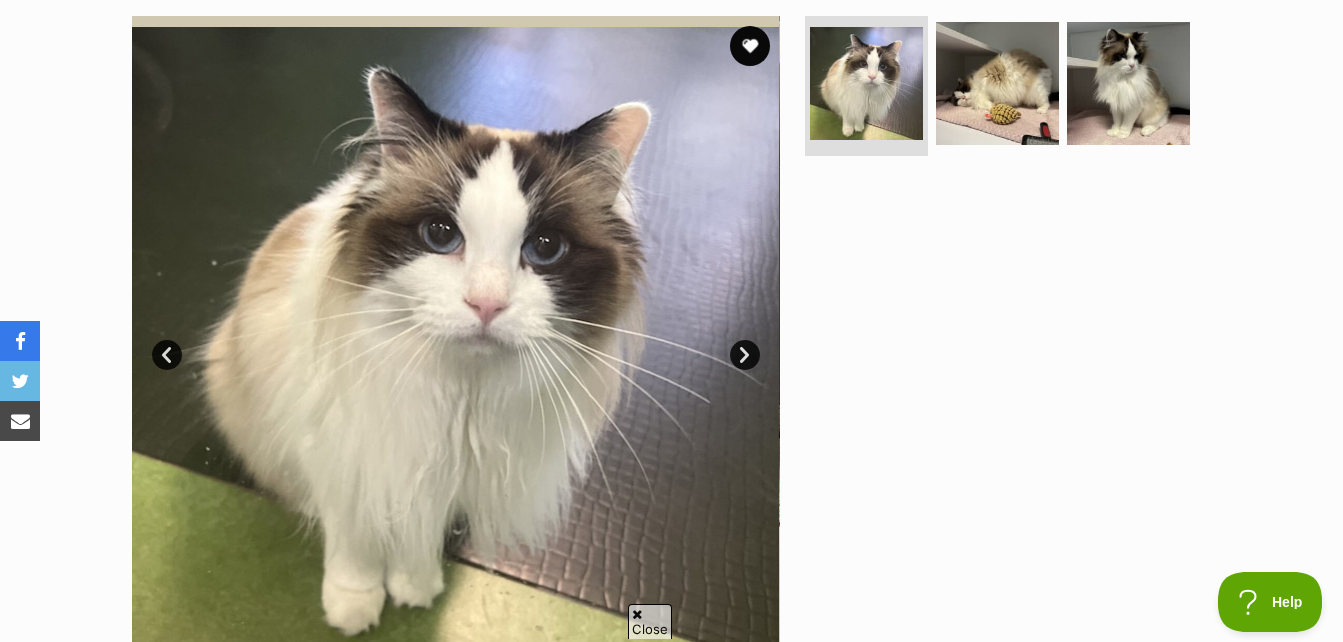 click on "Next" at bounding box center (745, 355) 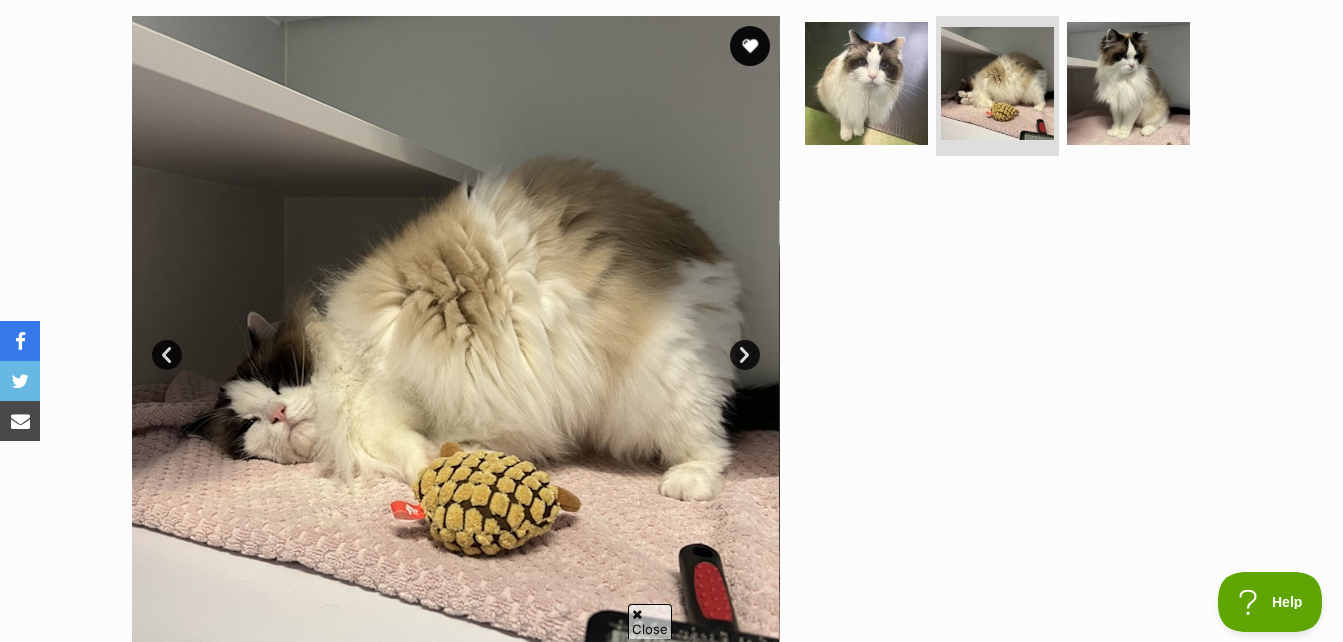 click on "Next" at bounding box center (745, 355) 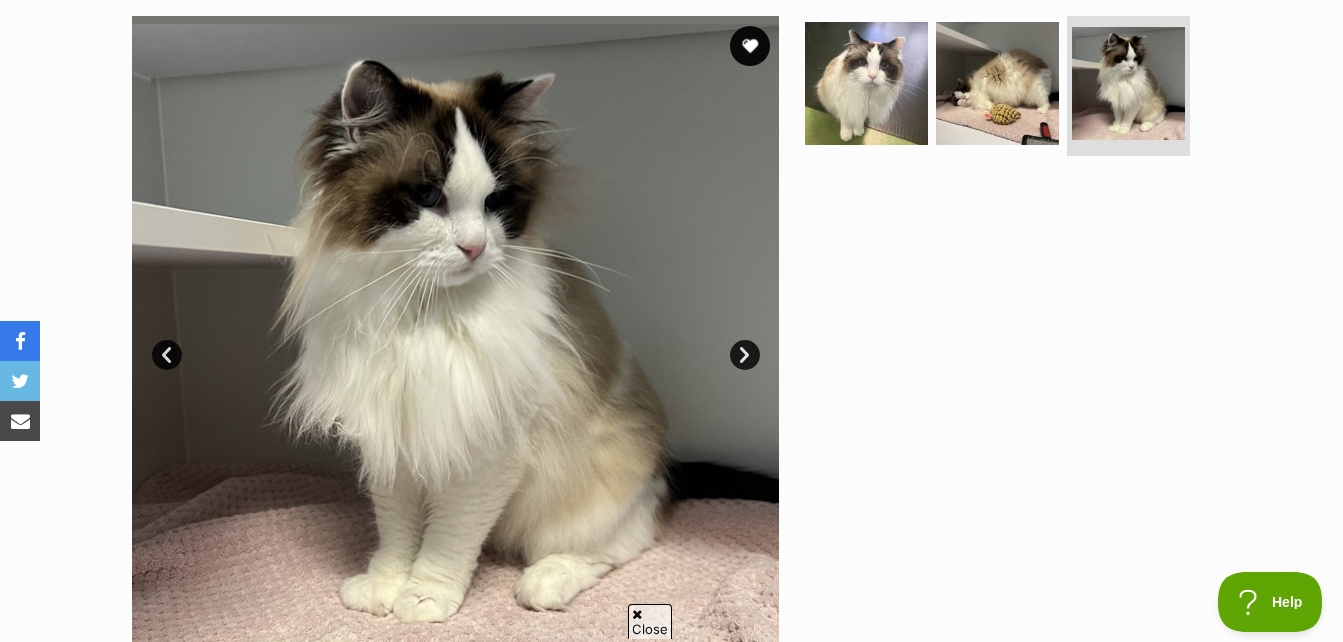 click on "Next" at bounding box center (745, 355) 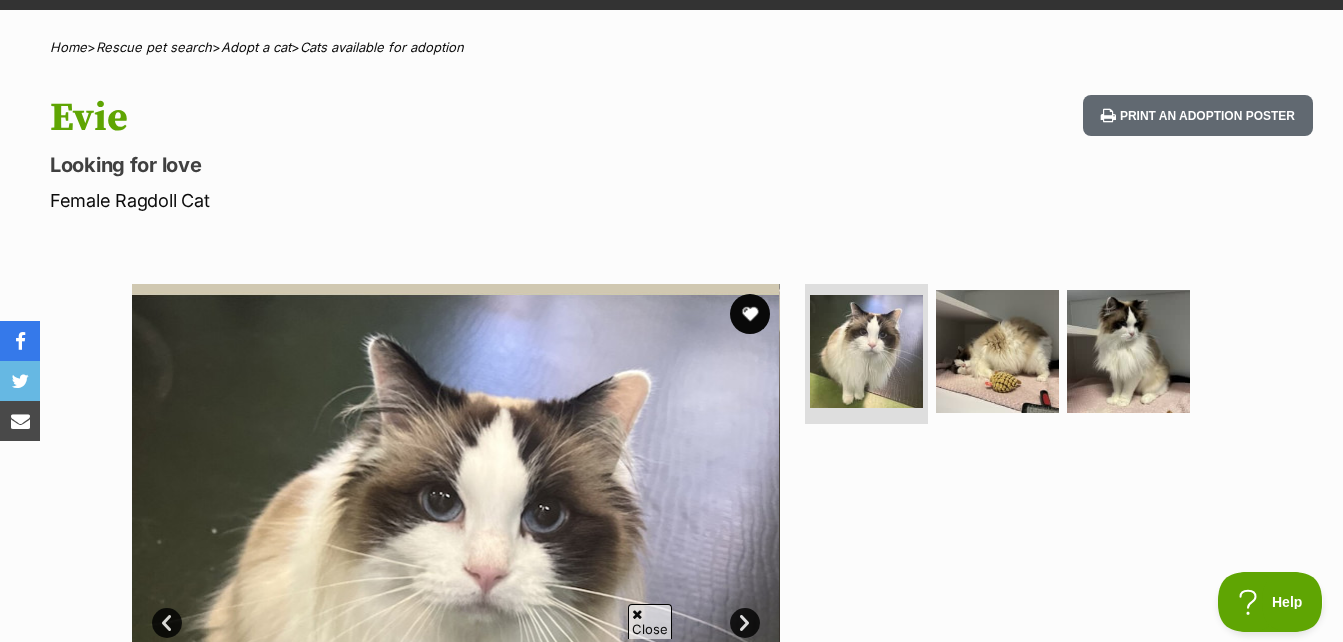 scroll, scrollTop: 0, scrollLeft: 0, axis: both 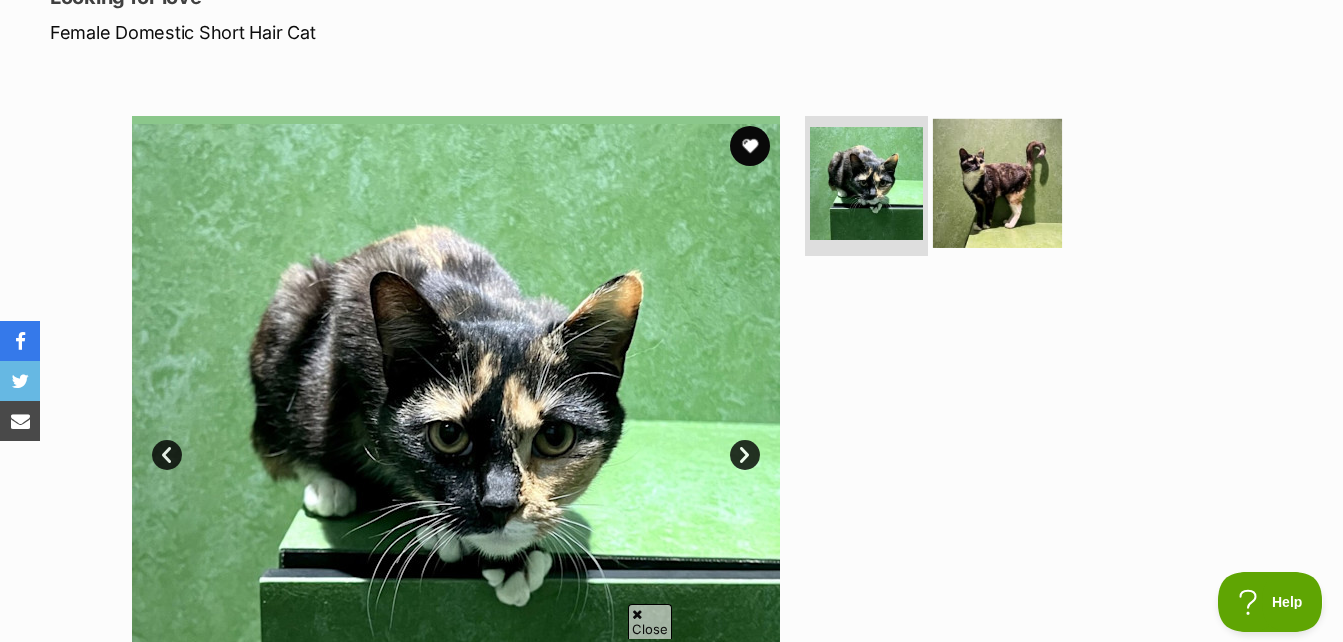 click at bounding box center (997, 183) 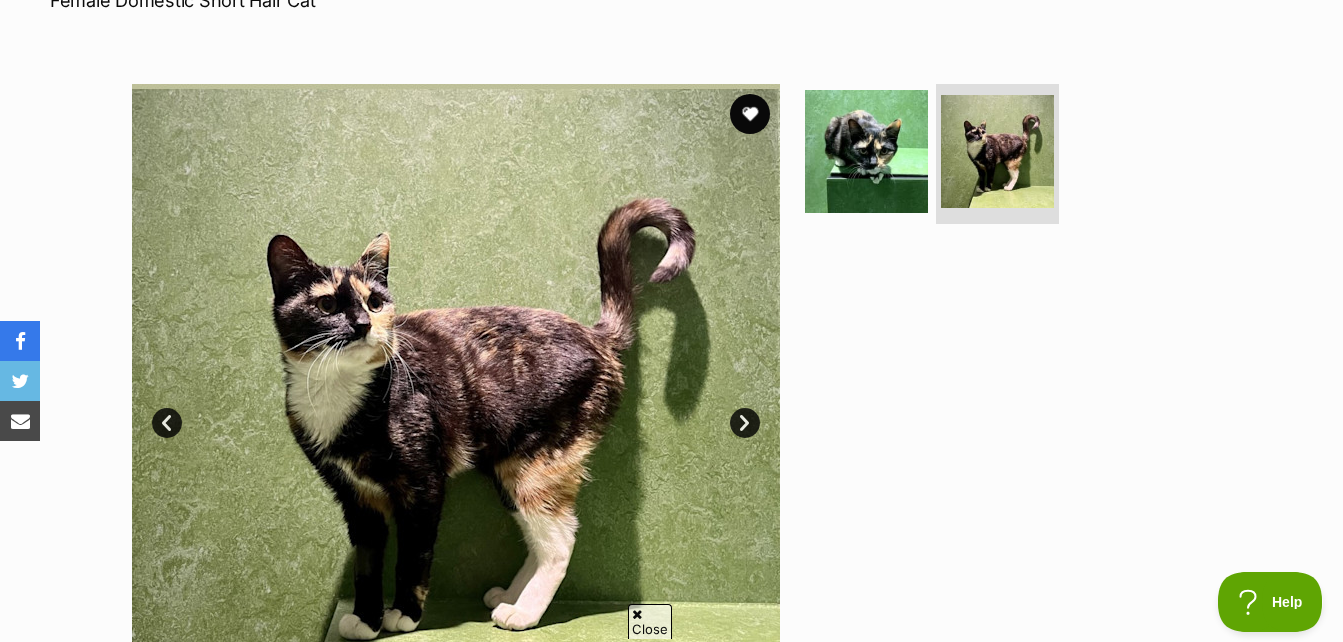 scroll, scrollTop: 300, scrollLeft: 0, axis: vertical 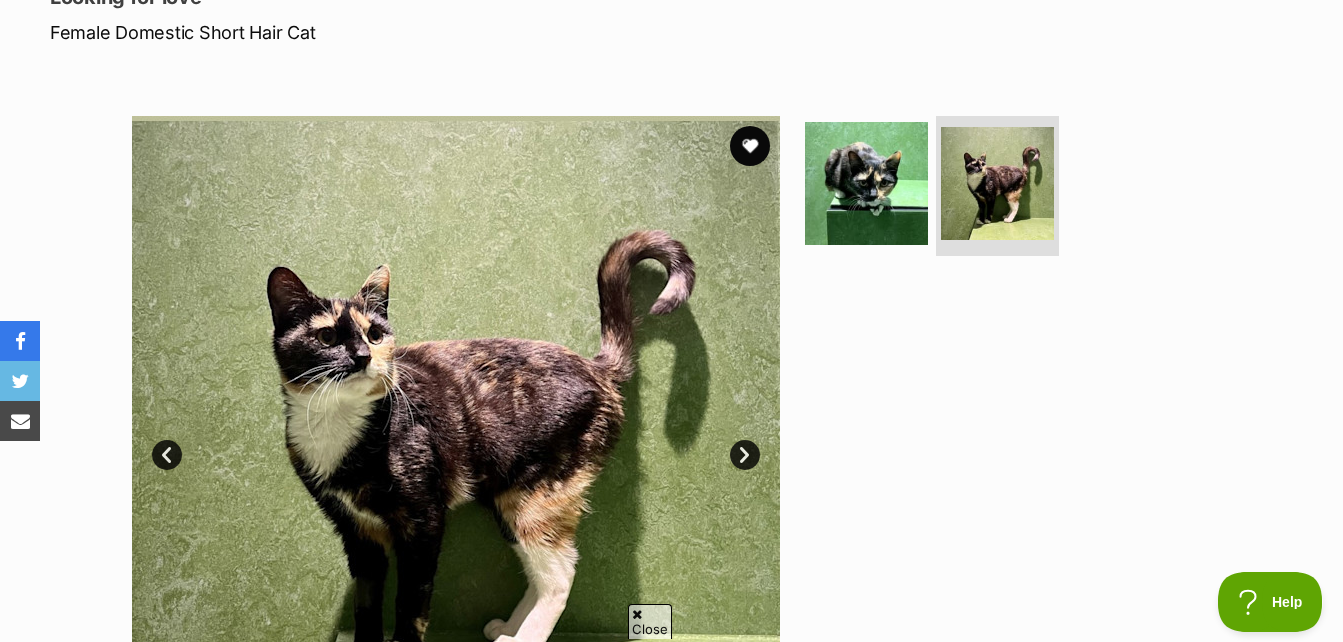 click on "Next" at bounding box center (745, 455) 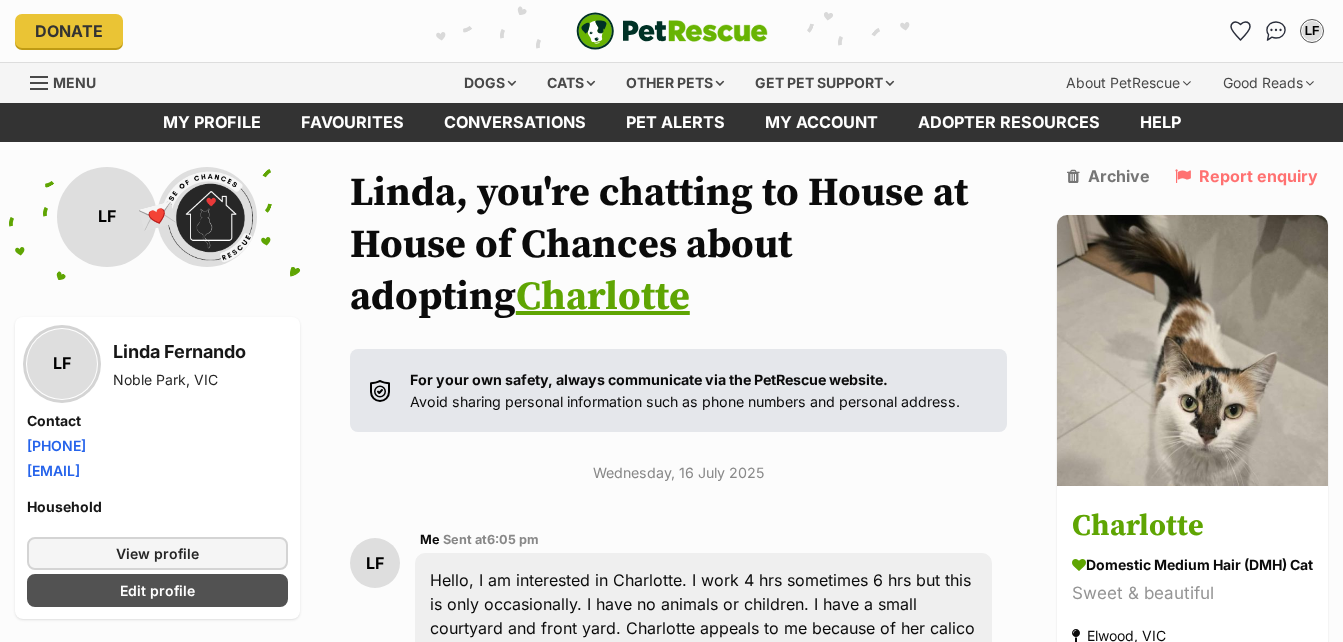 scroll, scrollTop: 200, scrollLeft: 0, axis: vertical 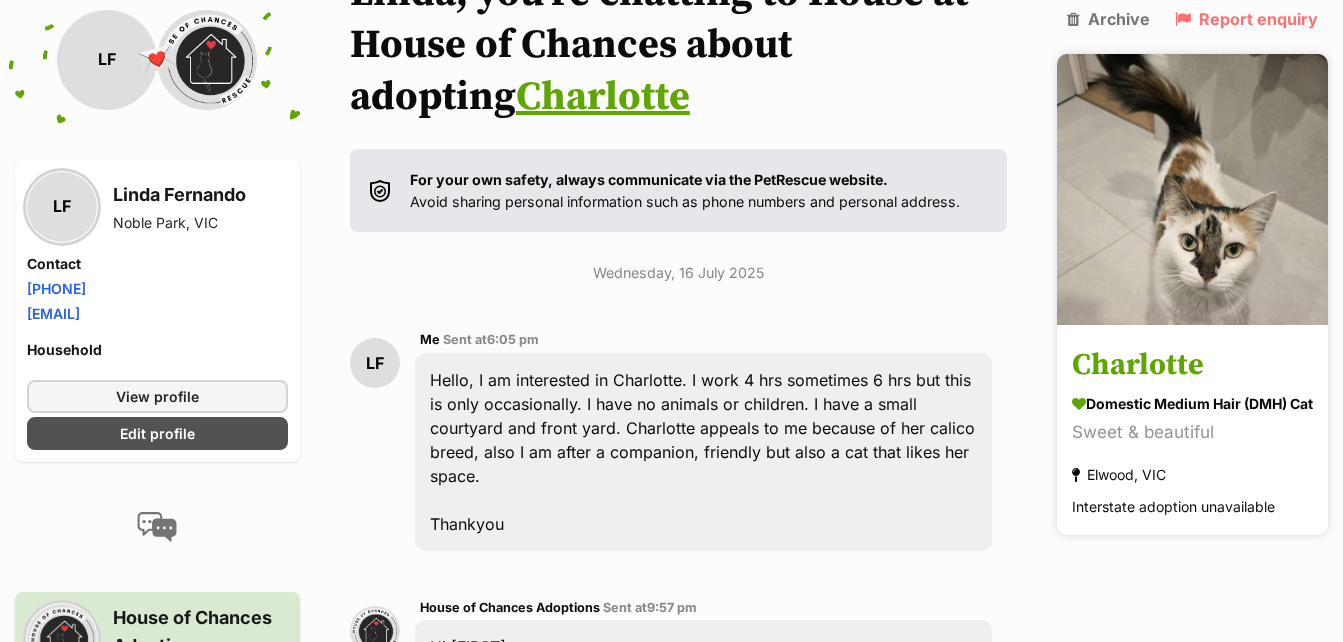 click at bounding box center (1192, 189) 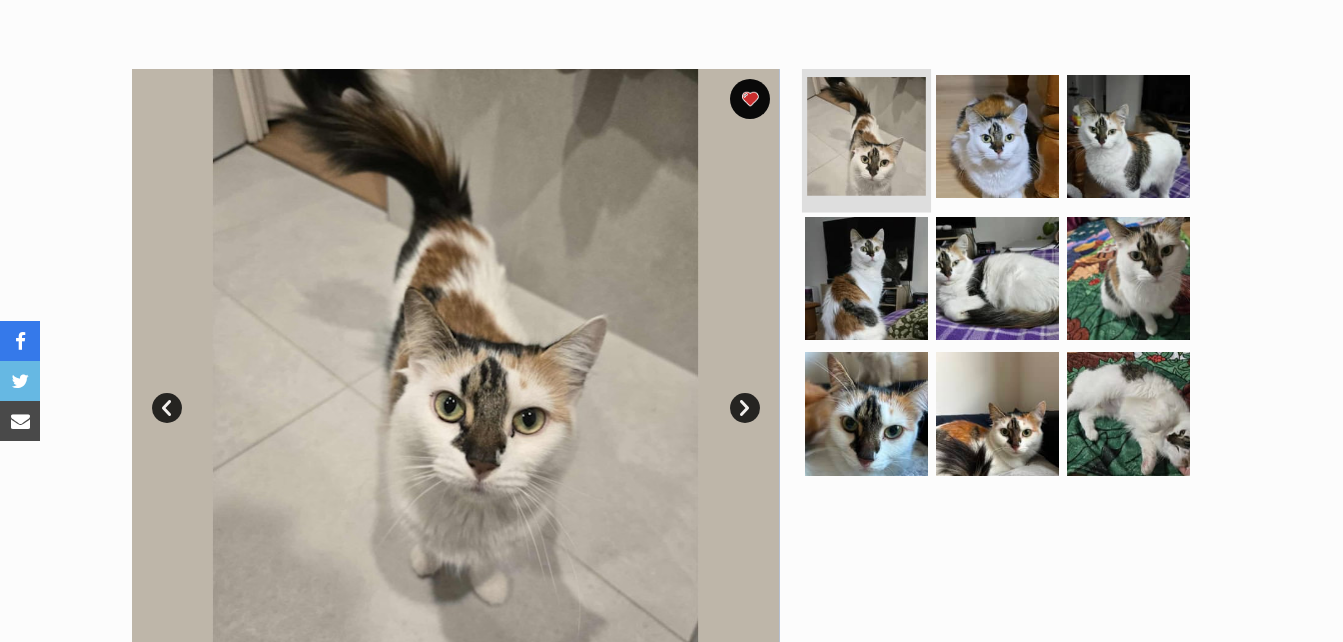 scroll, scrollTop: 400, scrollLeft: 0, axis: vertical 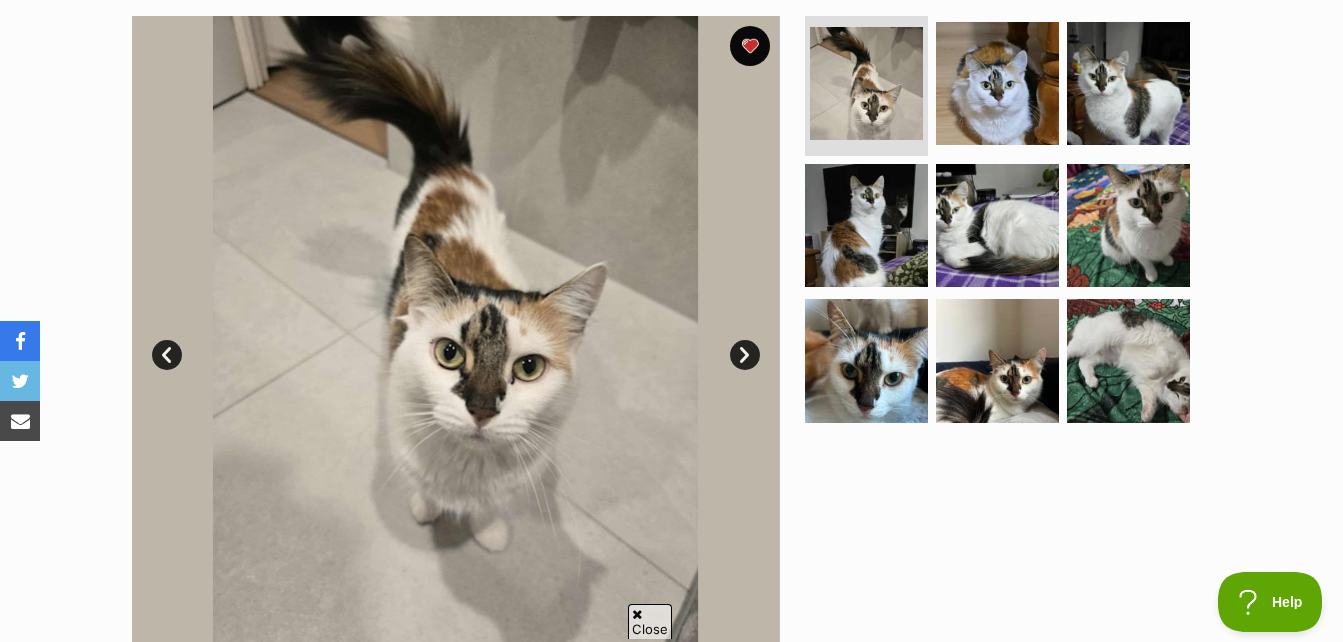 click on "Next" at bounding box center [745, 355] 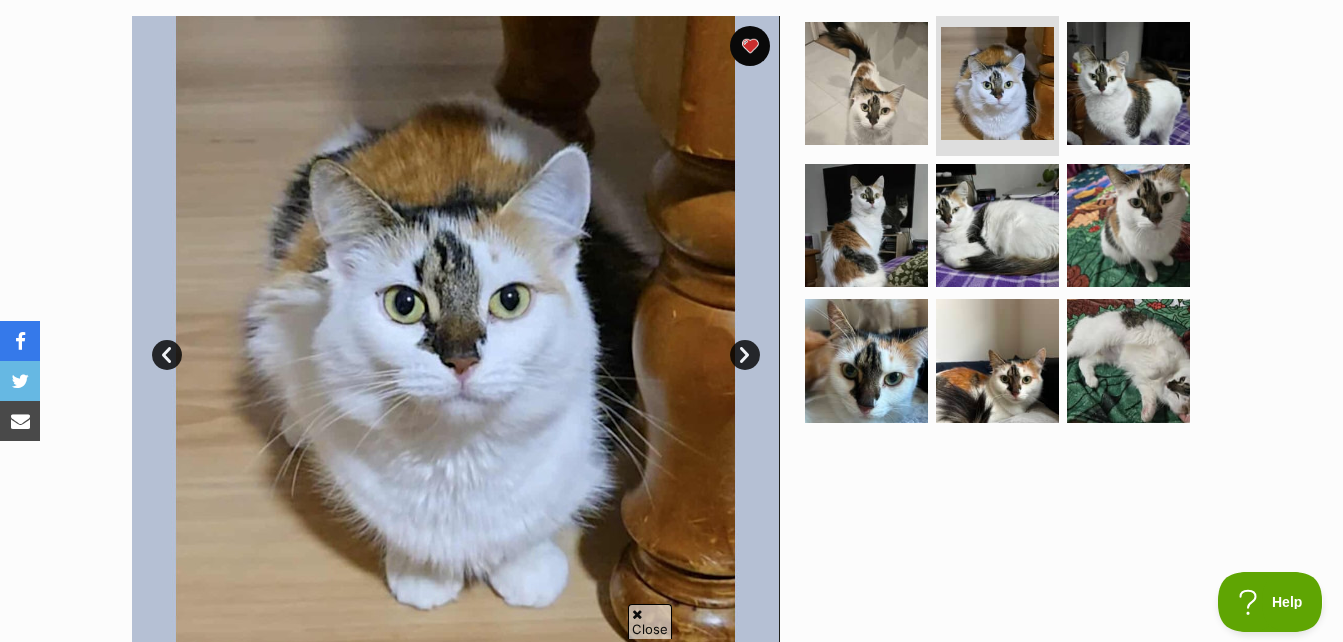 click on "Next" at bounding box center (745, 355) 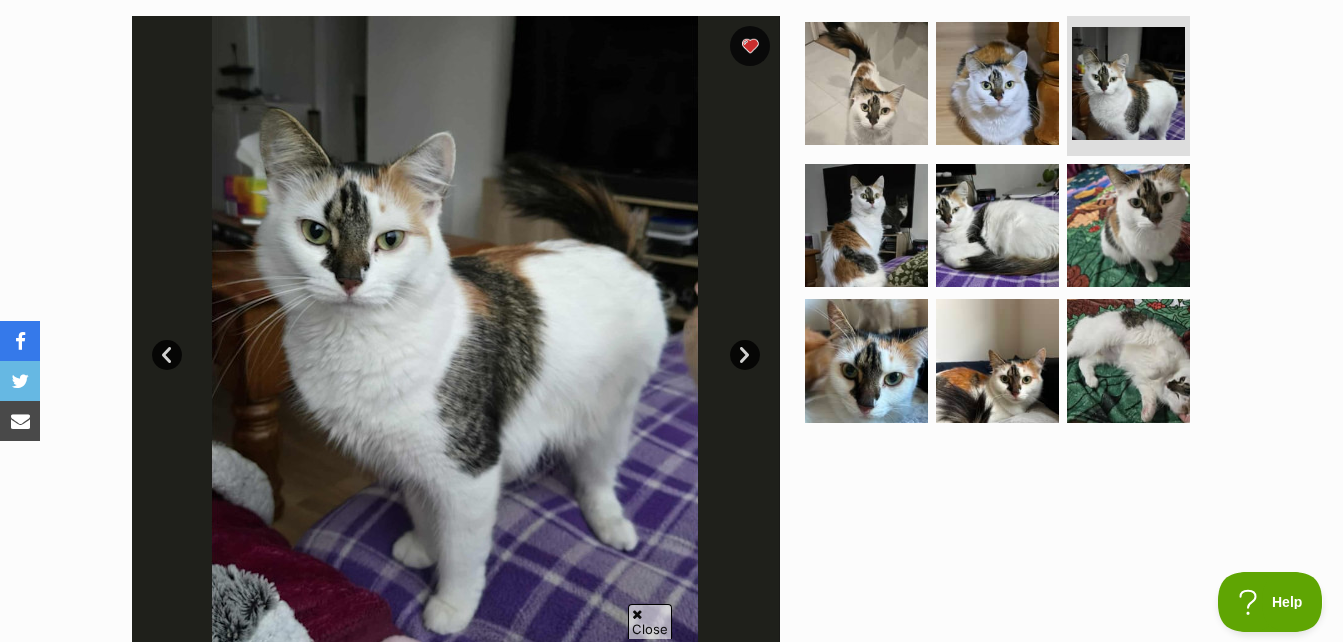 click on "Next" at bounding box center (745, 355) 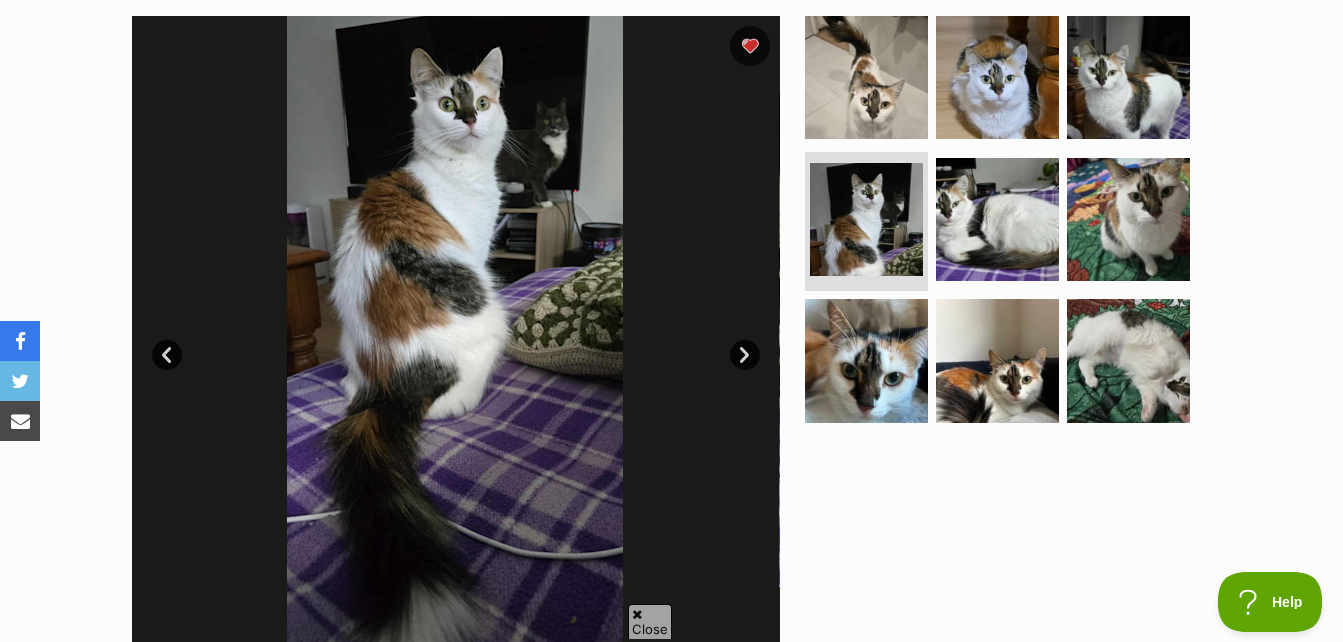 click on "Next" at bounding box center (745, 355) 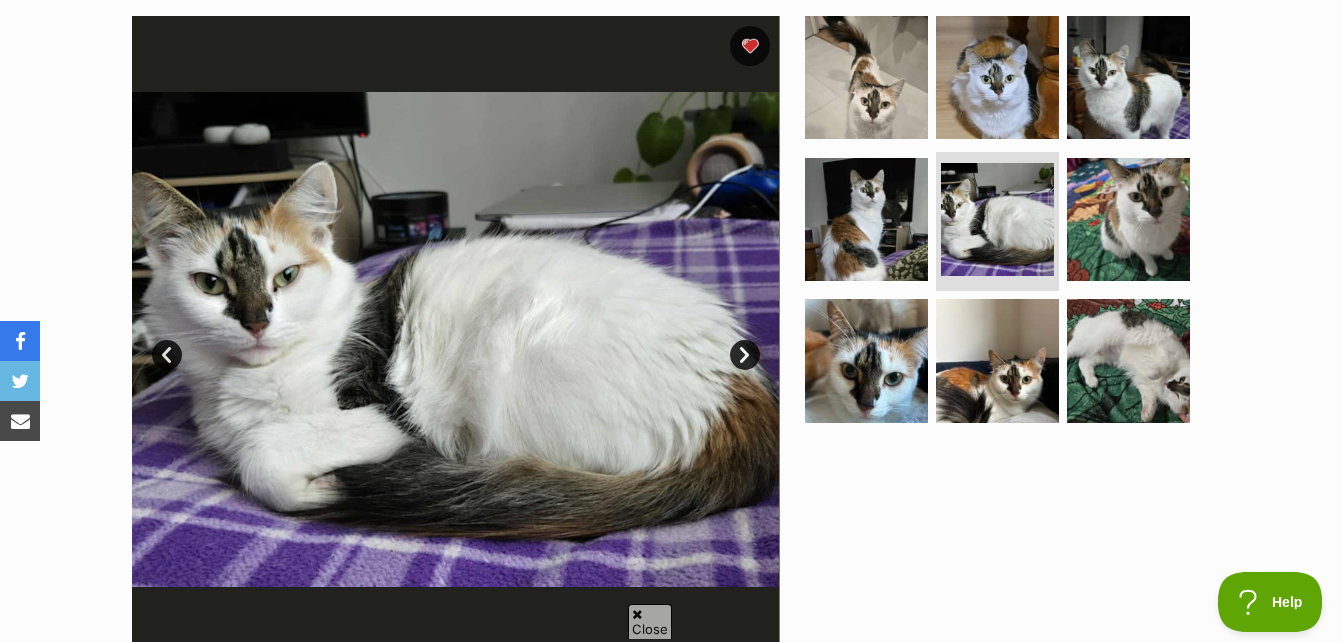 click on "Next" at bounding box center [745, 355] 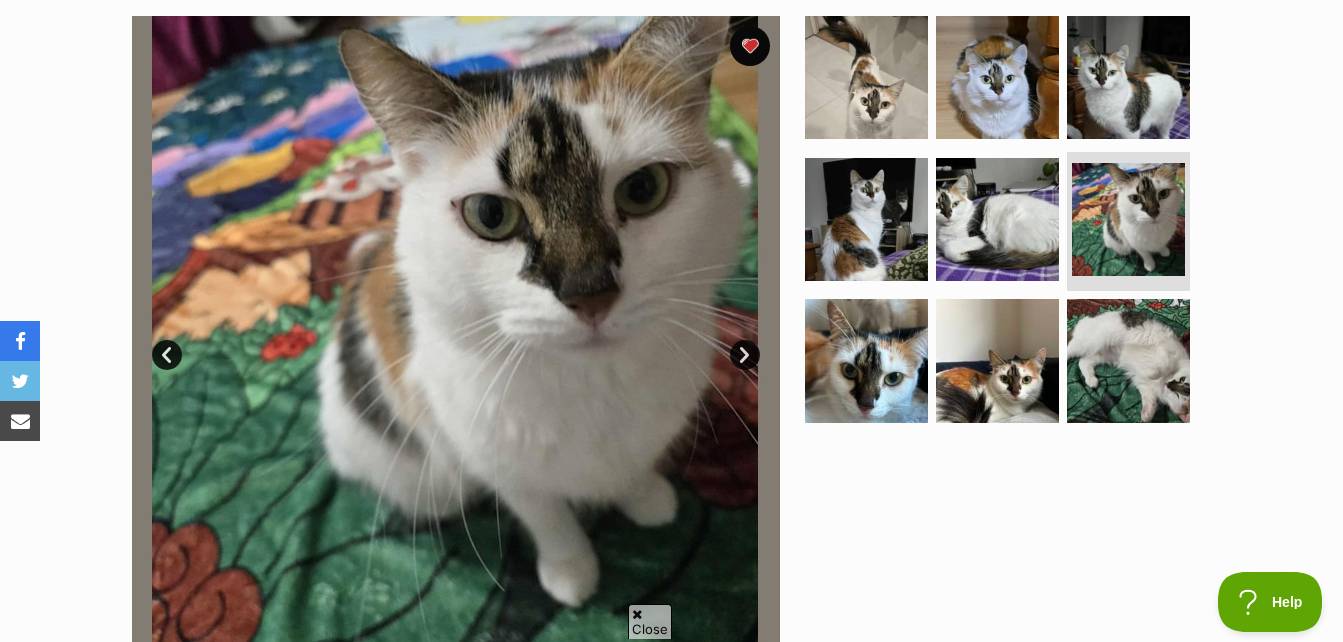 click on "Next" at bounding box center [745, 355] 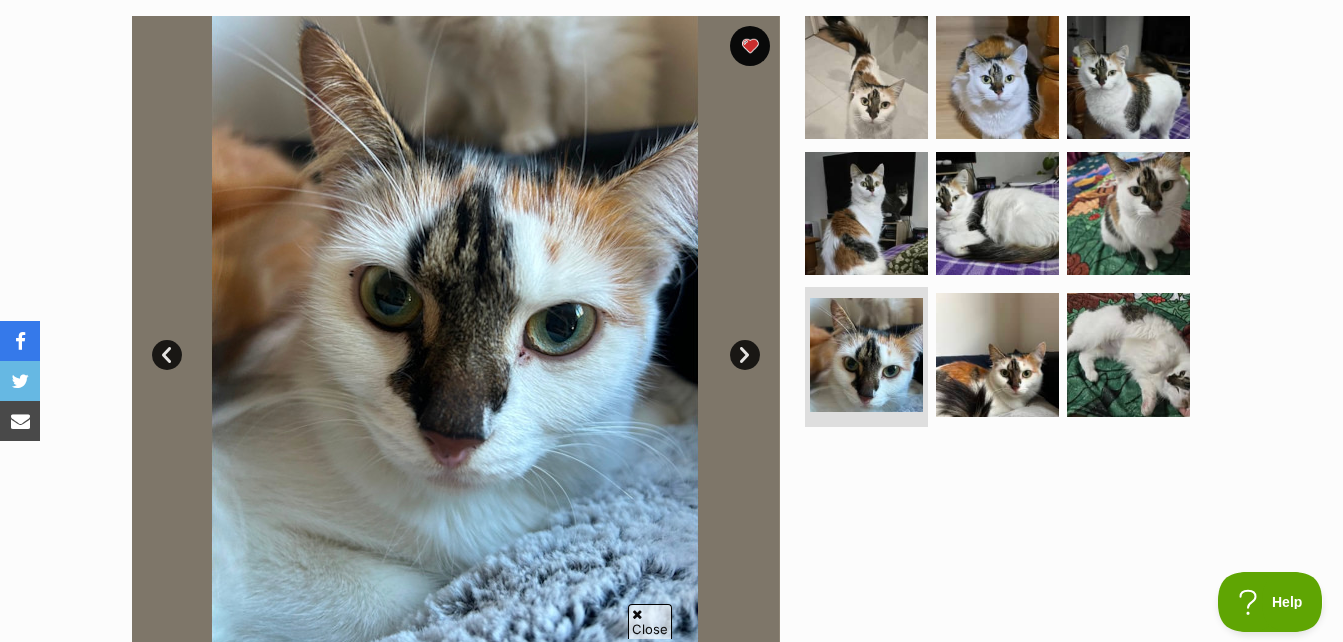 click on "Next" at bounding box center (745, 355) 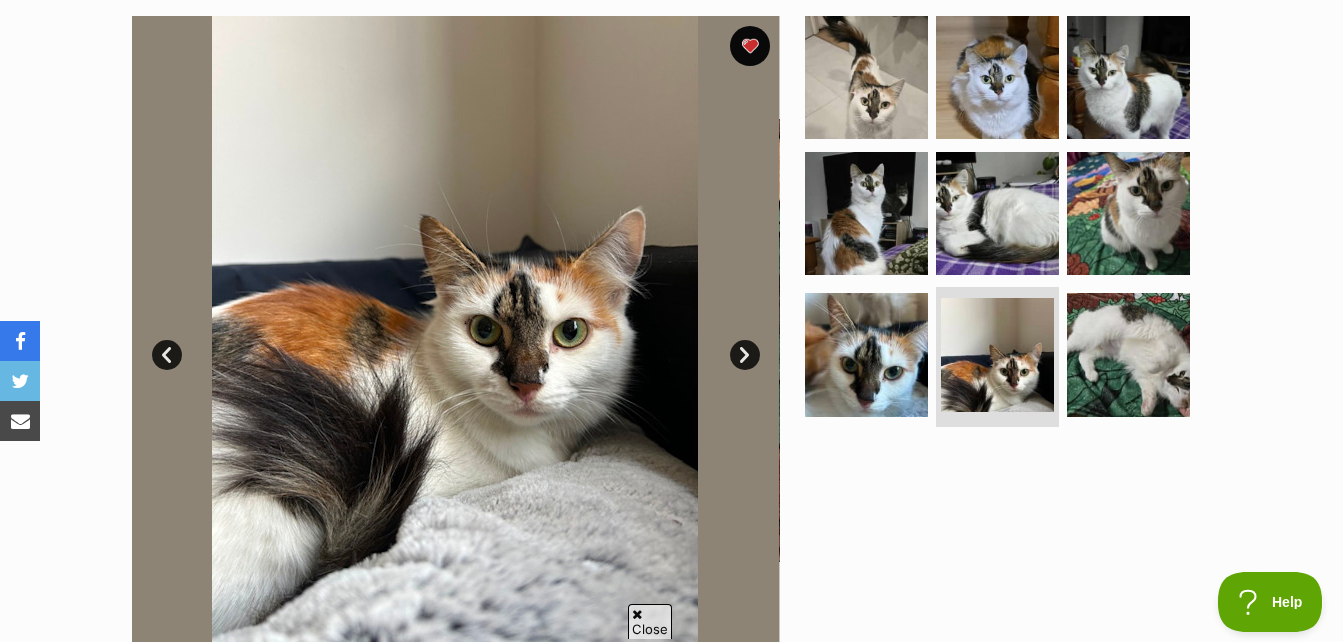 click on "Next" at bounding box center [745, 355] 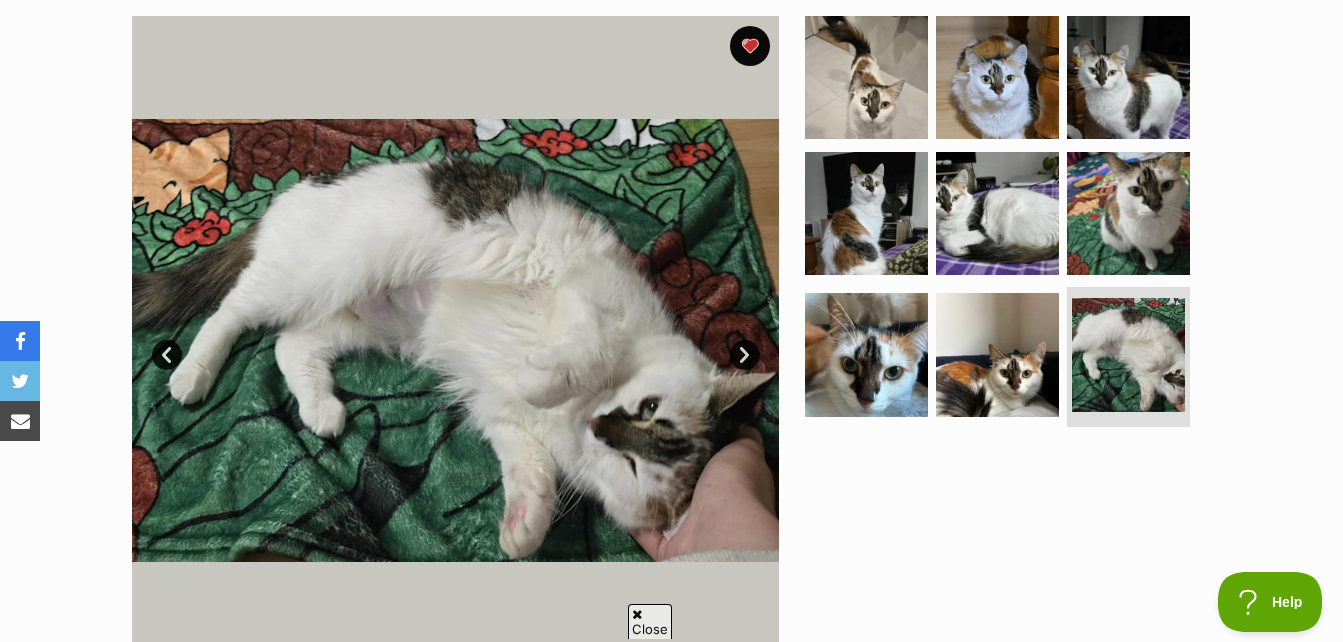 click on "Next" at bounding box center [745, 355] 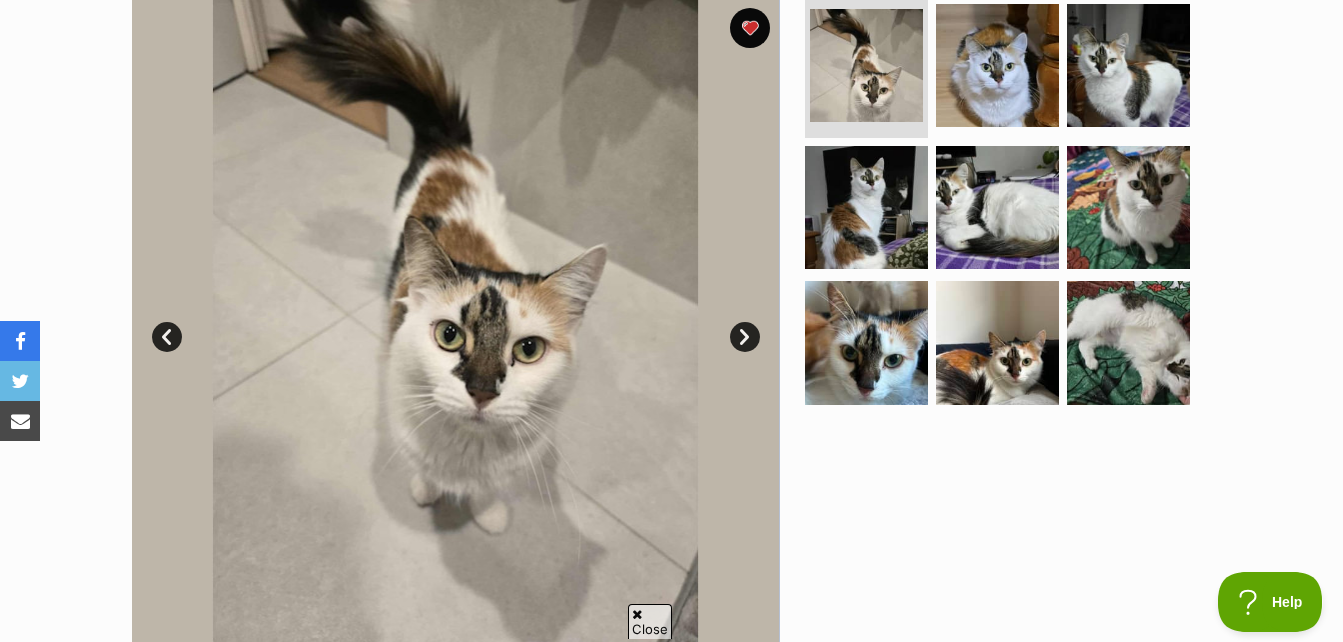 scroll, scrollTop: 300, scrollLeft: 0, axis: vertical 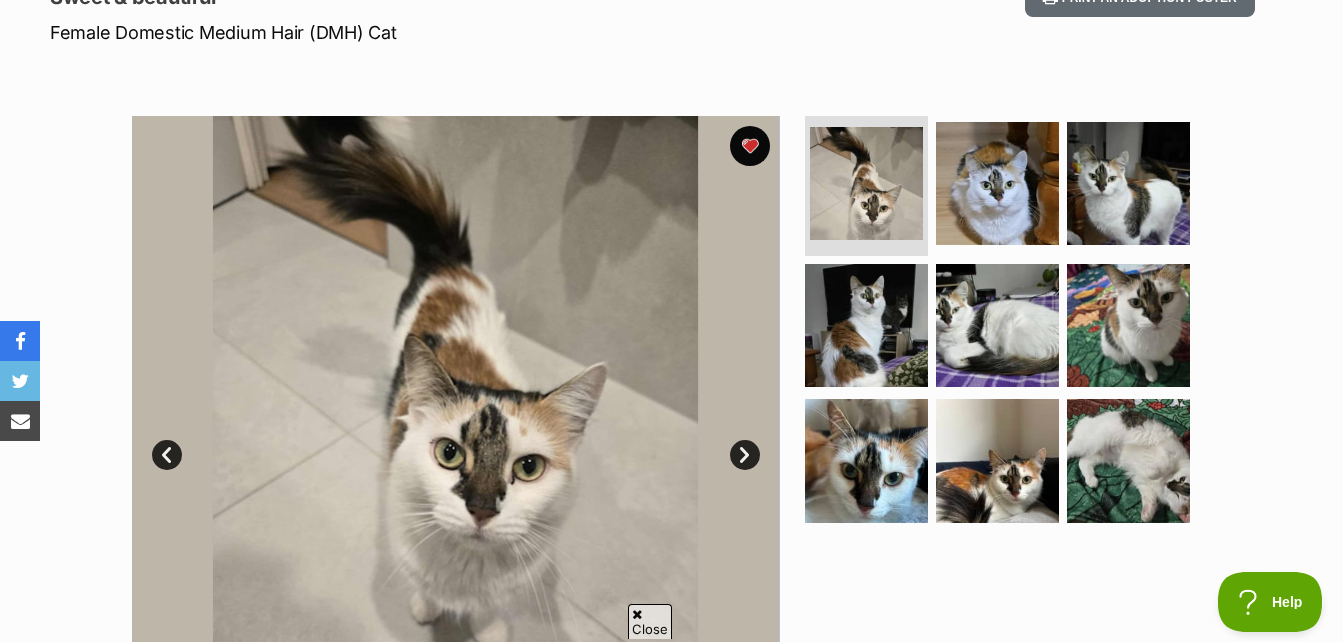 click on "Next" at bounding box center (745, 455) 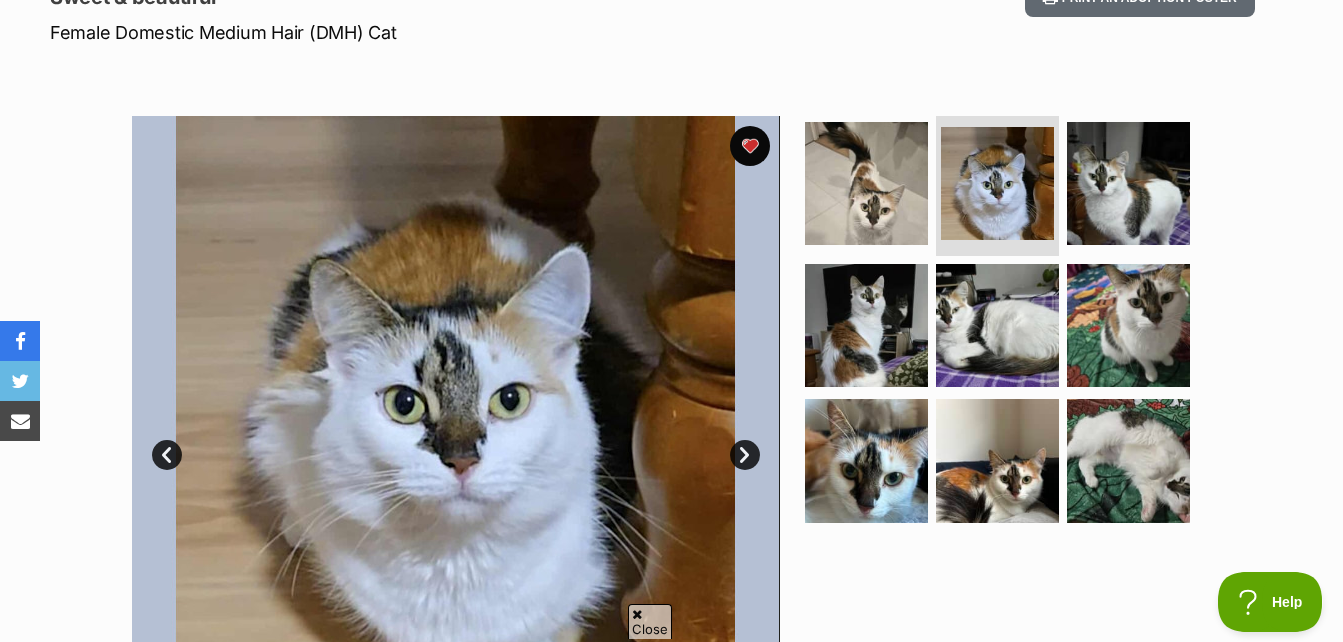 click on "Next" at bounding box center [745, 455] 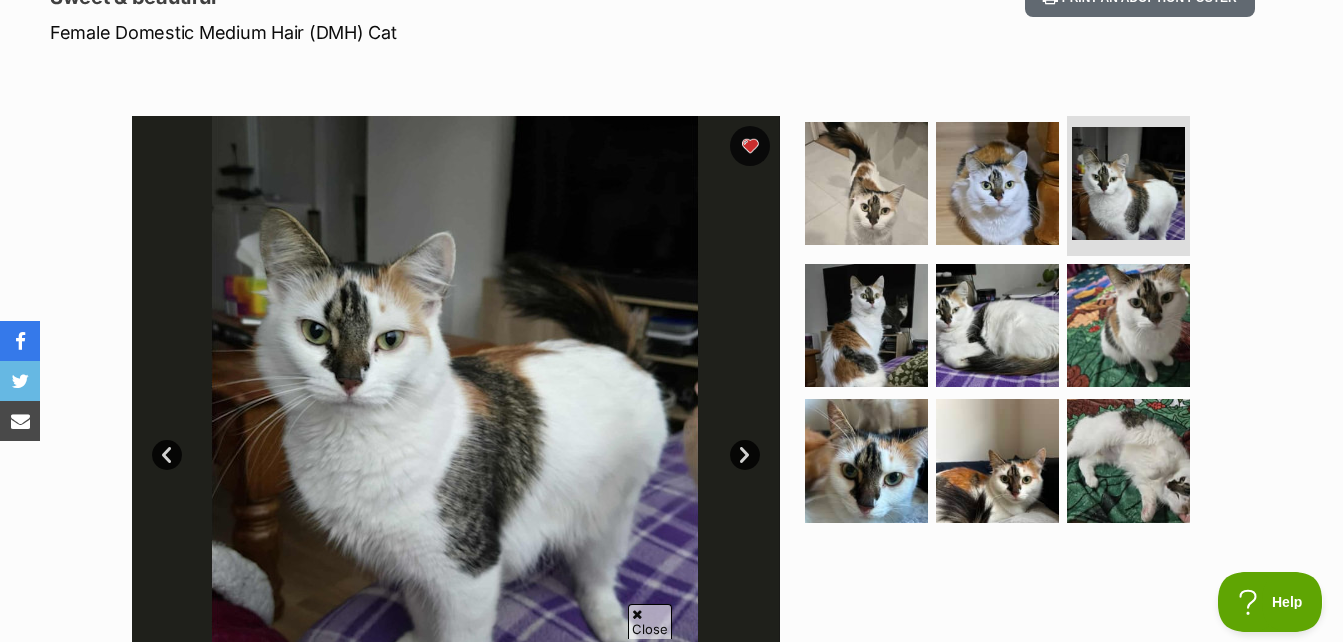 click on "Next" at bounding box center (745, 455) 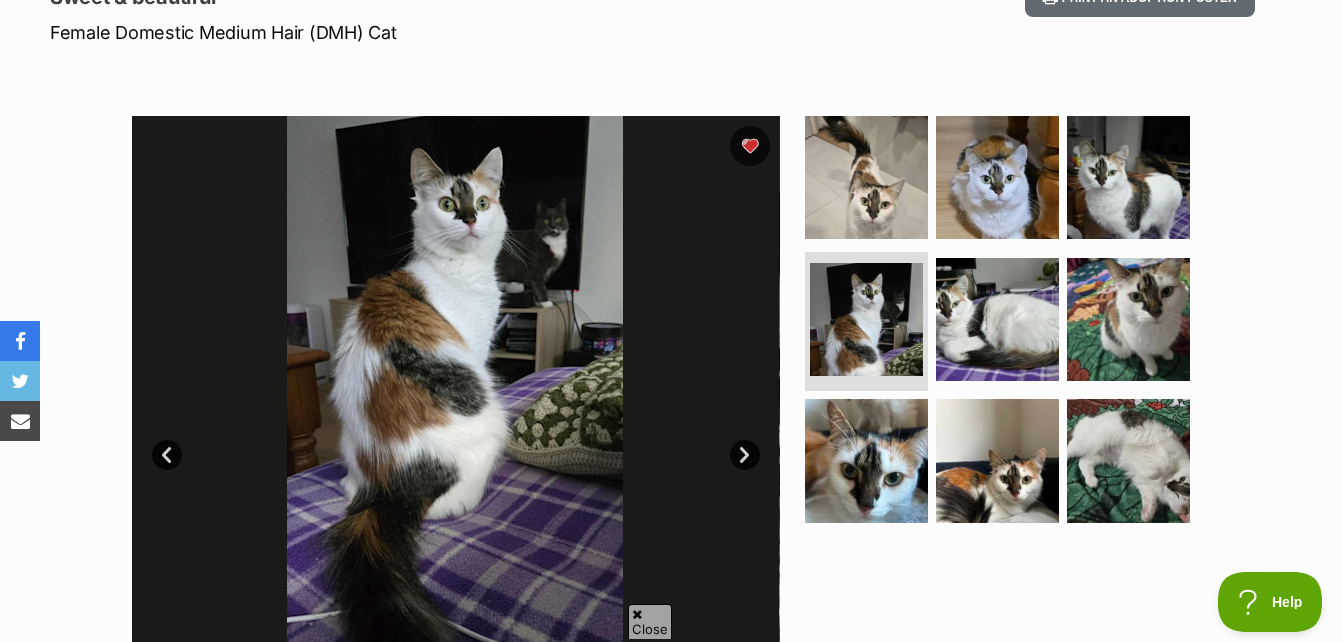 click on "Next" at bounding box center (745, 455) 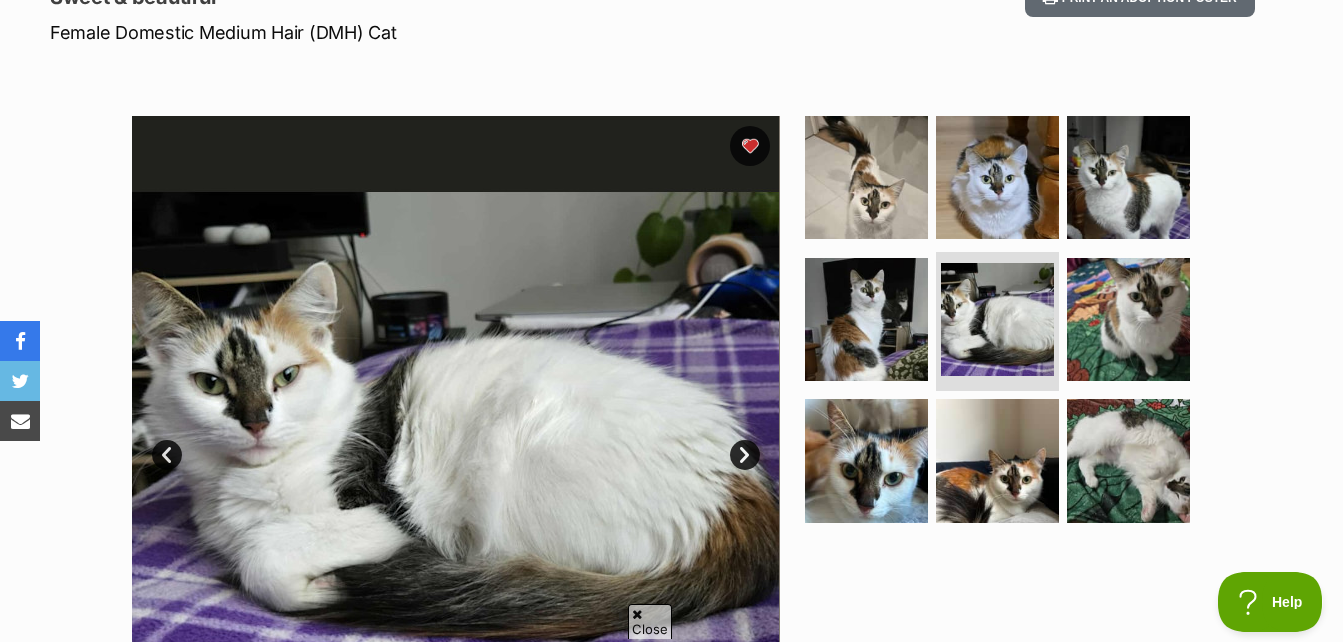click on "Next" at bounding box center (745, 455) 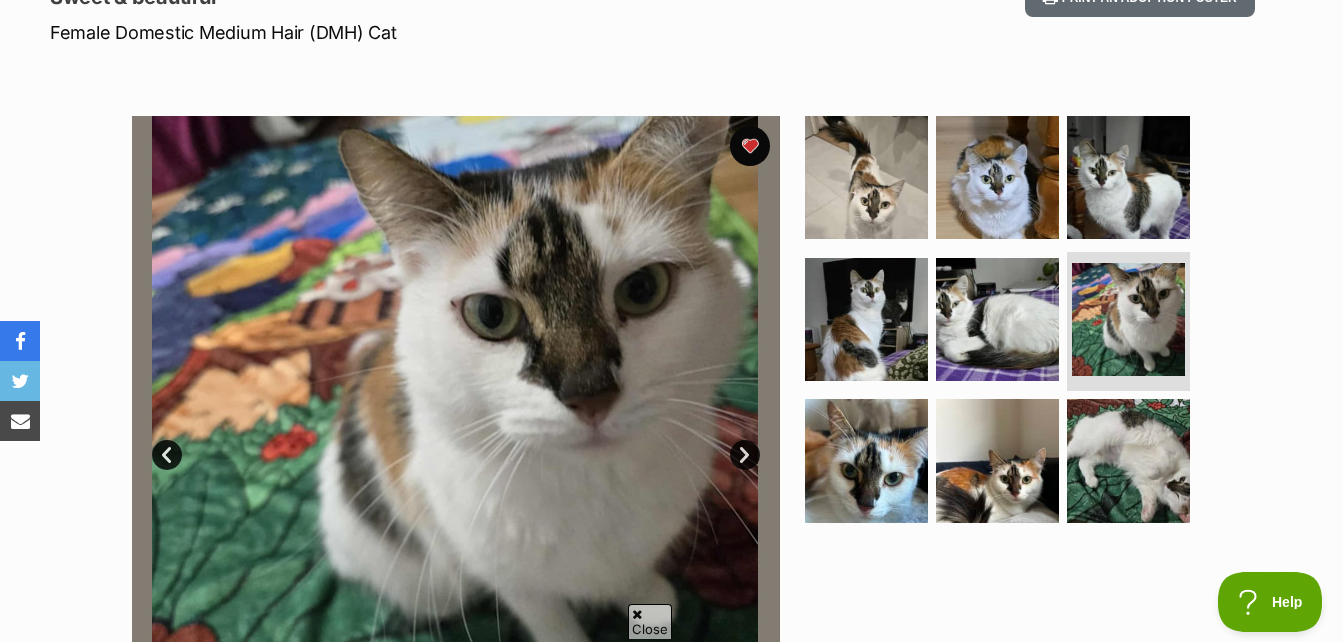 click on "Next" at bounding box center [745, 455] 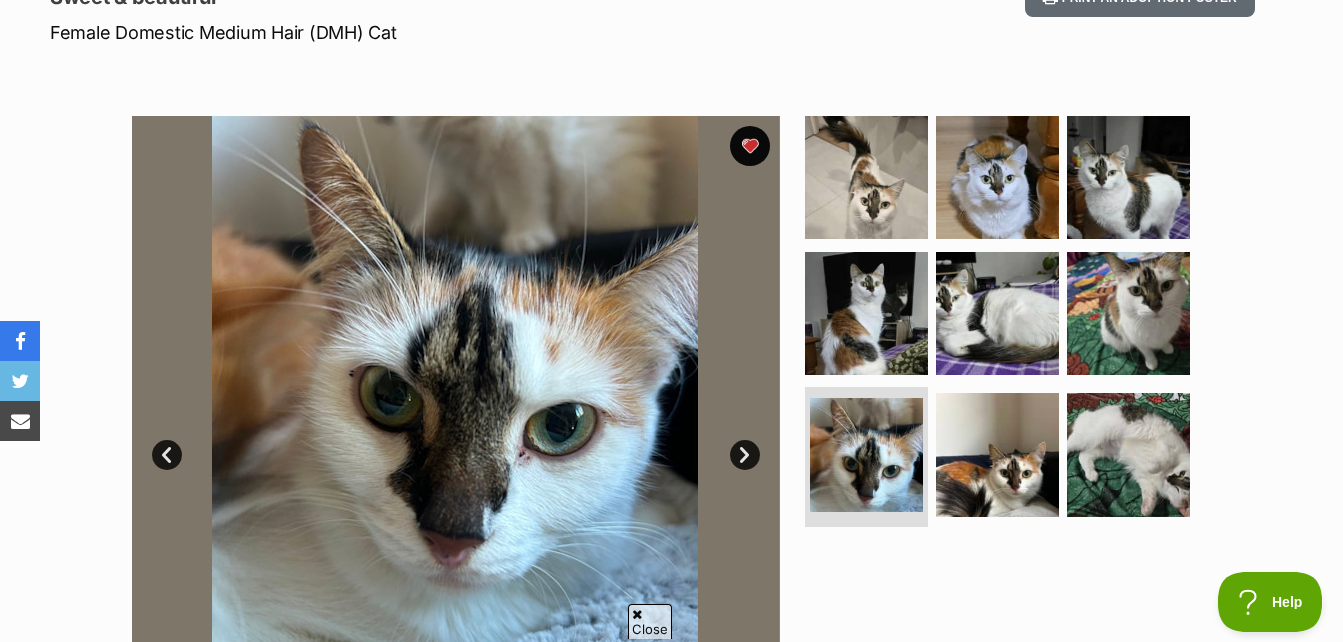 click on "Next" at bounding box center [745, 455] 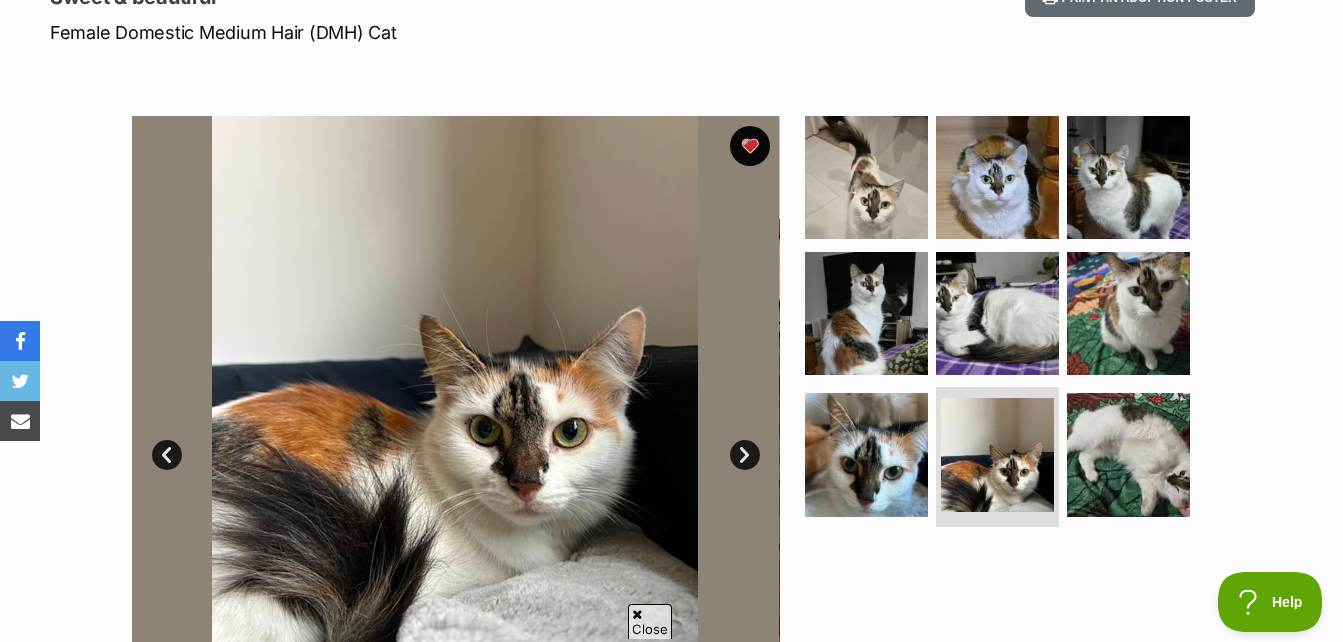 click on "Next" at bounding box center [745, 455] 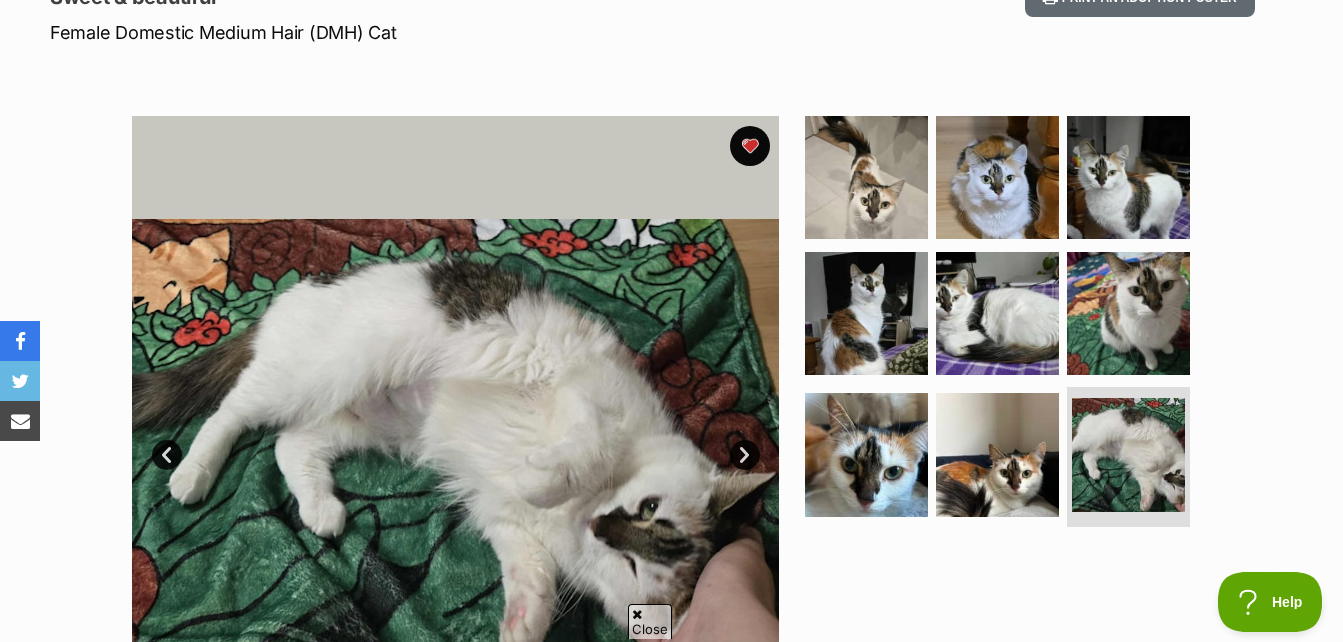 click on "Next" at bounding box center [745, 455] 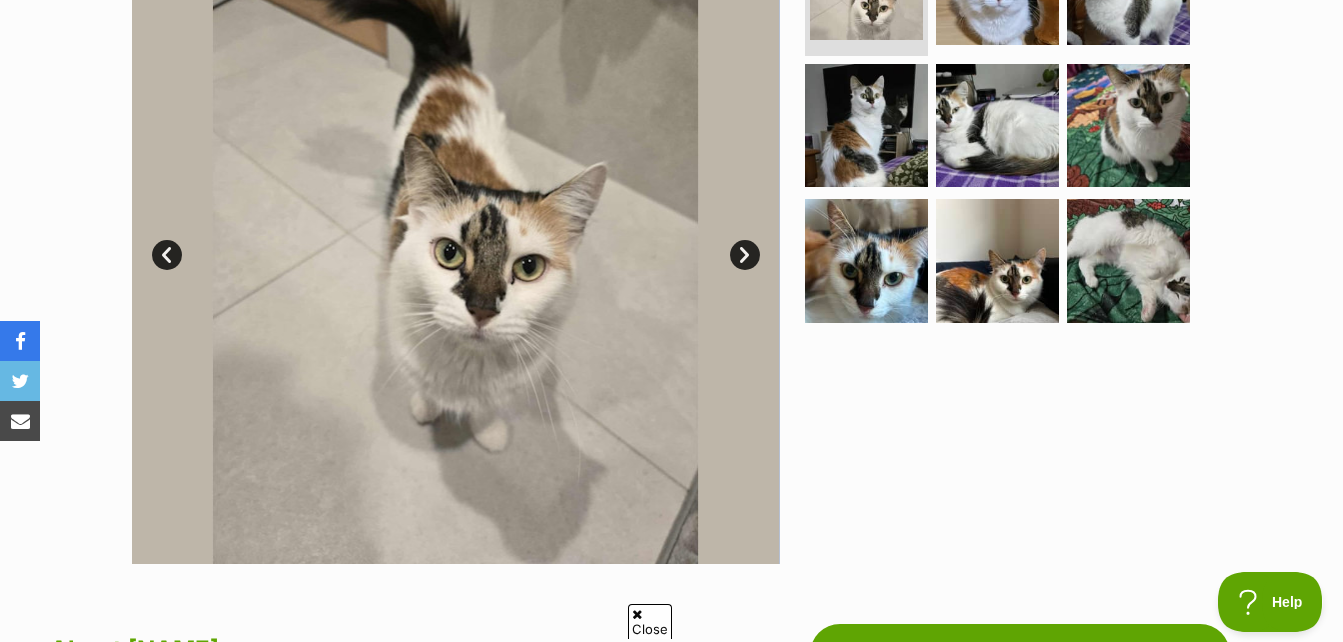 scroll, scrollTop: 0, scrollLeft: 0, axis: both 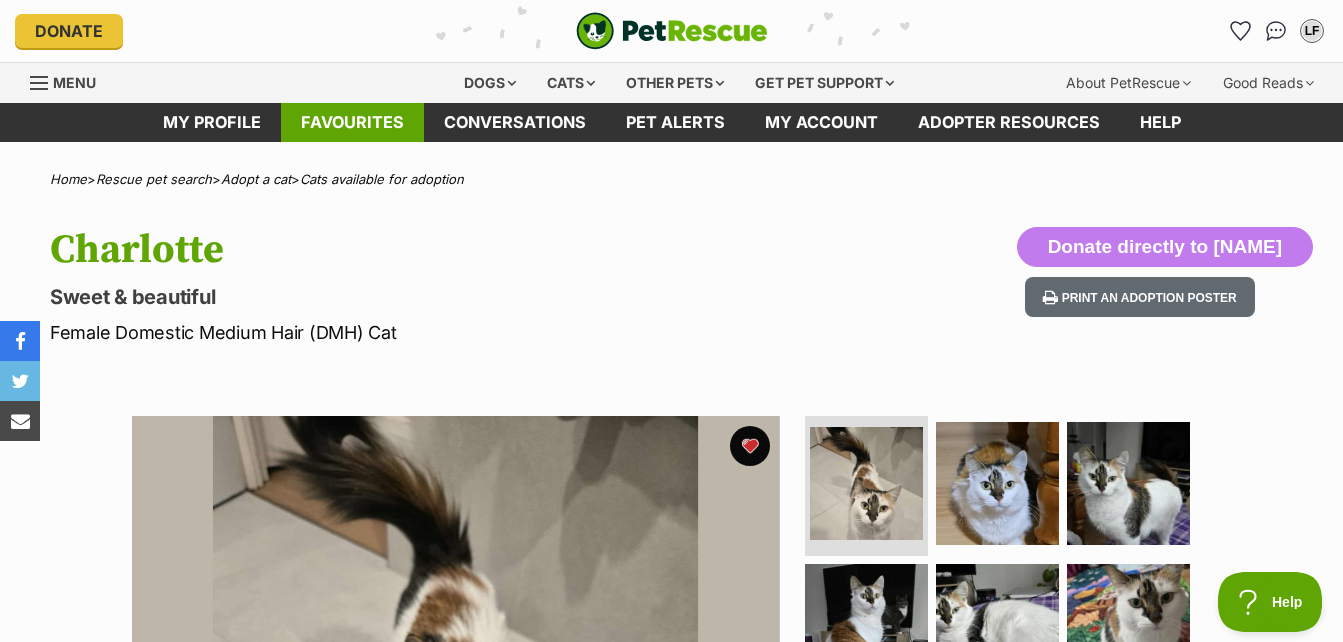 click on "Favourites" at bounding box center (352, 122) 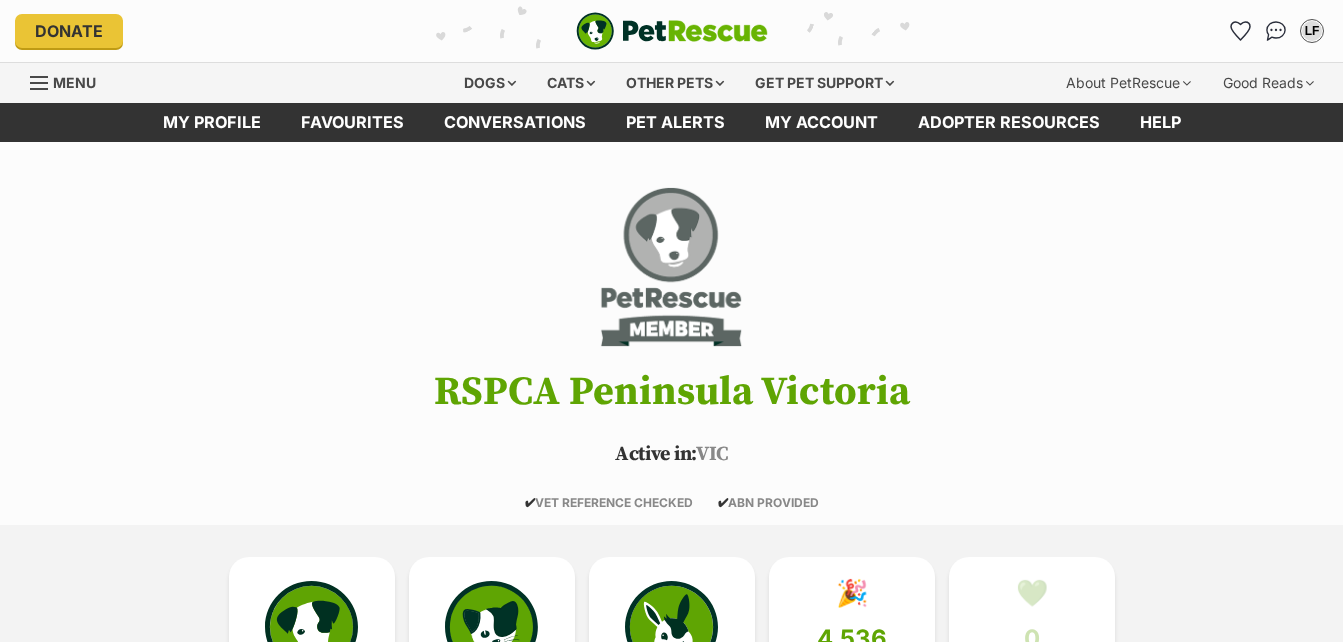 scroll, scrollTop: 0, scrollLeft: 0, axis: both 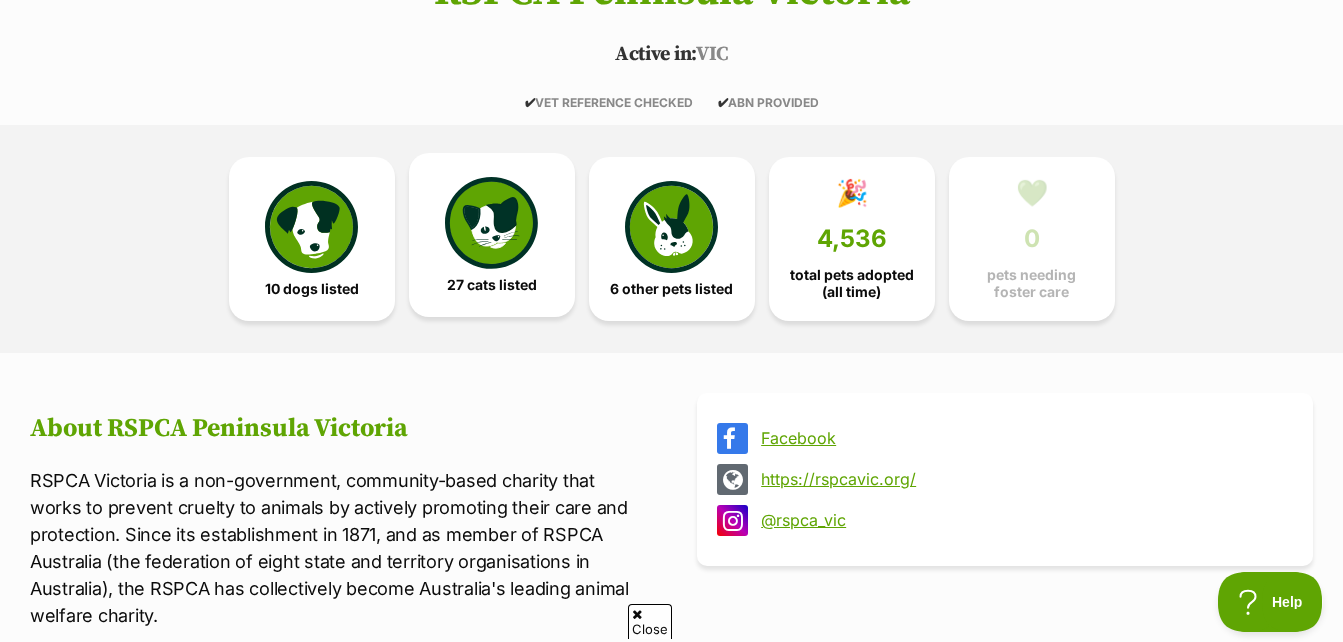 click at bounding box center (491, 223) 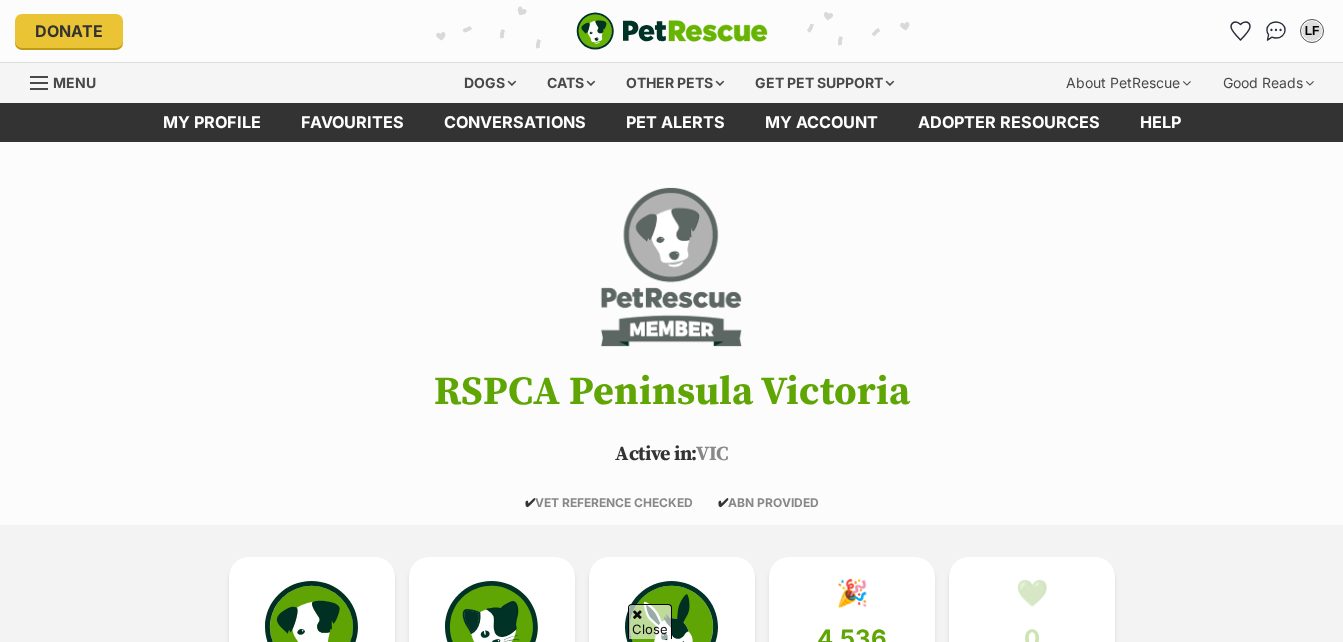 scroll, scrollTop: 1722, scrollLeft: 0, axis: vertical 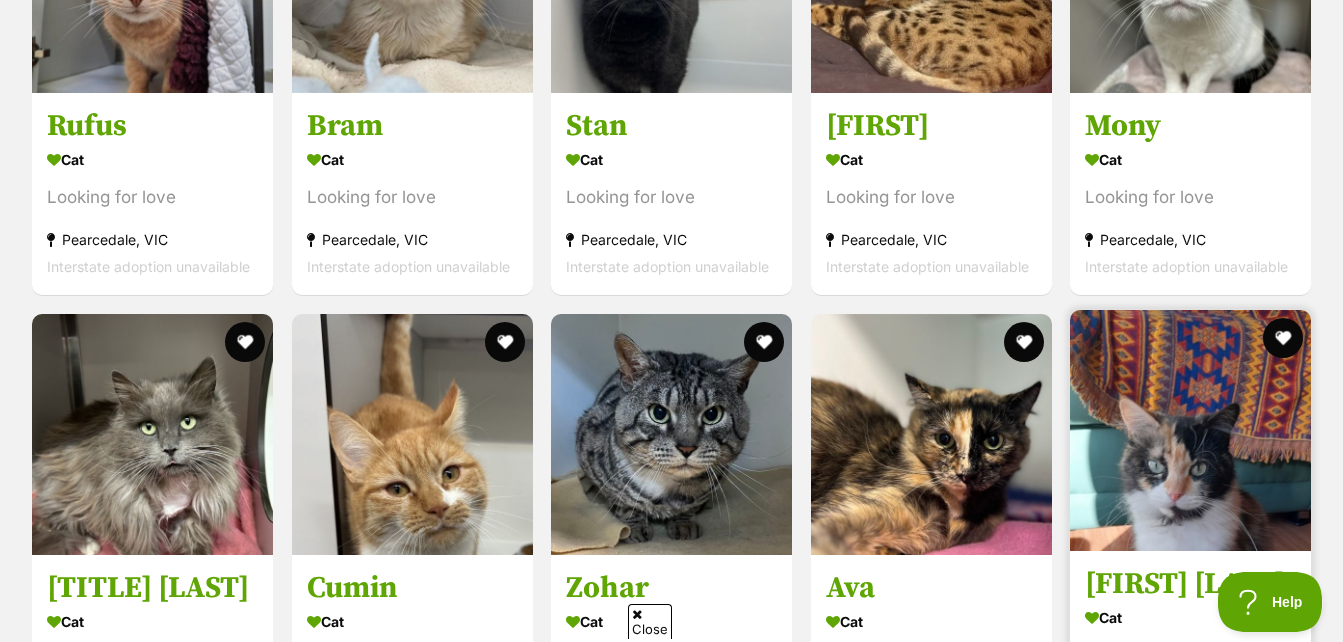 click at bounding box center (1190, 430) 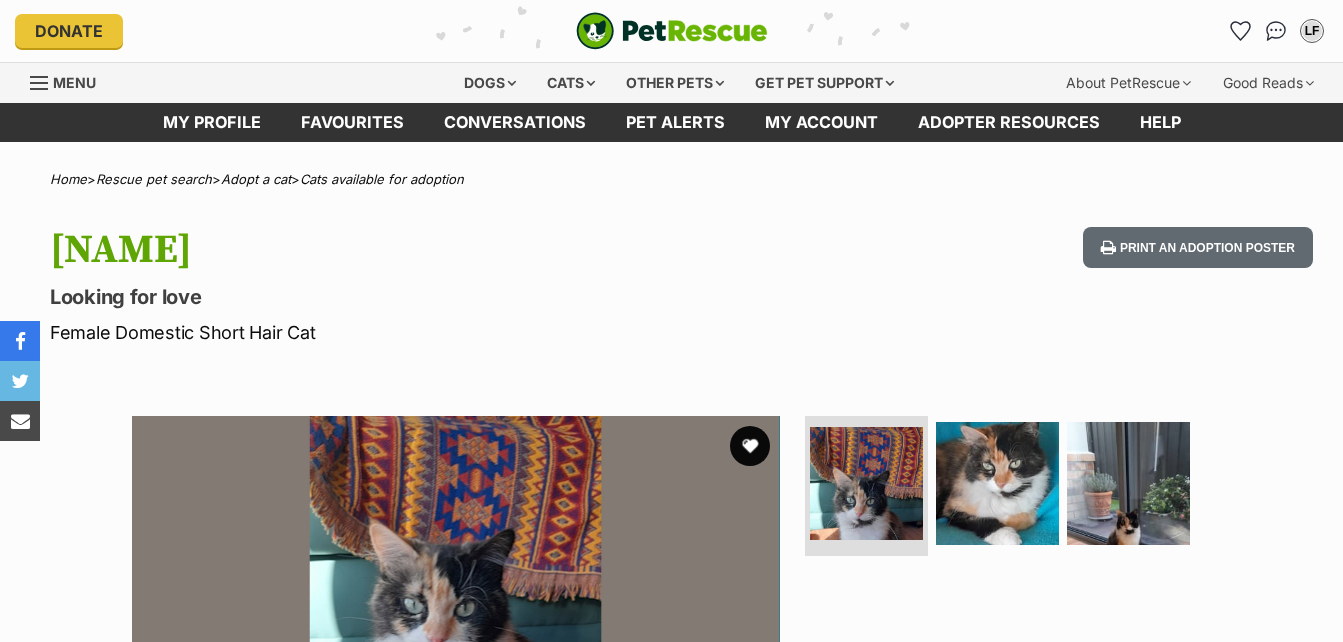 scroll, scrollTop: 0, scrollLeft: 0, axis: both 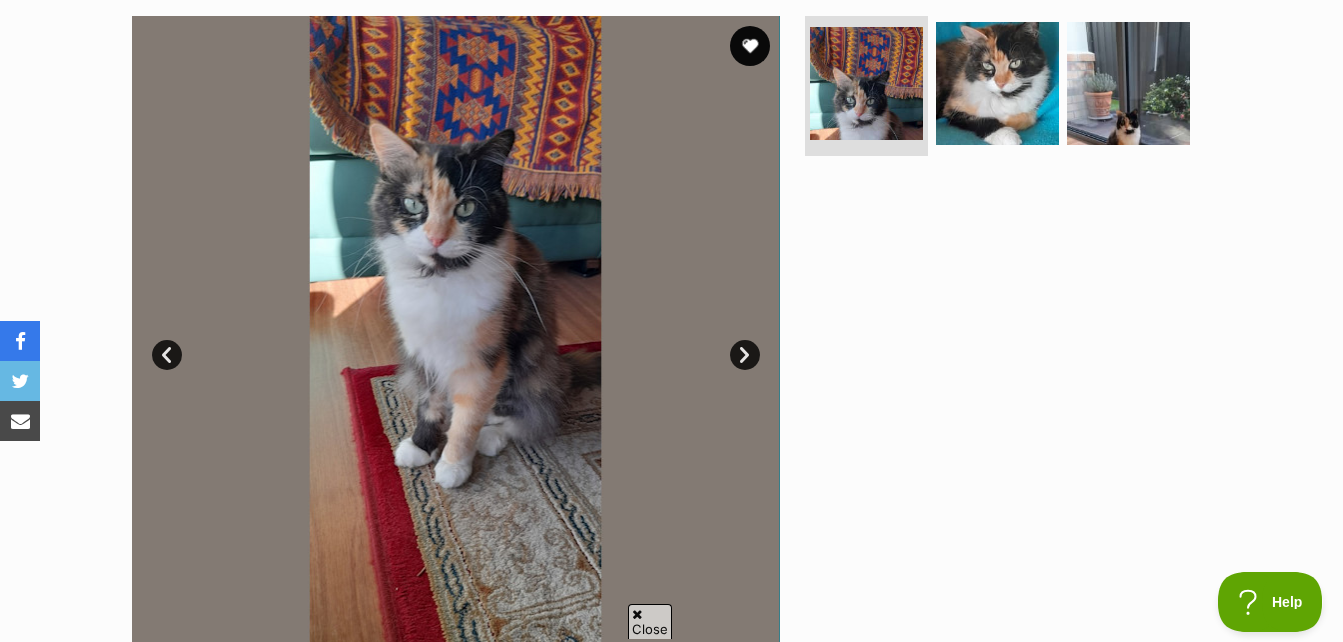 click on "Next" at bounding box center [745, 355] 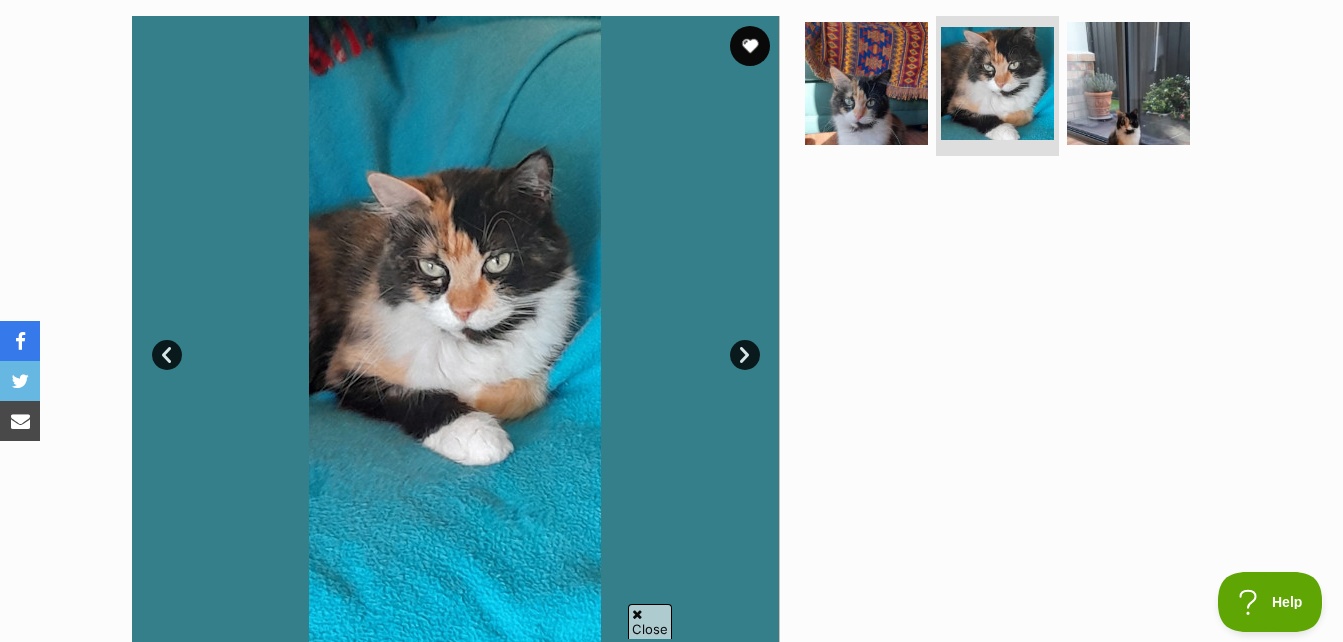 click on "Next" at bounding box center [745, 355] 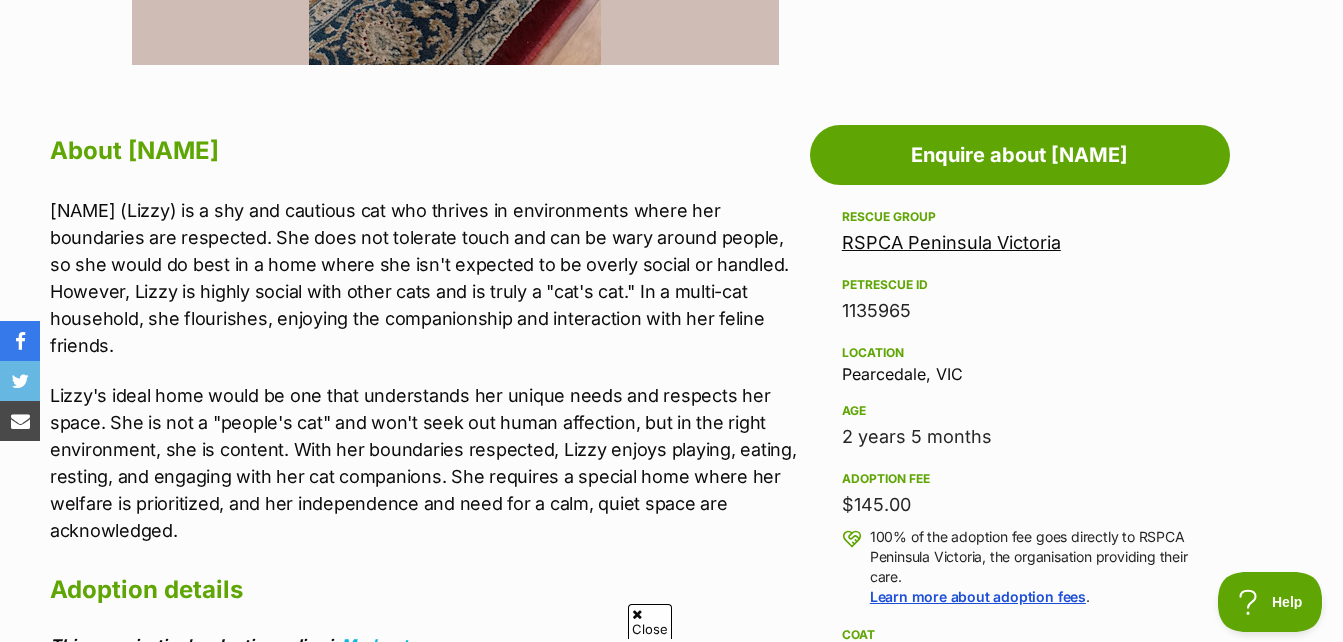 scroll, scrollTop: 1000, scrollLeft: 0, axis: vertical 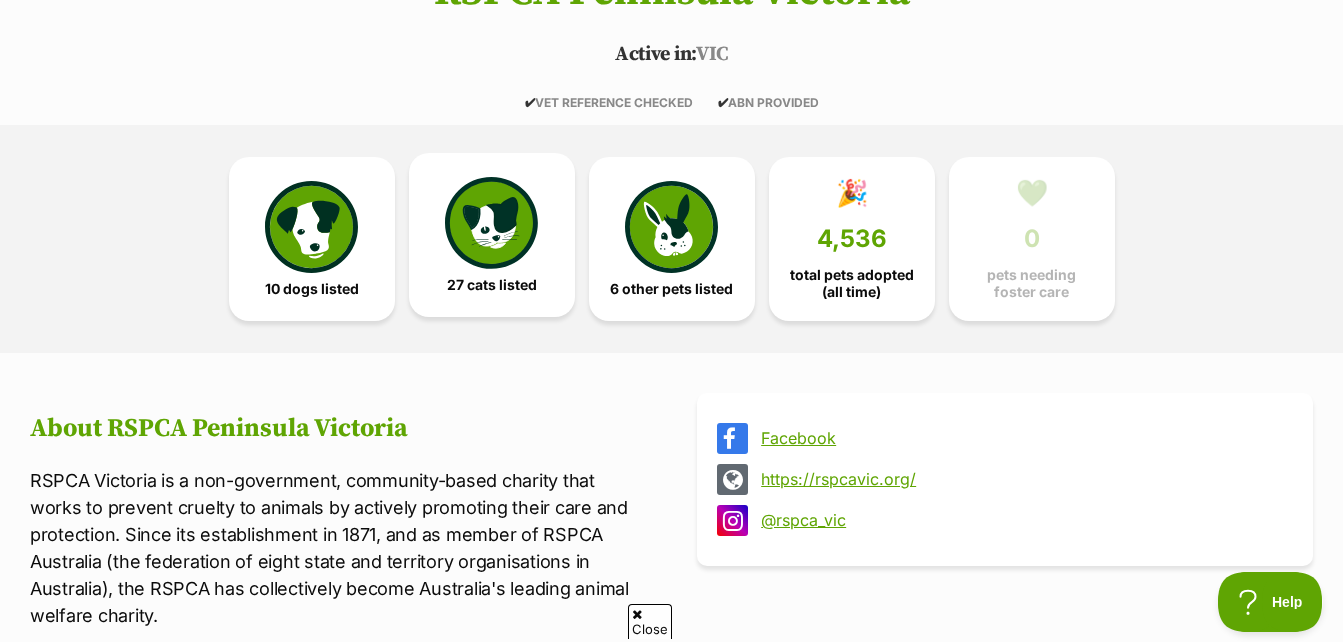 click at bounding box center (491, 223) 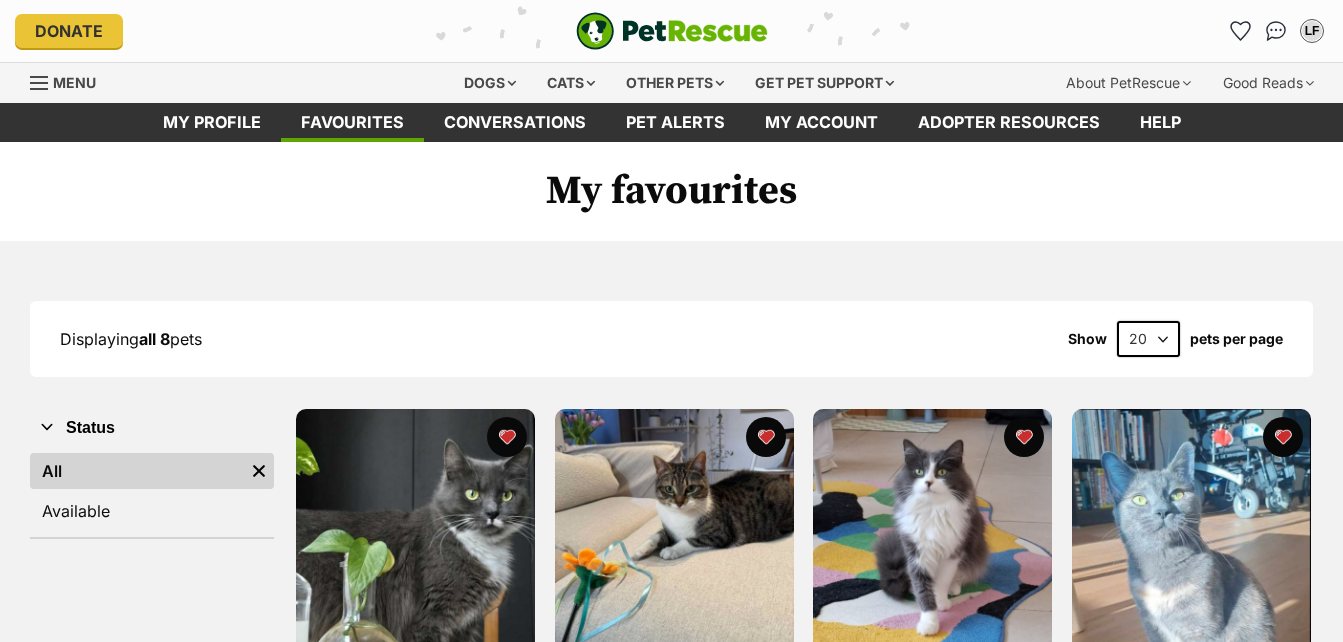 scroll, scrollTop: 0, scrollLeft: 0, axis: both 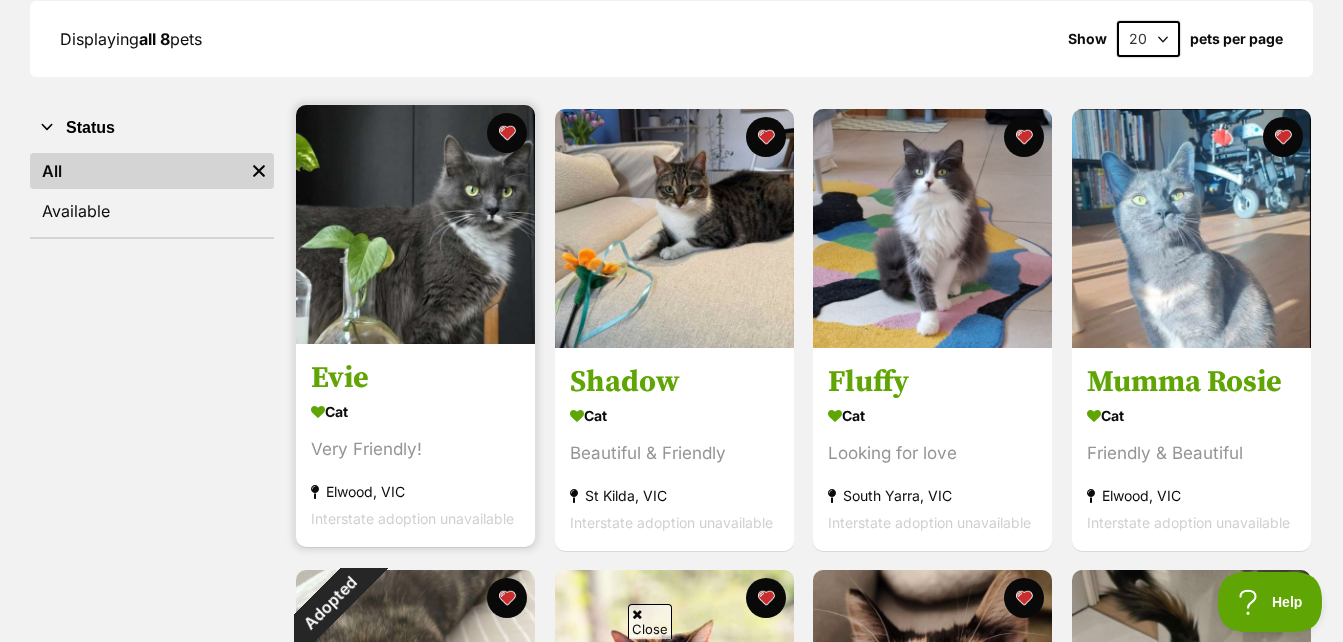 click at bounding box center (415, 224) 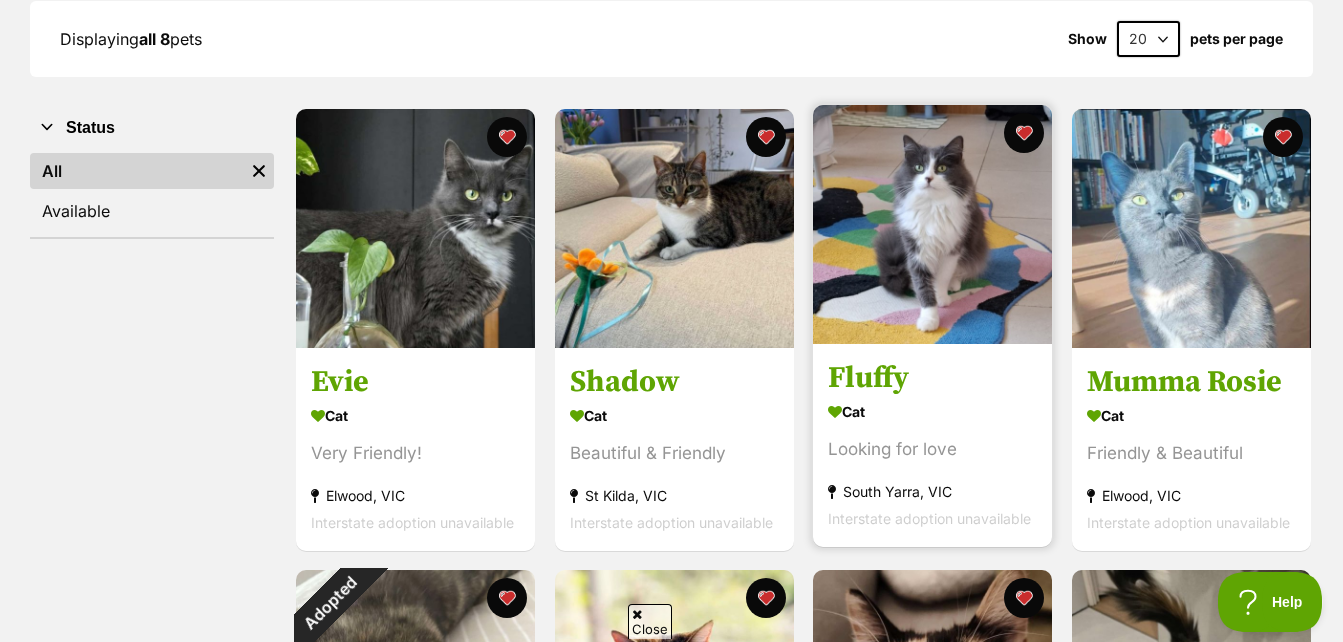 click at bounding box center [932, 224] 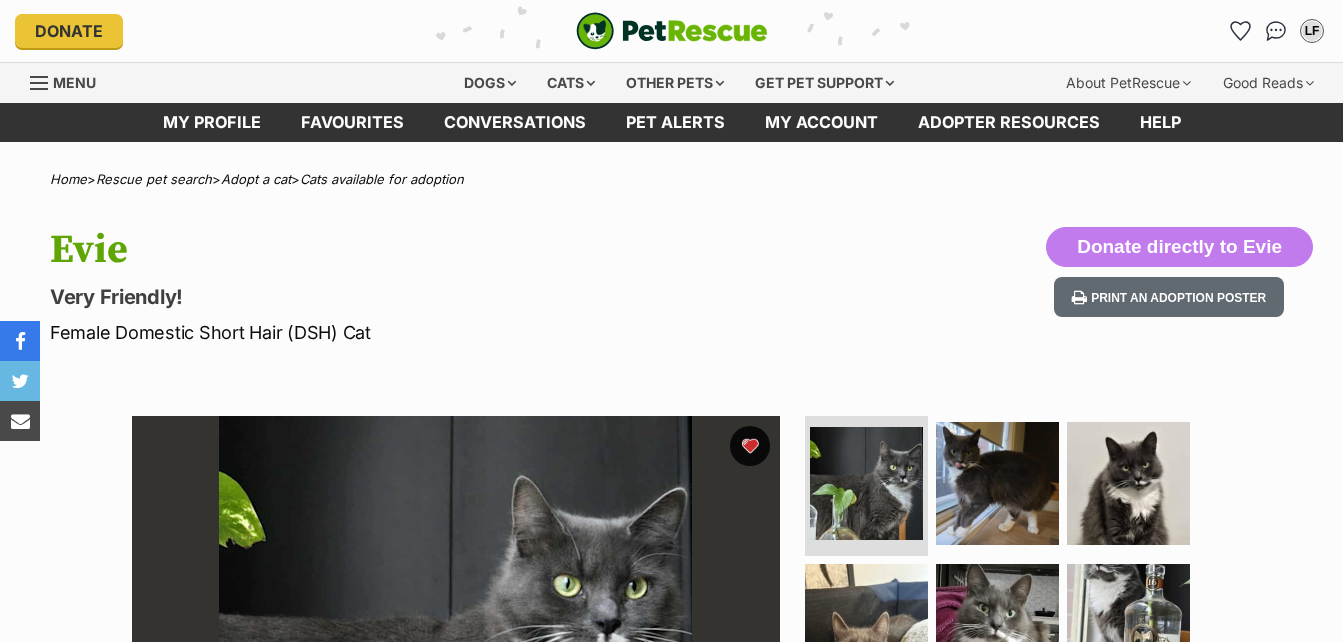 scroll, scrollTop: 0, scrollLeft: 0, axis: both 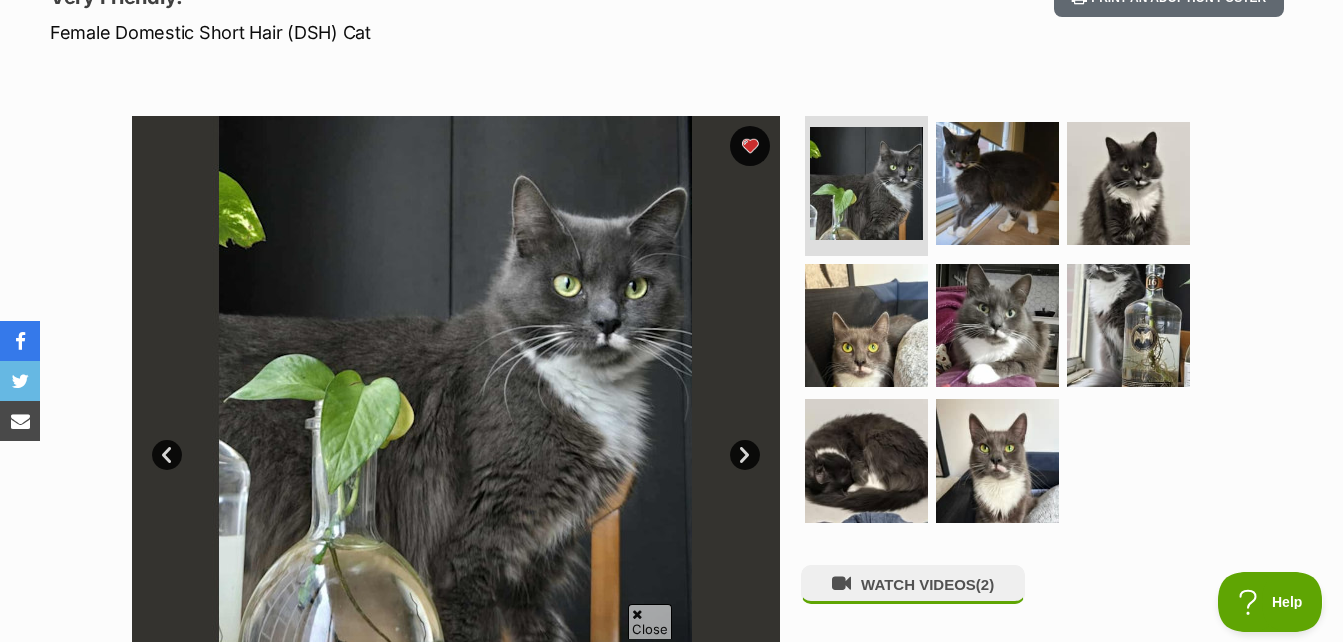click on "Next" at bounding box center (745, 455) 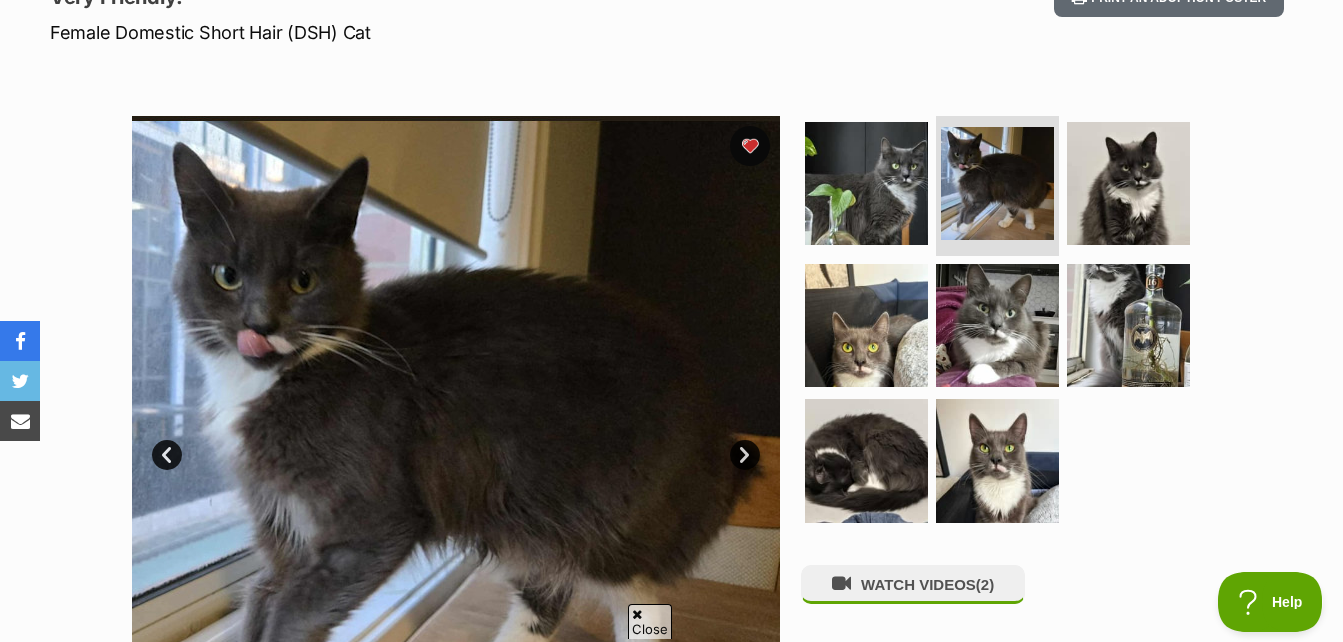 click on "Next" at bounding box center (745, 455) 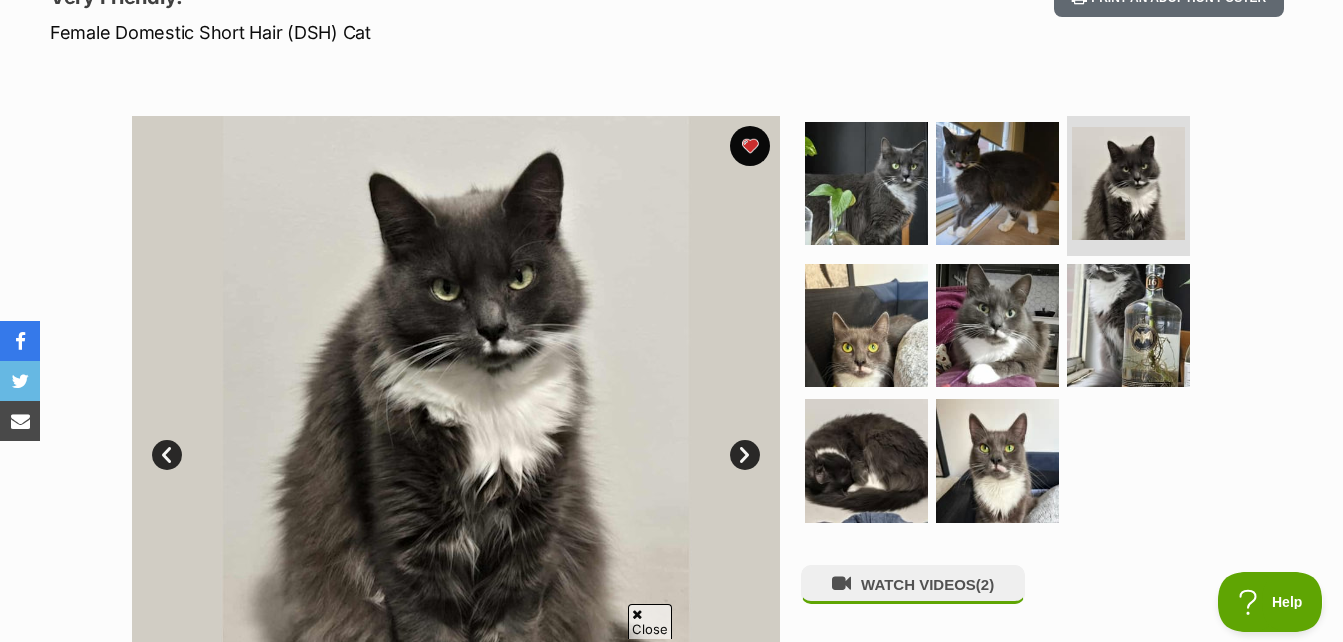 click on "Next" at bounding box center (745, 455) 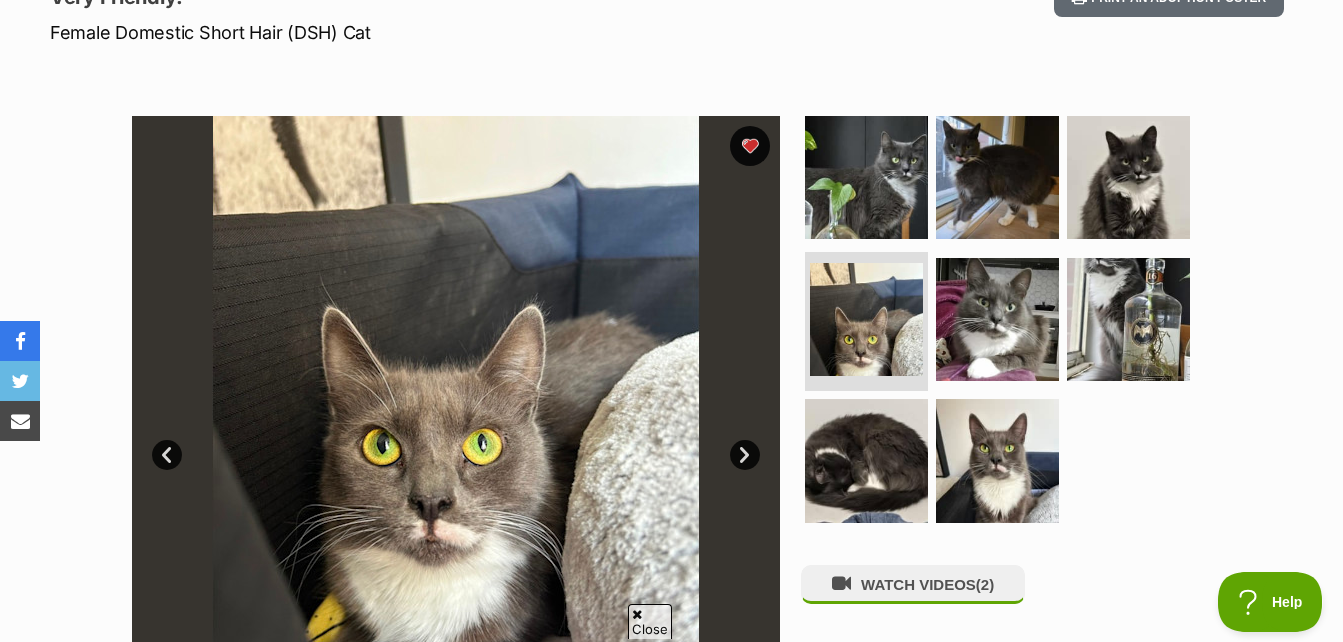 click on "Next" at bounding box center [745, 455] 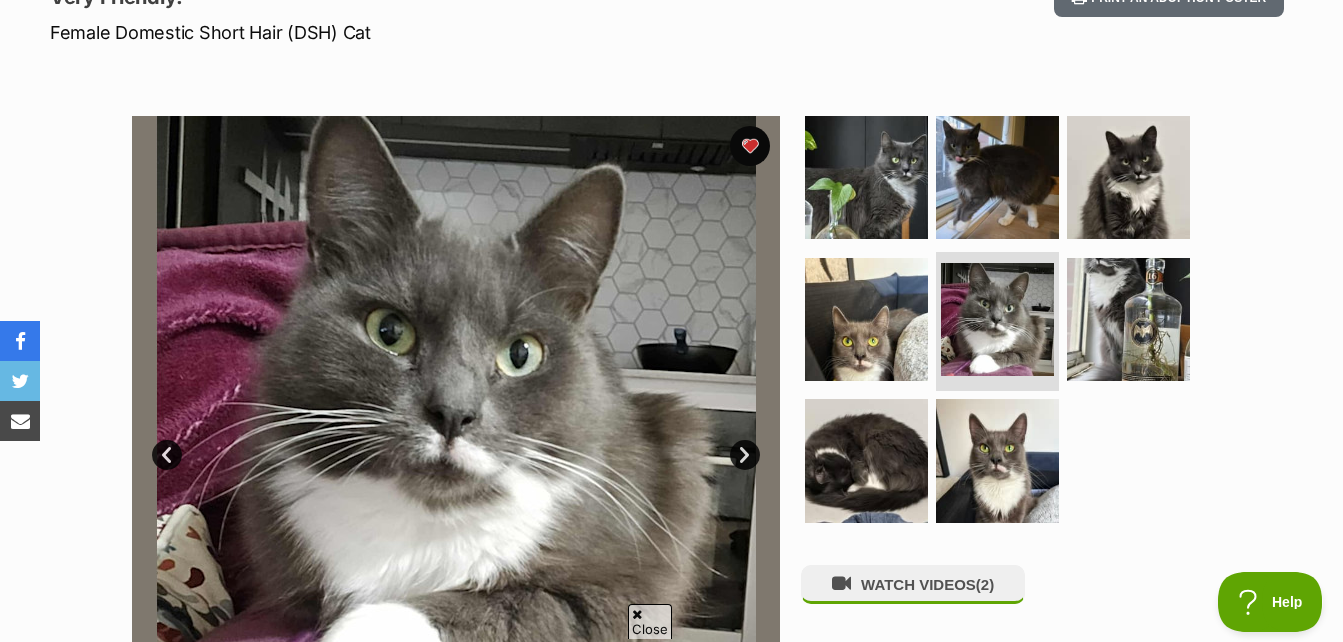 click on "Next" at bounding box center (745, 455) 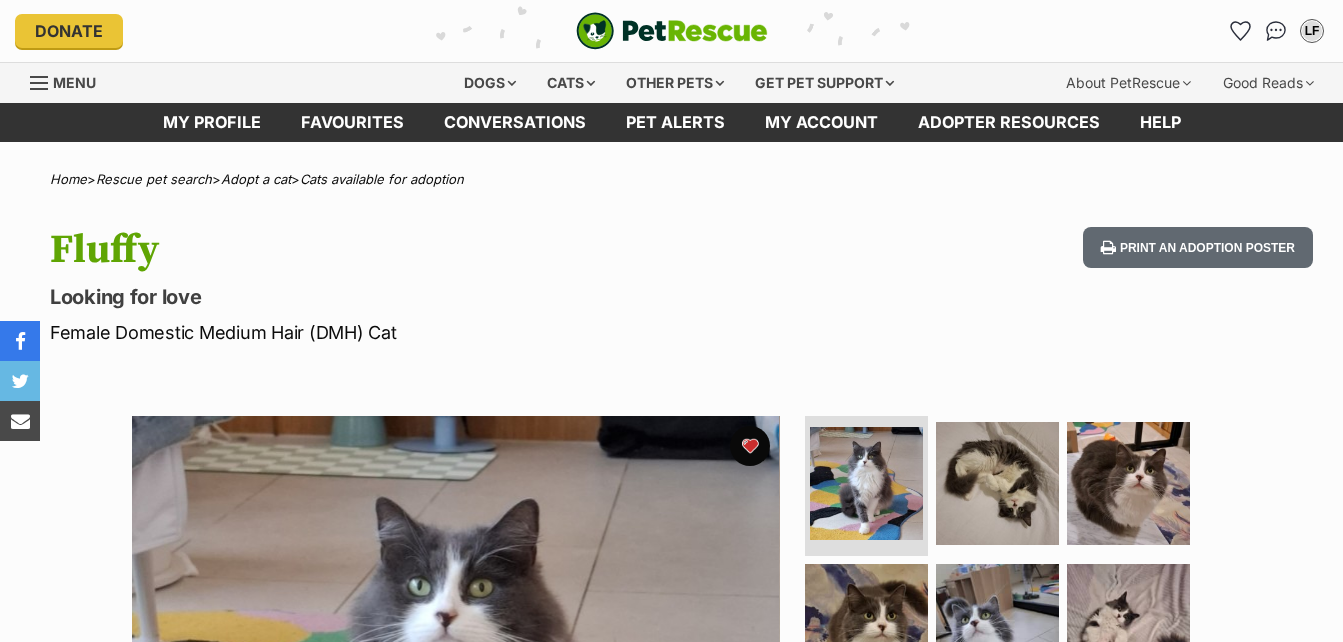 scroll, scrollTop: 0, scrollLeft: 0, axis: both 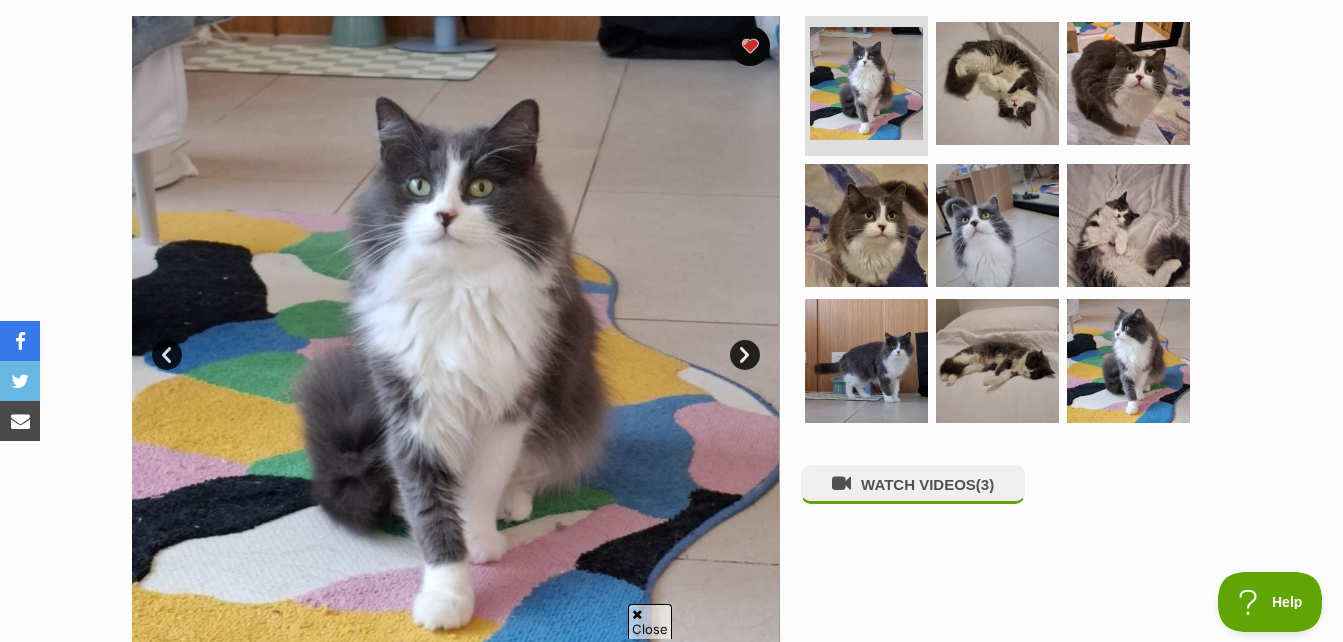 click on "Next" at bounding box center [745, 355] 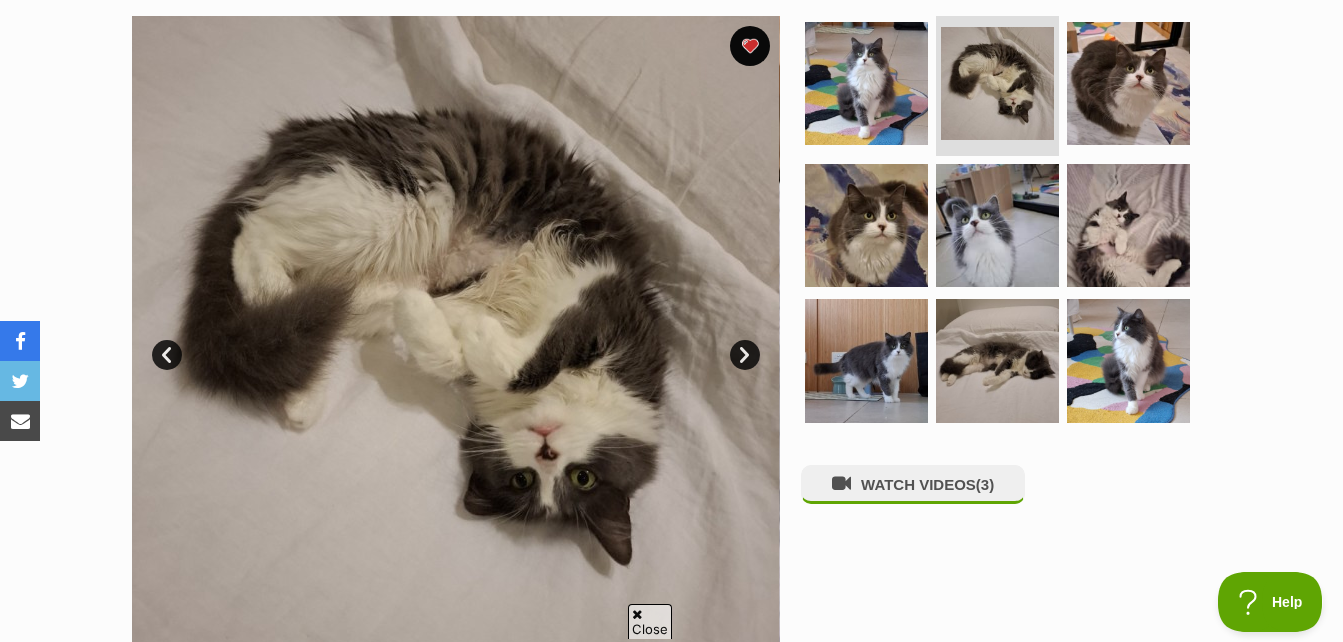 click on "Next" at bounding box center [745, 355] 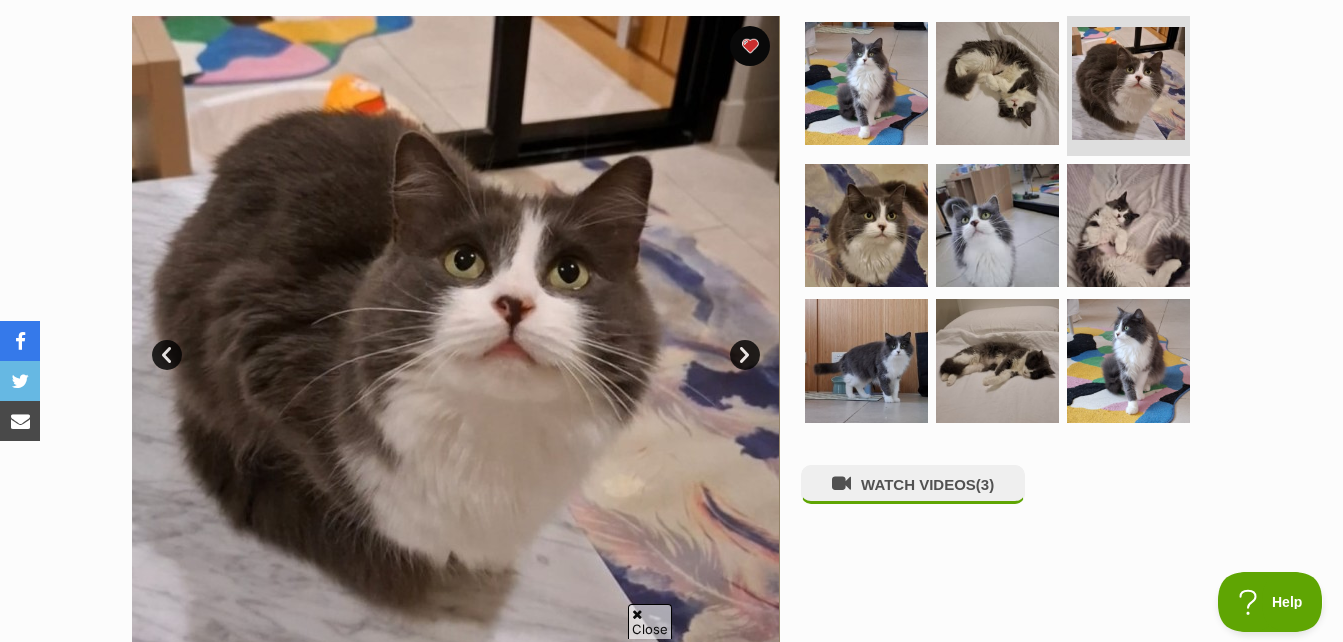 click on "Next" at bounding box center (745, 355) 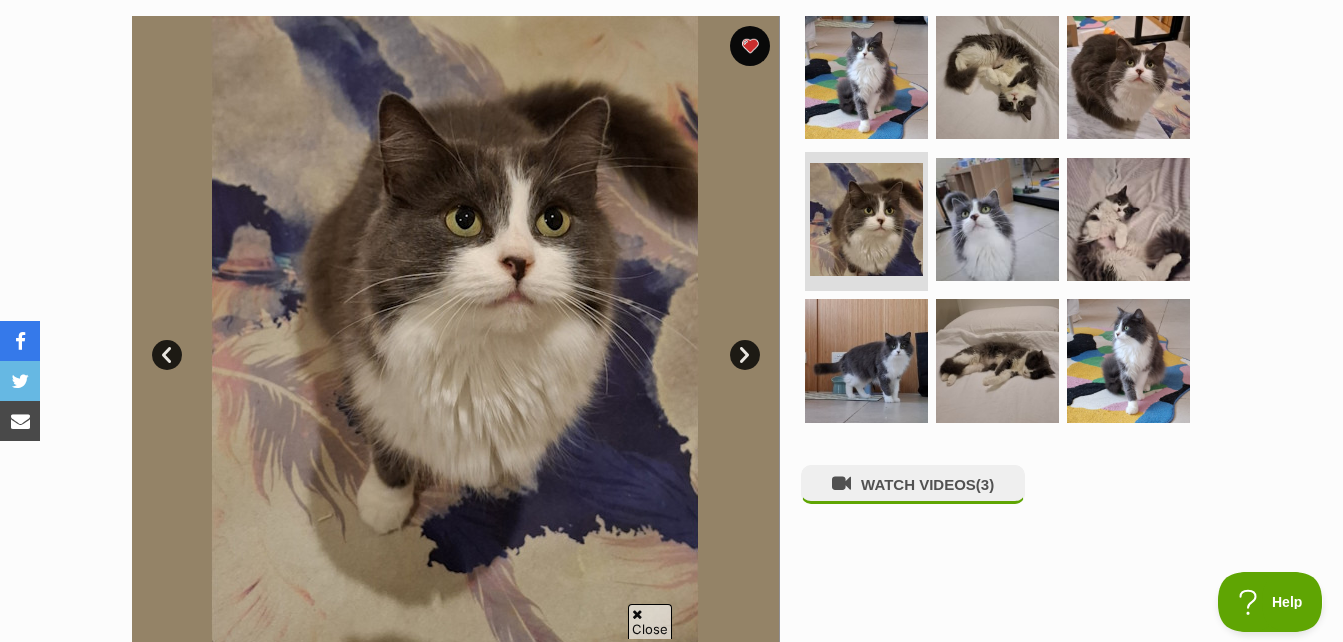 click on "Next" at bounding box center [745, 355] 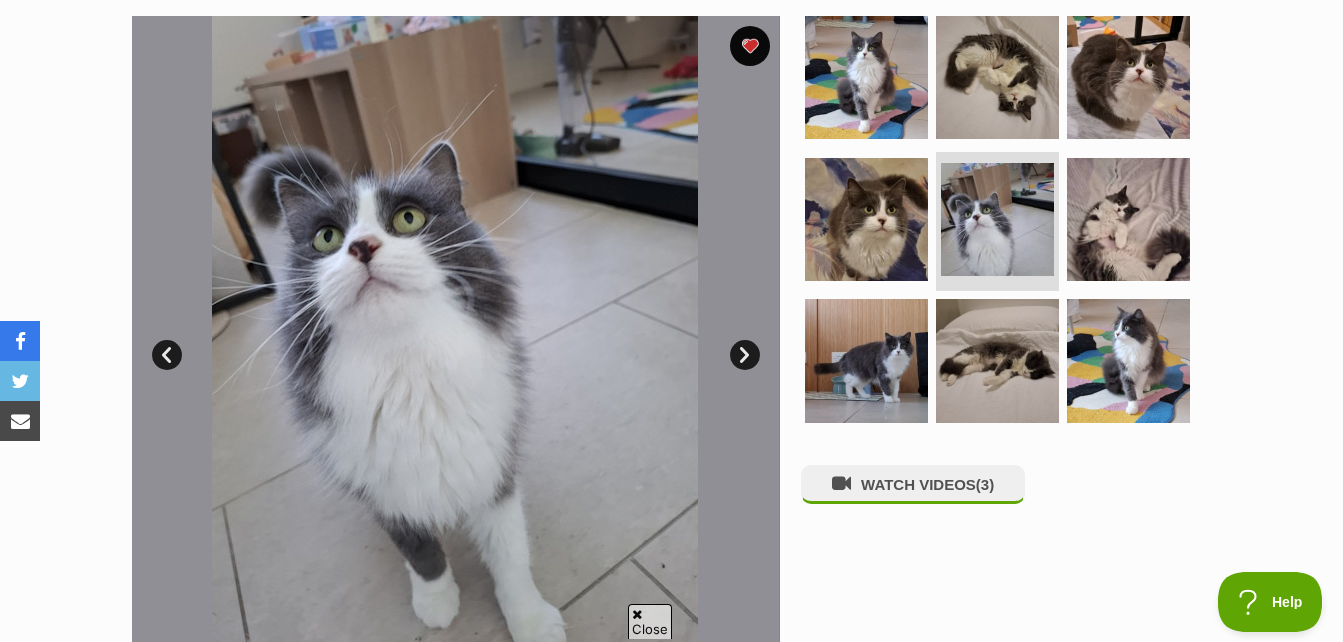 click on "Next" at bounding box center (745, 355) 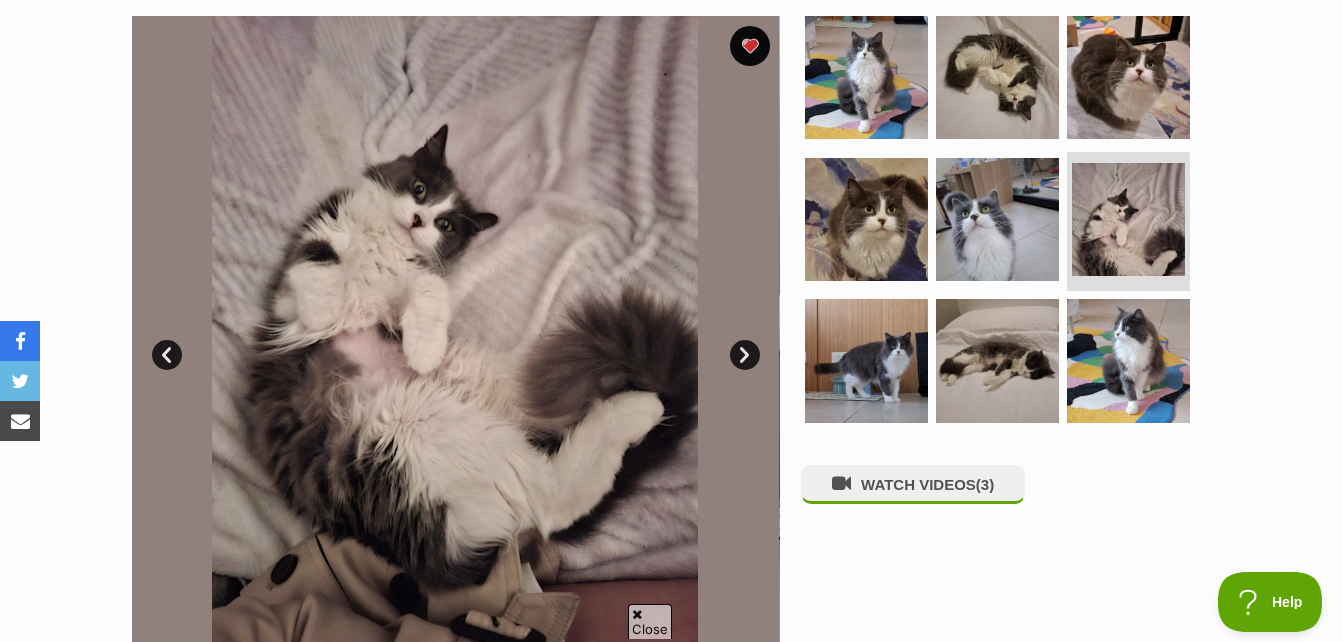 click on "Next" at bounding box center [745, 355] 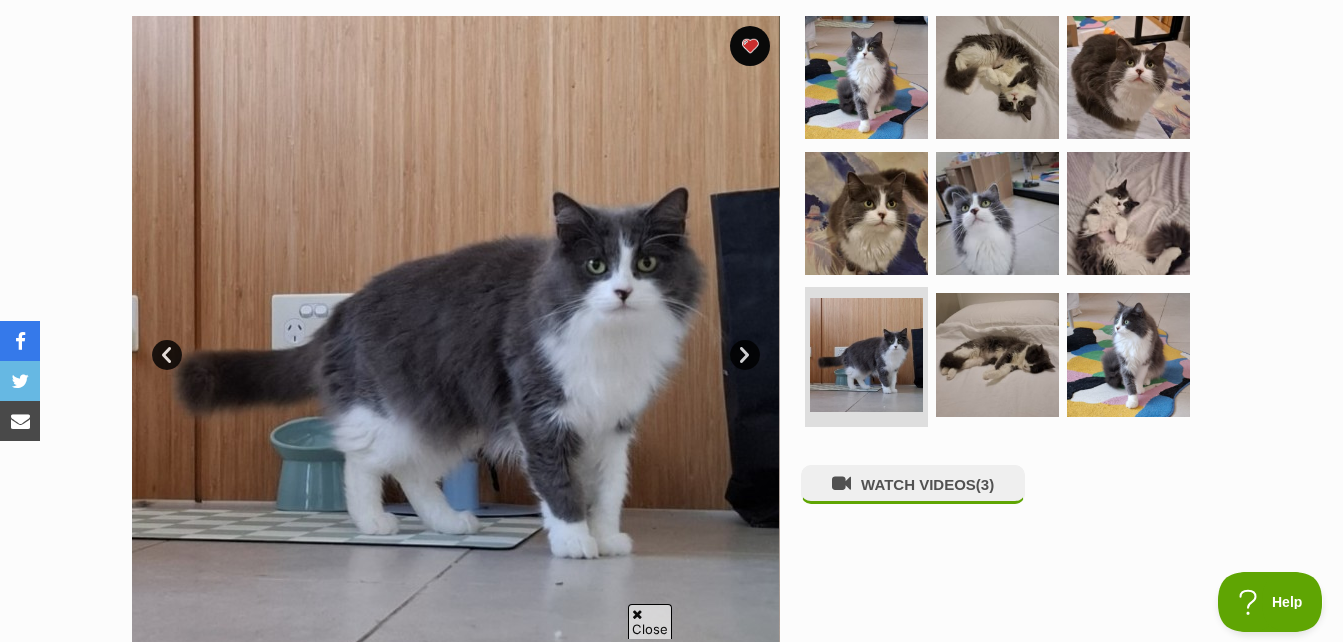 click on "Next" at bounding box center (745, 355) 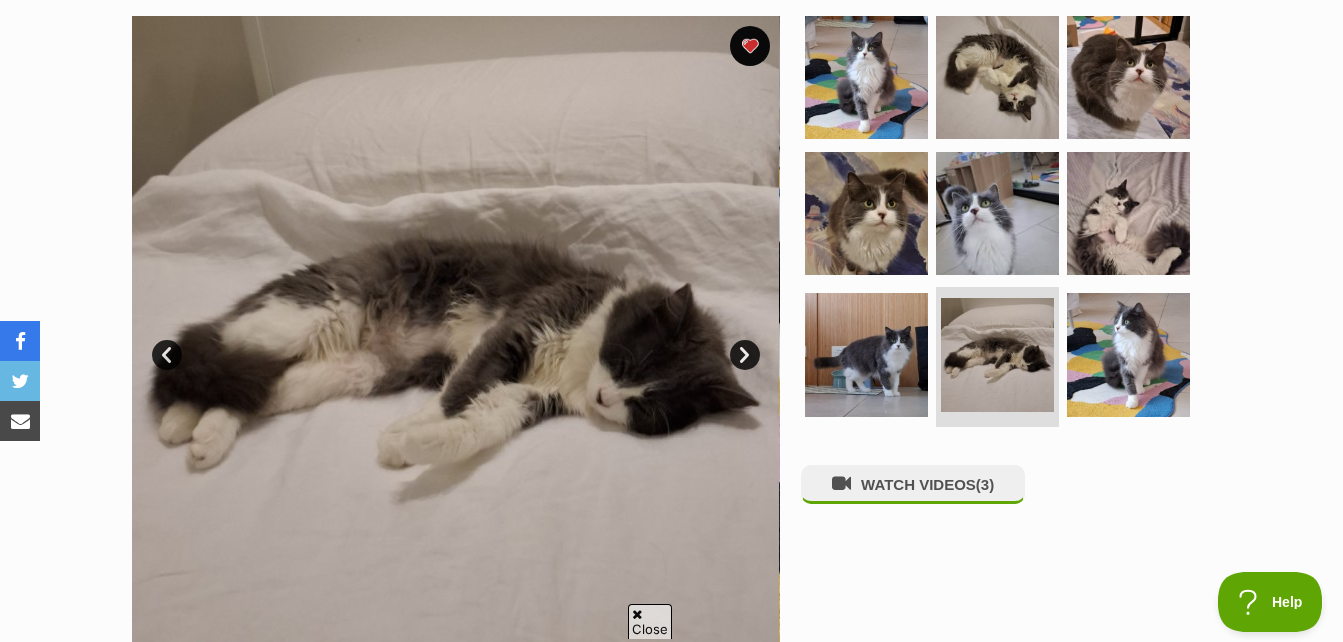 click on "Next" at bounding box center [745, 355] 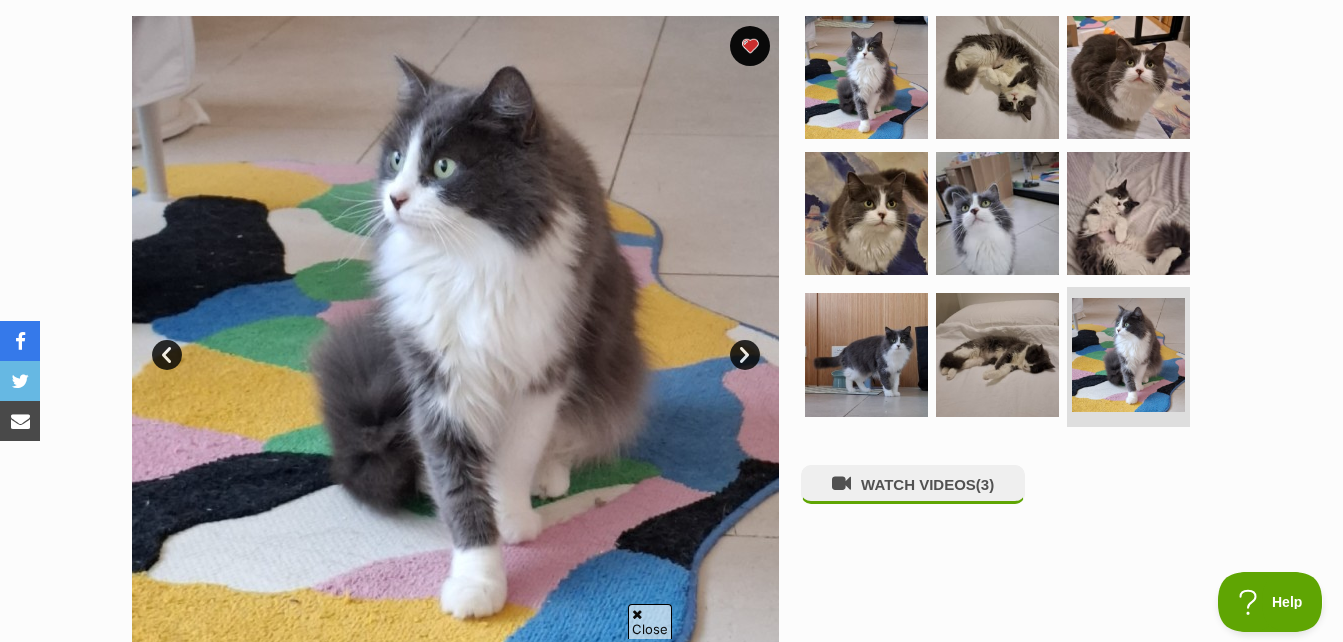 click on "Next" at bounding box center (745, 355) 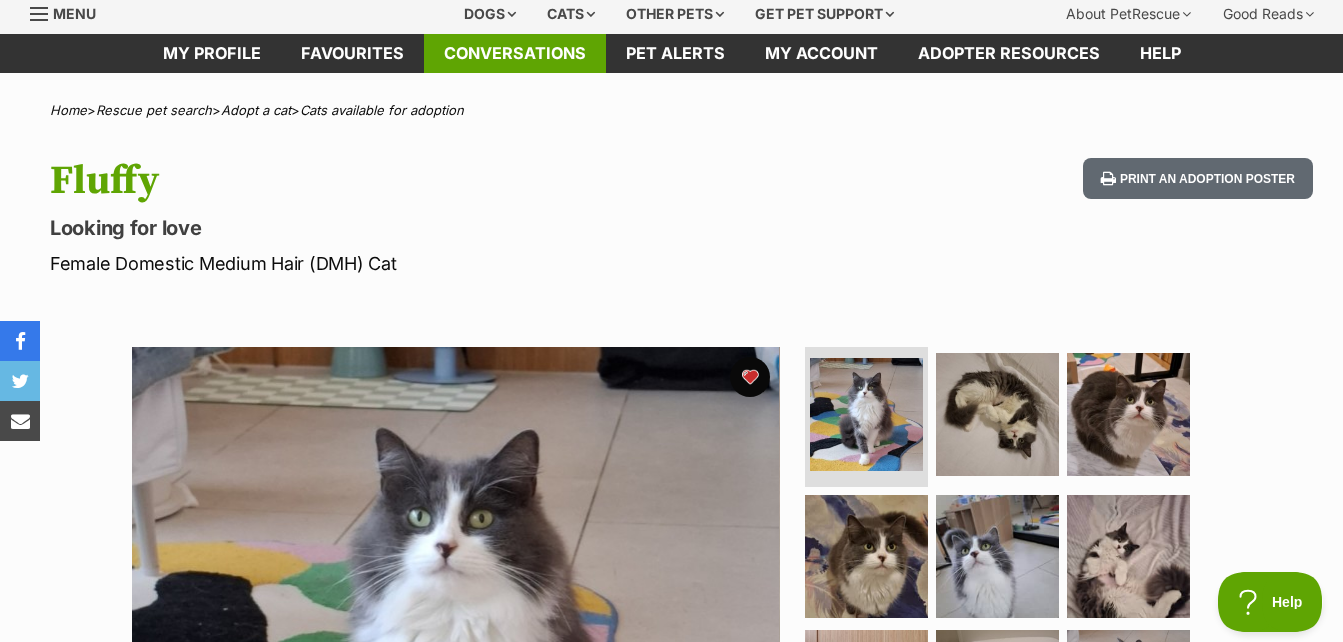 scroll, scrollTop: 0, scrollLeft: 0, axis: both 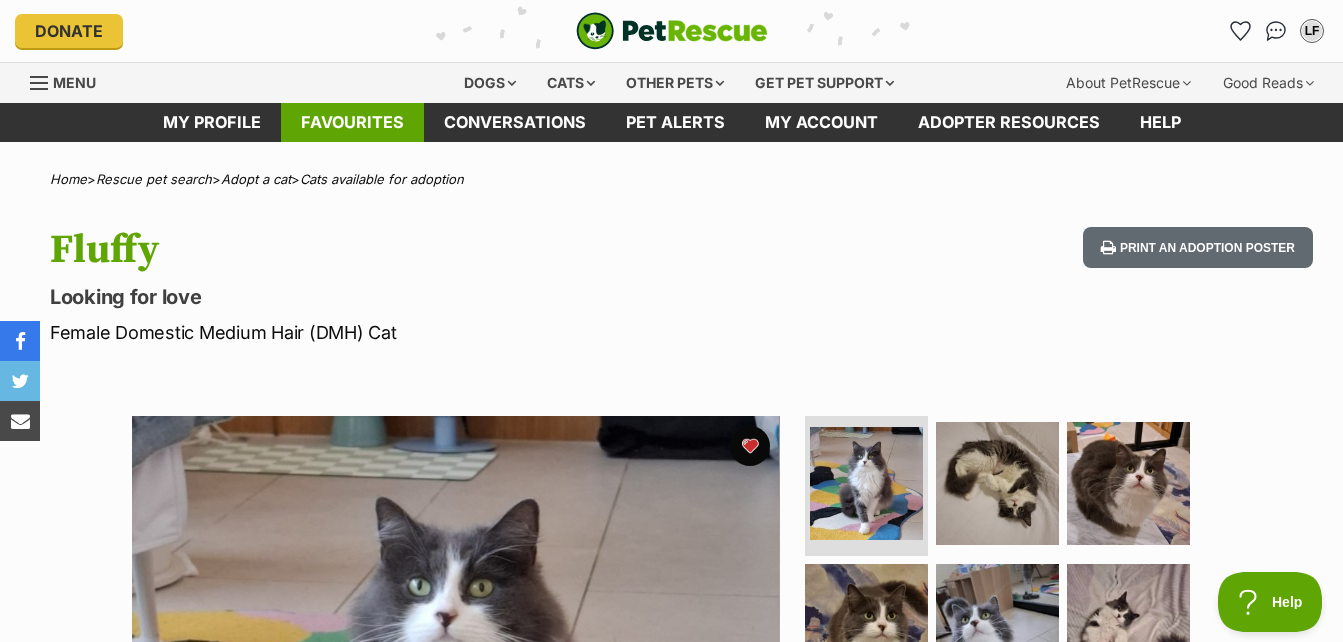 click on "Favourites" at bounding box center (352, 122) 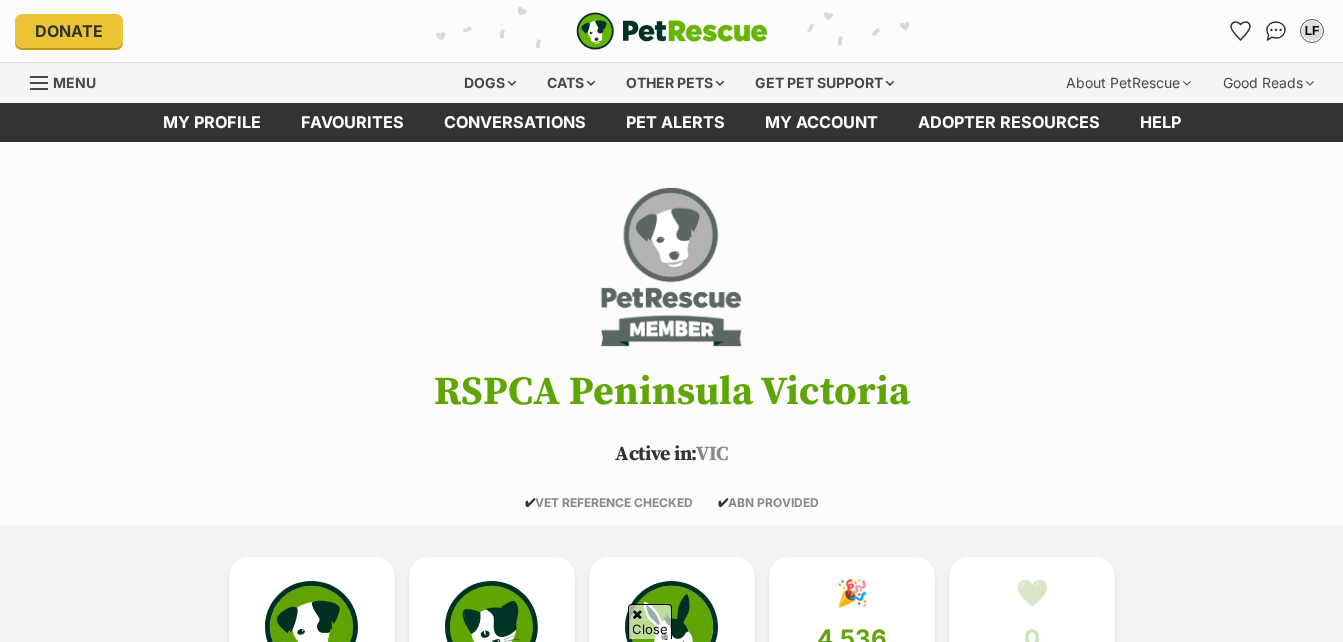 scroll, scrollTop: 2009, scrollLeft: 0, axis: vertical 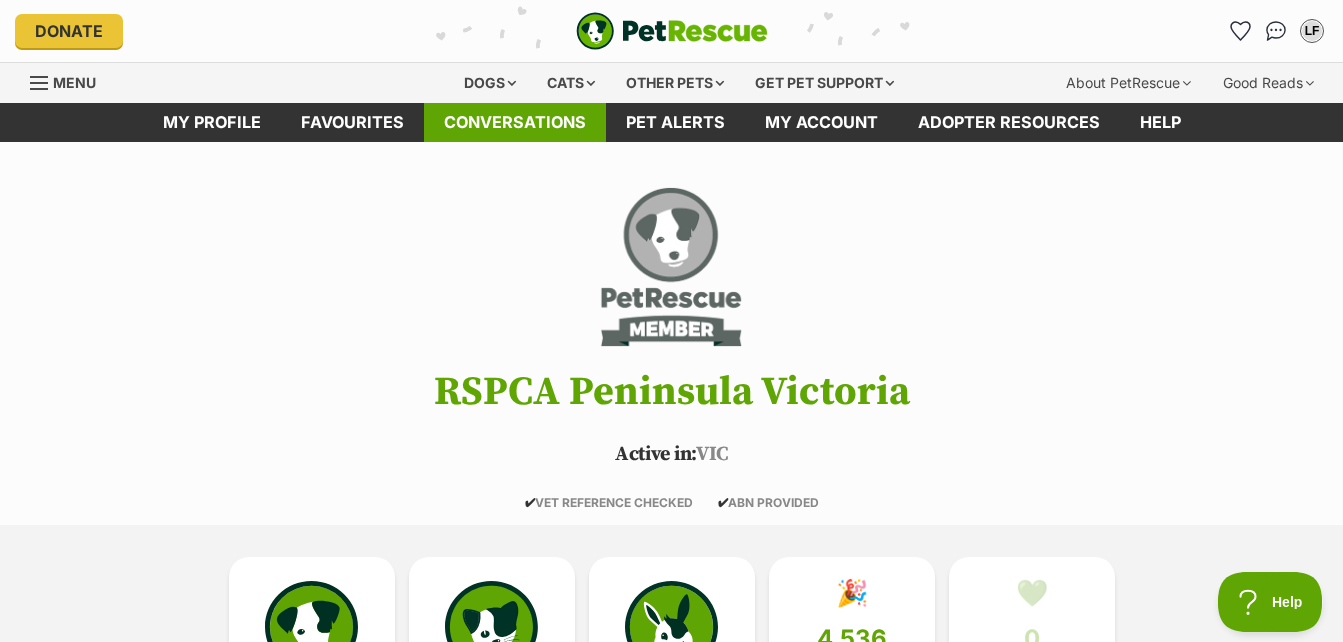 click on "Conversations" at bounding box center [515, 122] 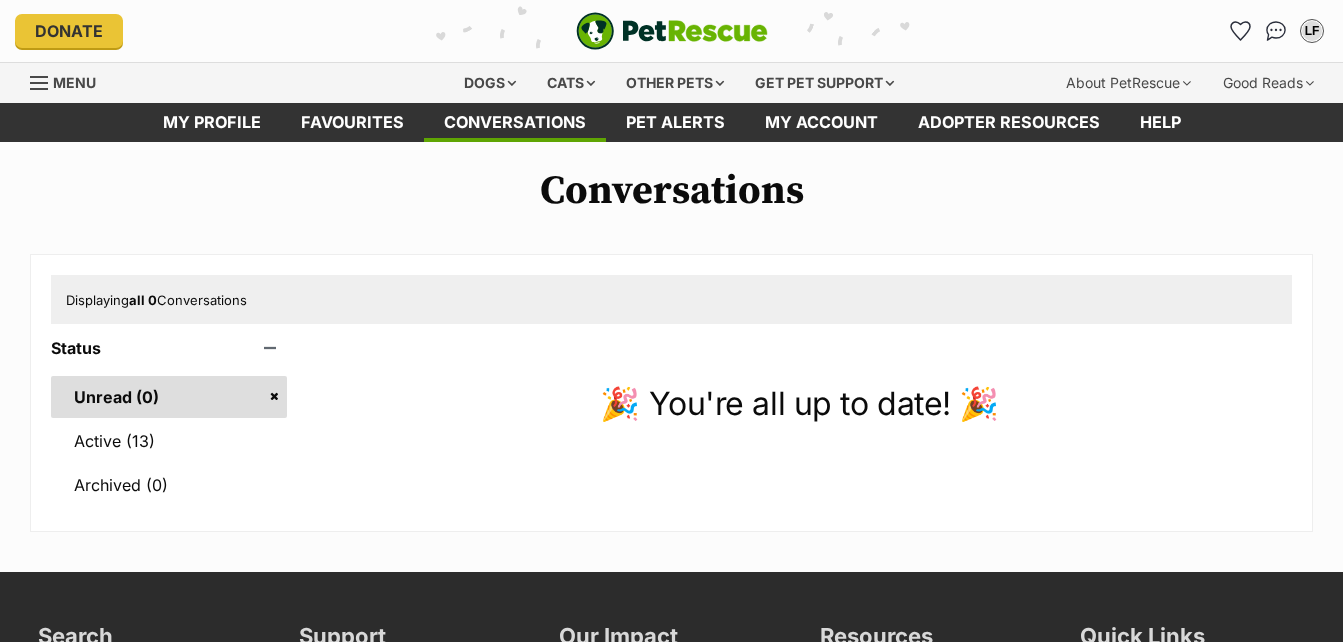 scroll, scrollTop: 0, scrollLeft: 0, axis: both 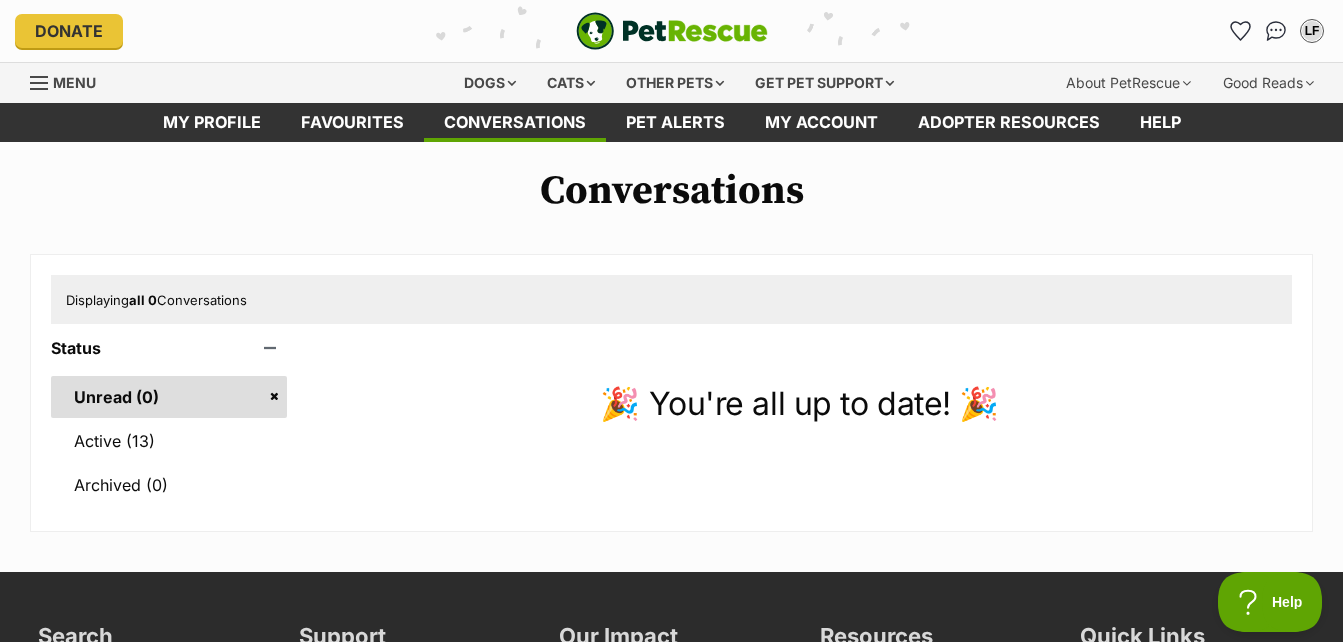click on "Favourites" at bounding box center [352, 122] 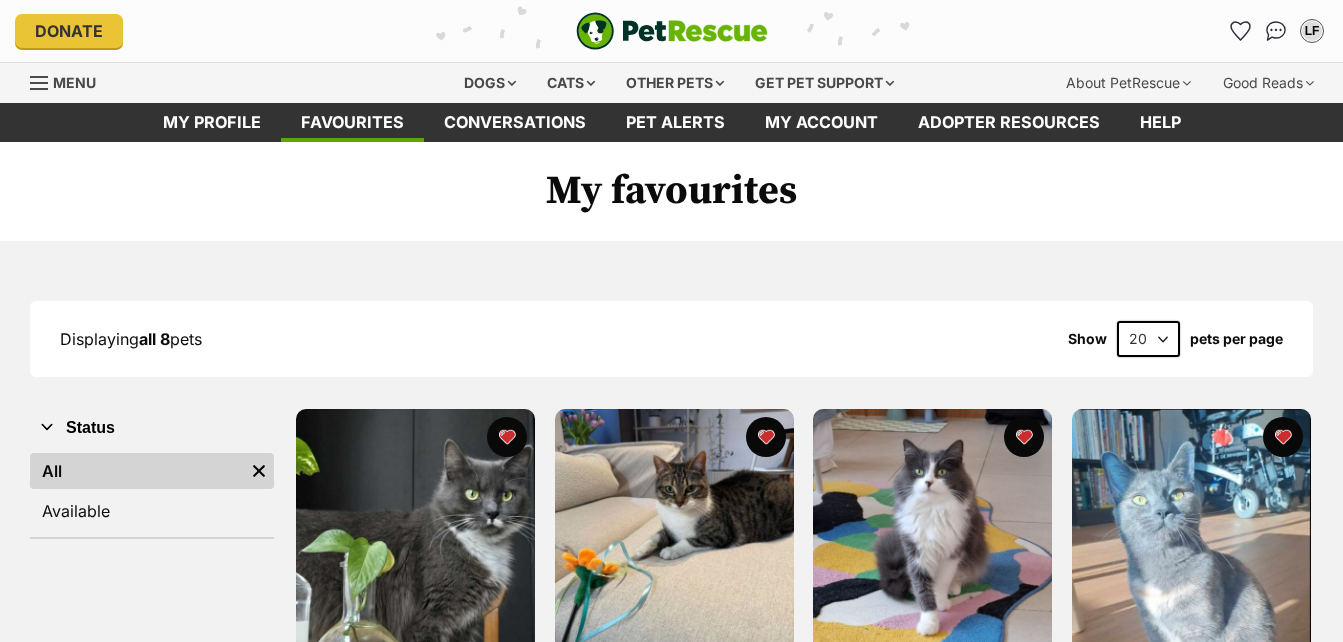 scroll, scrollTop: 0, scrollLeft: 0, axis: both 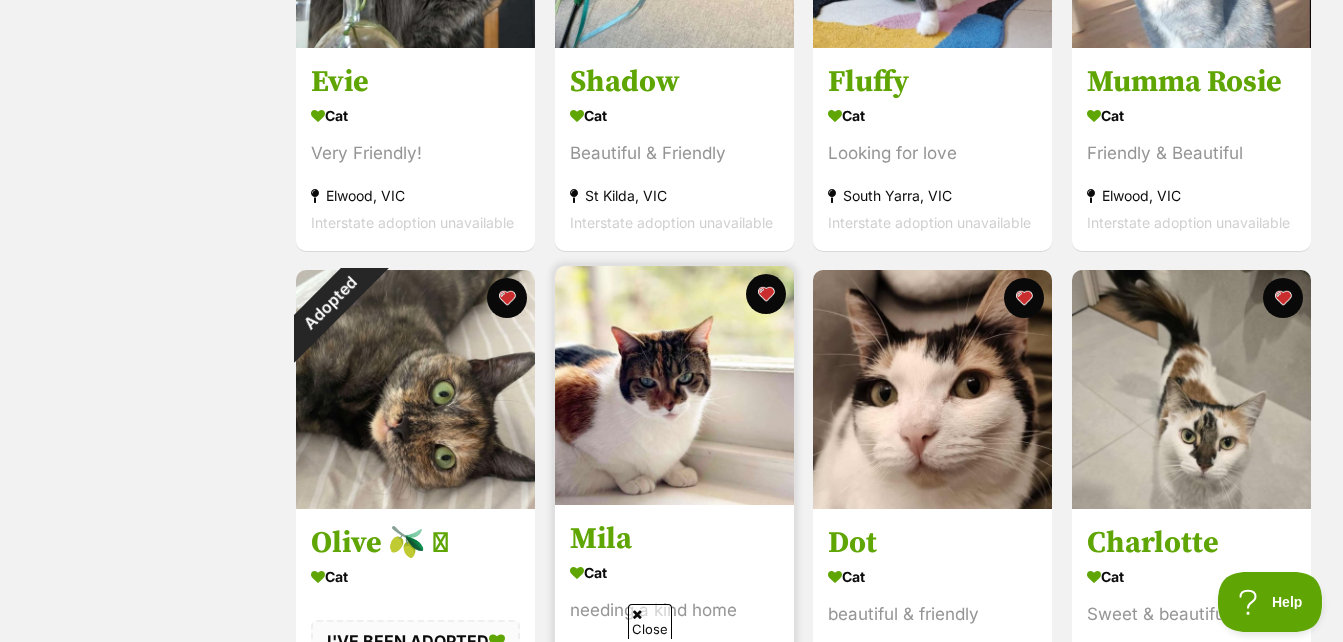 click at bounding box center [674, 385] 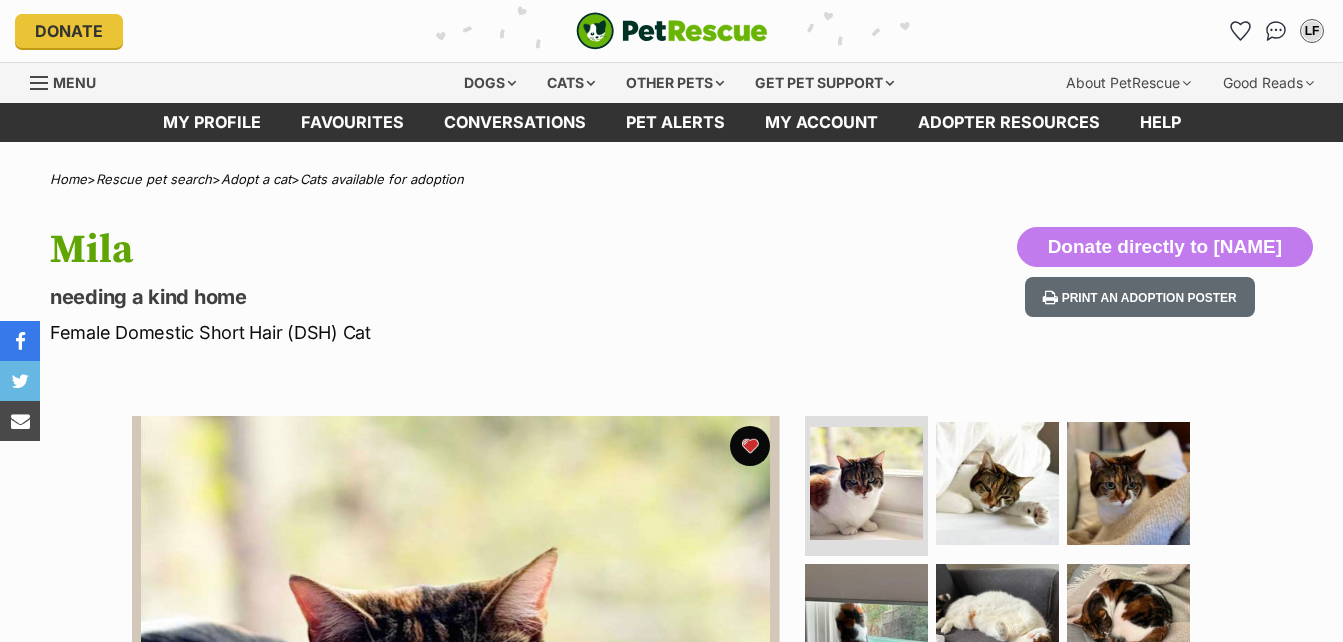 scroll, scrollTop: 0, scrollLeft: 0, axis: both 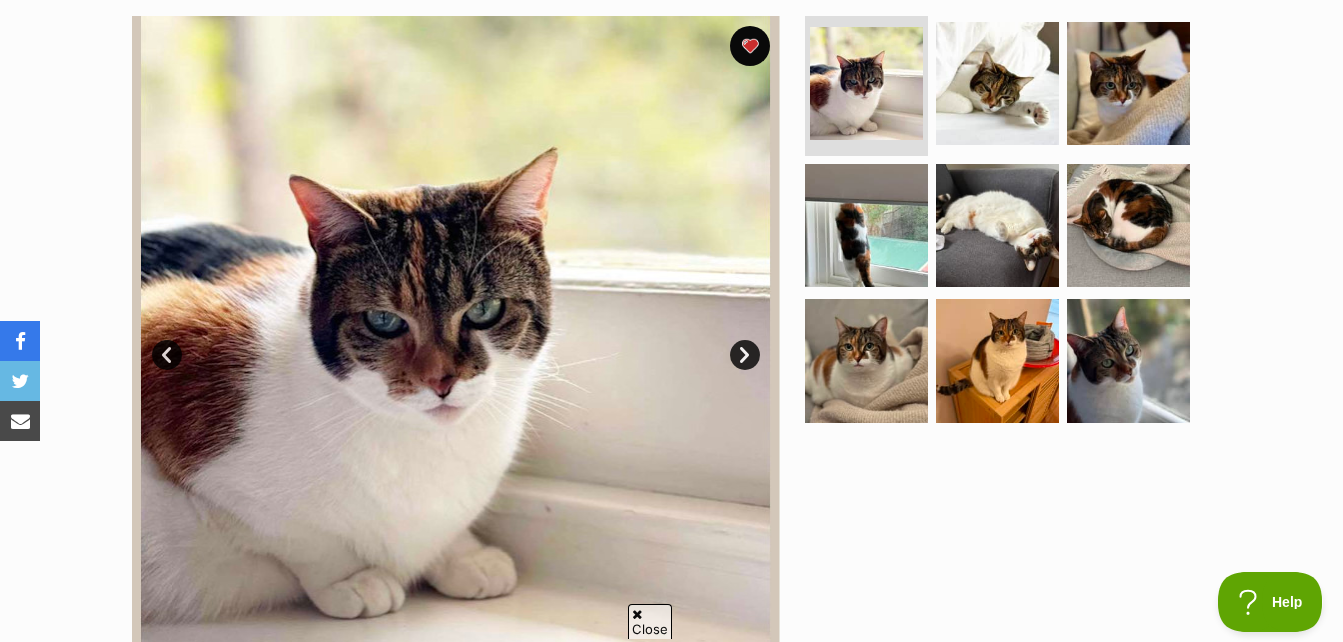 click on "Next" at bounding box center (745, 355) 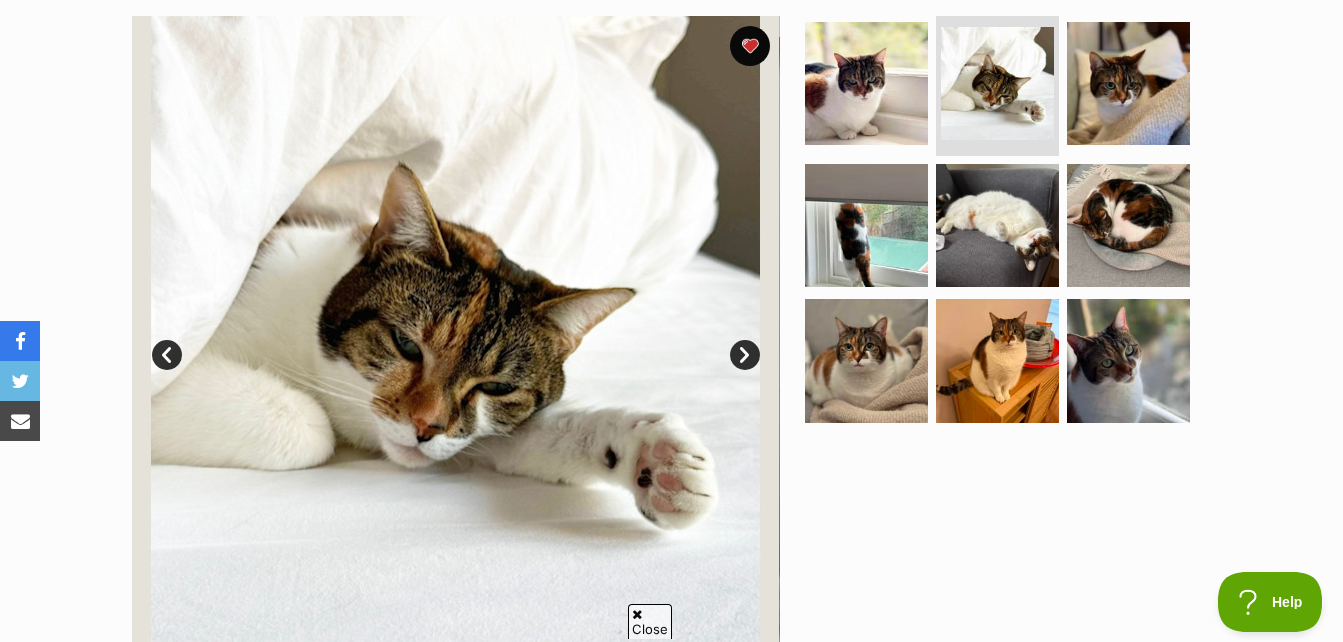 click on "Next" at bounding box center (745, 355) 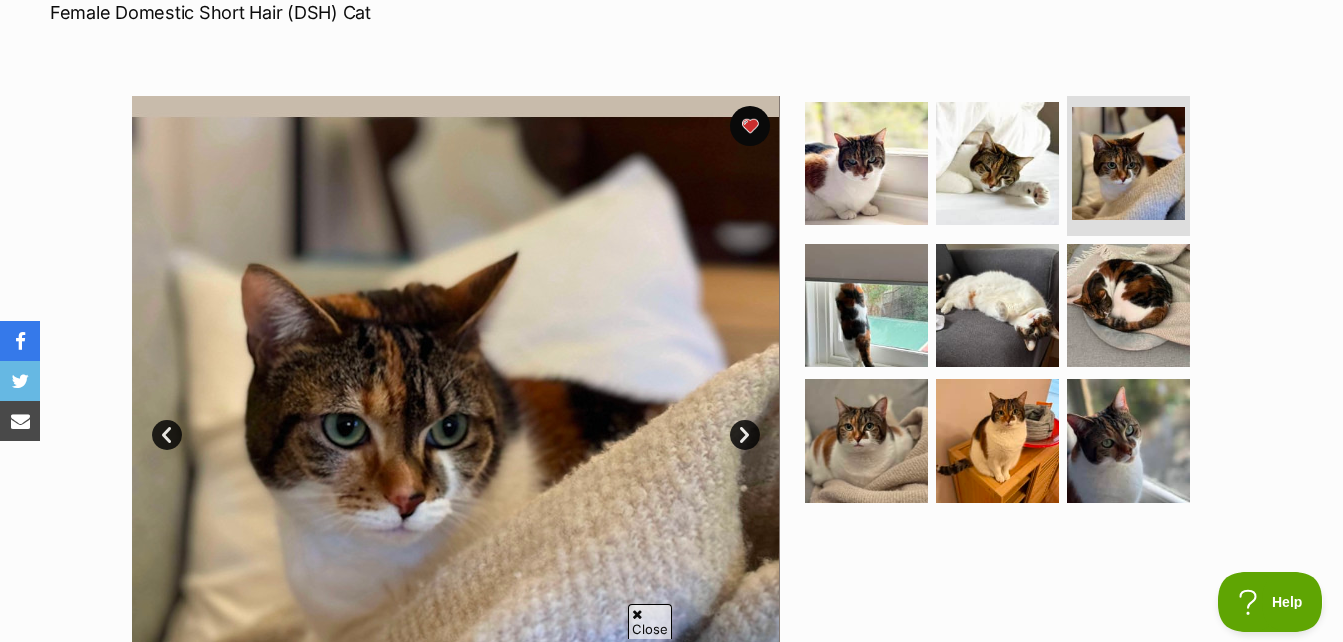 scroll, scrollTop: 300, scrollLeft: 0, axis: vertical 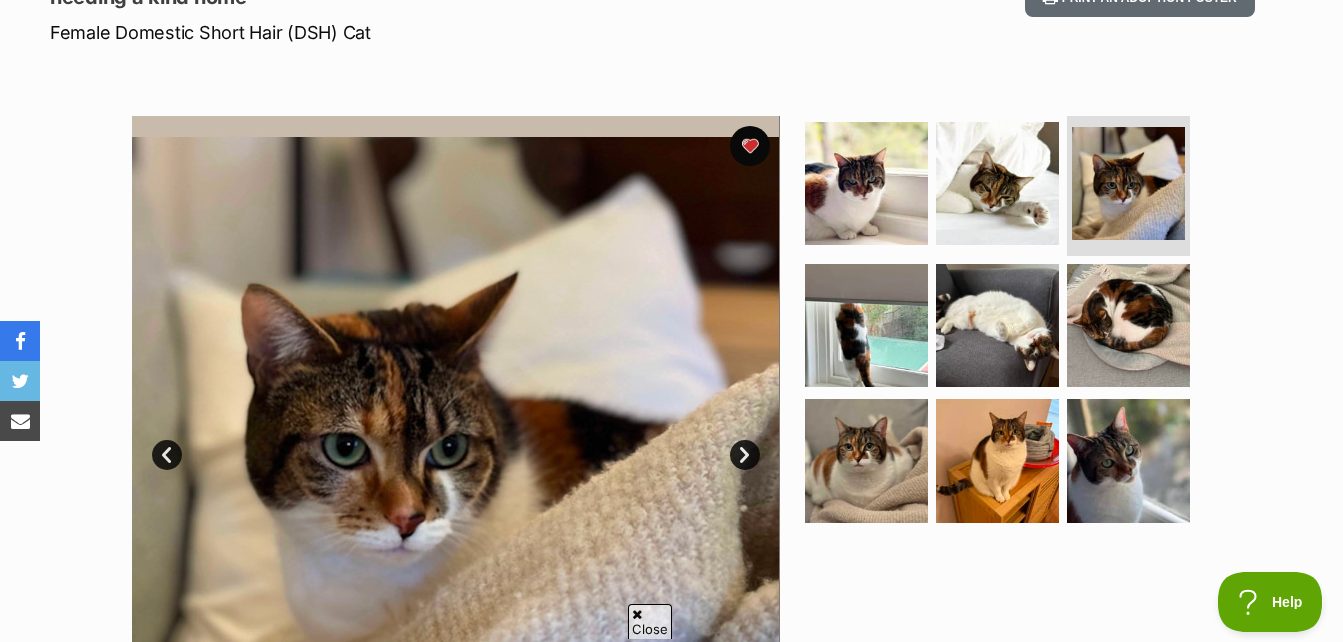 click on "Next" at bounding box center [745, 455] 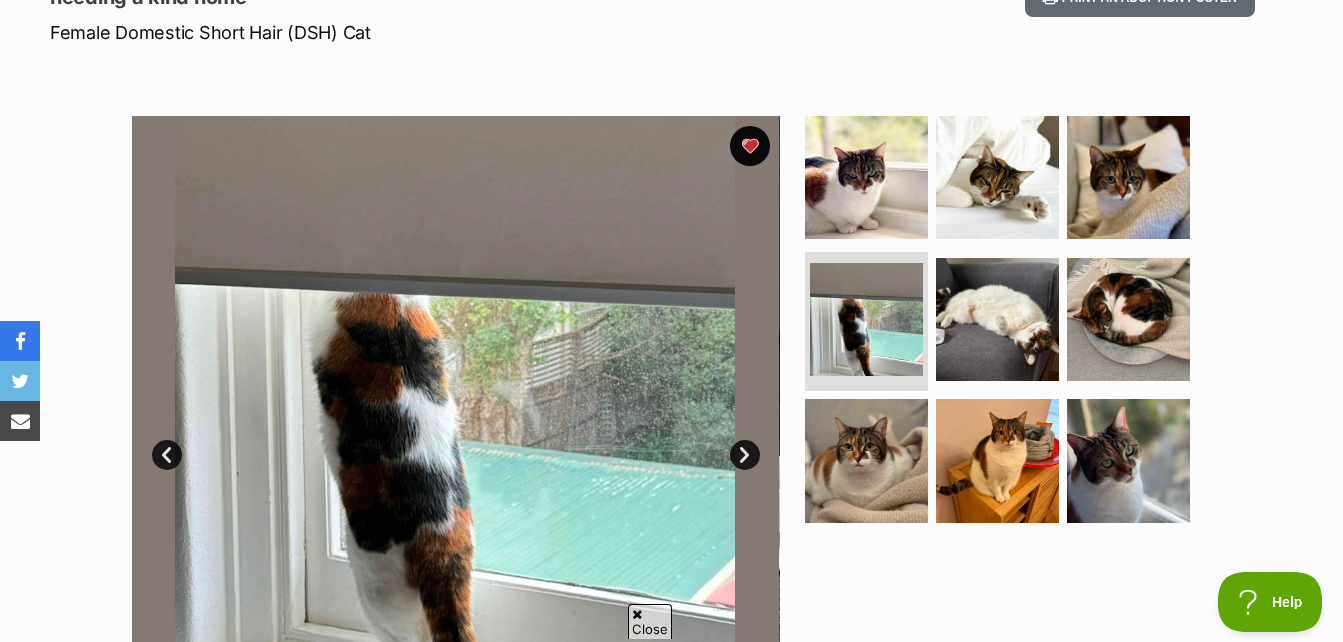 click on "Next" at bounding box center [745, 455] 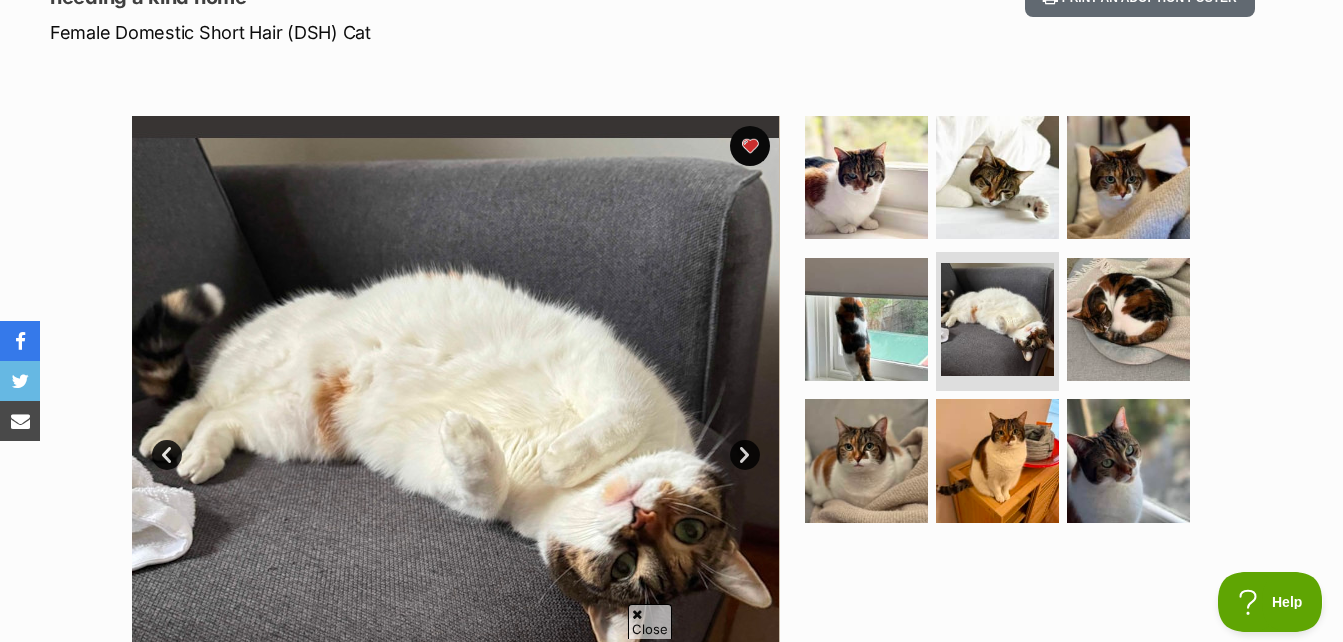 click on "Next" at bounding box center (745, 455) 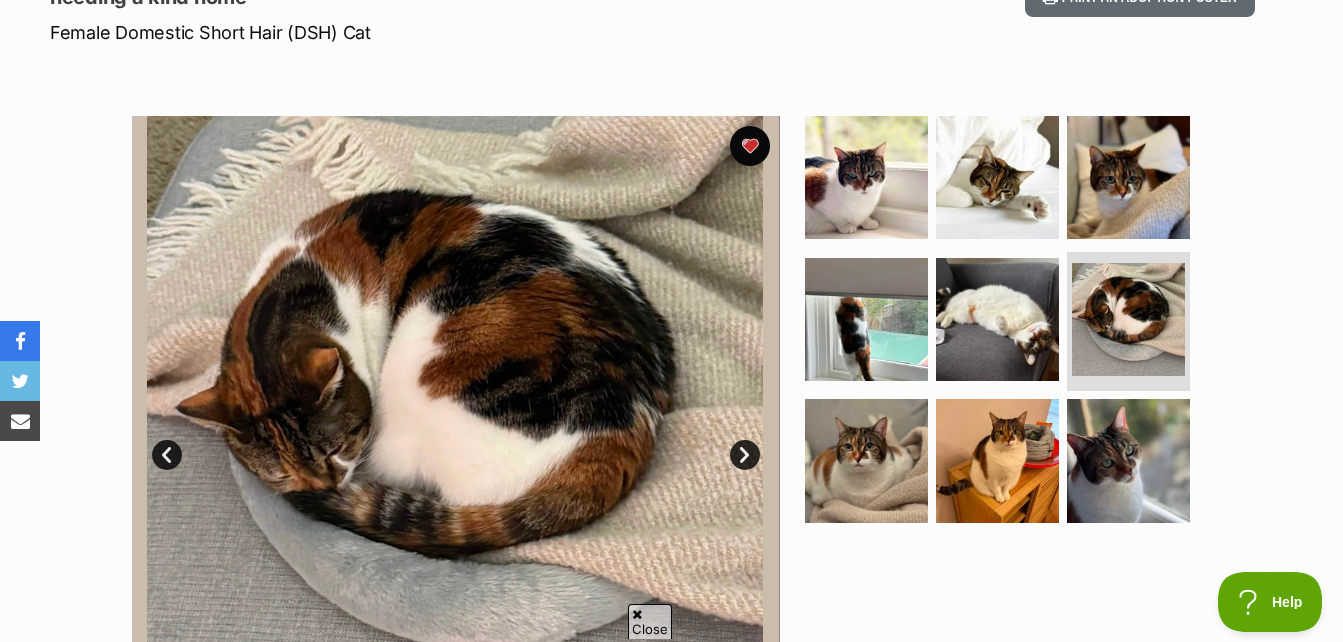 click on "Next" at bounding box center [745, 455] 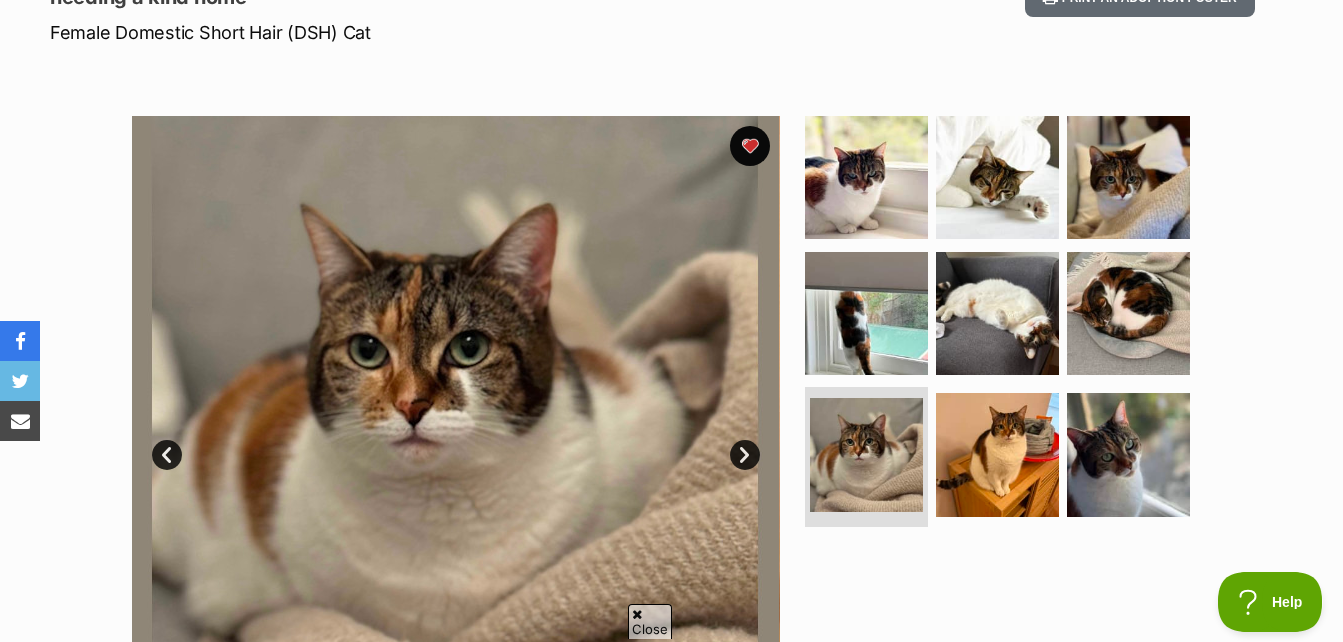 click on "Next" at bounding box center [745, 455] 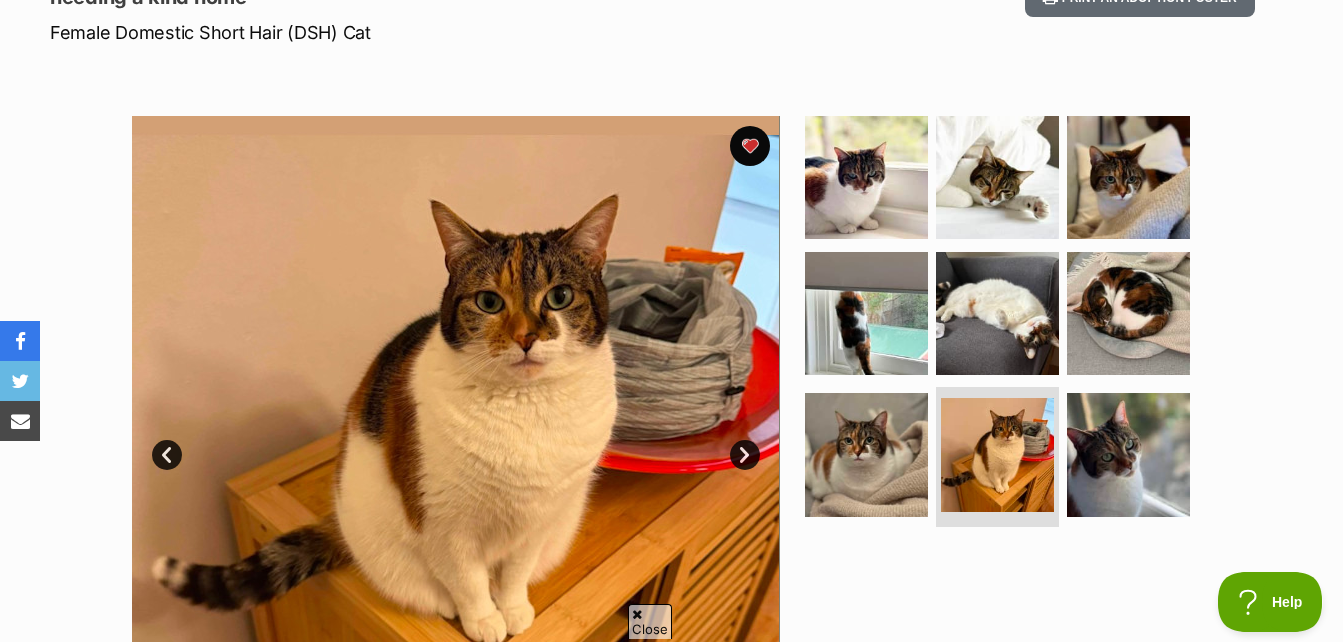 click on "Next" at bounding box center [745, 455] 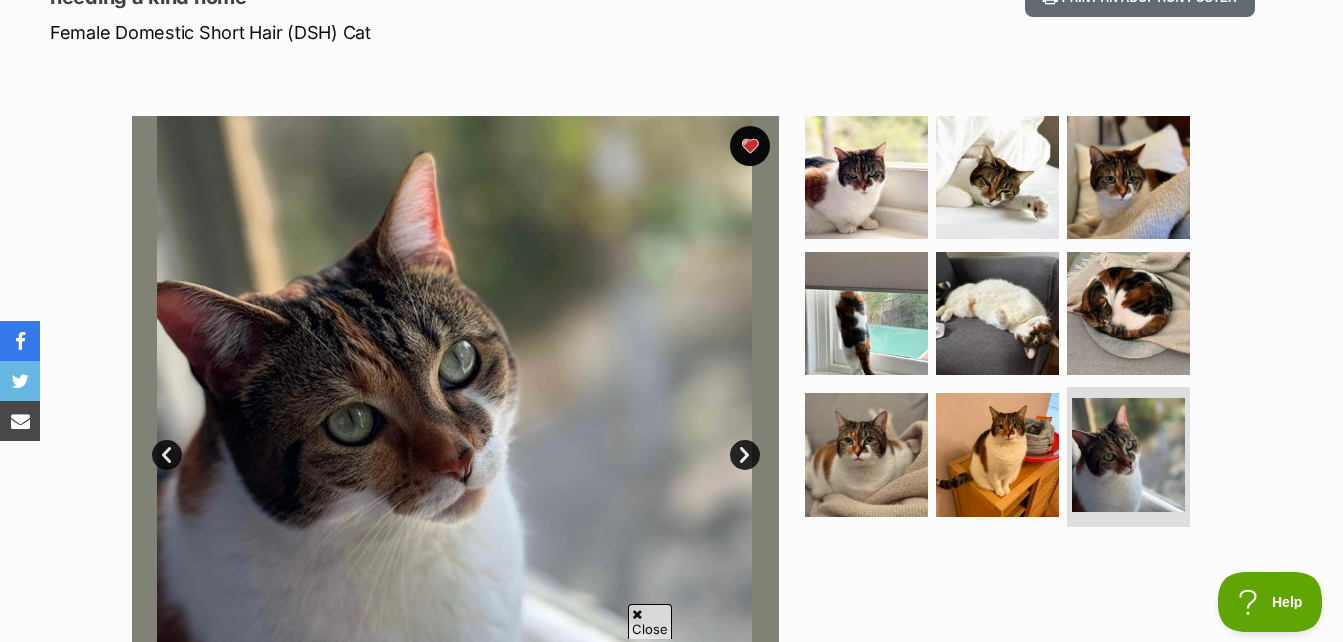 click on "Next" at bounding box center (745, 455) 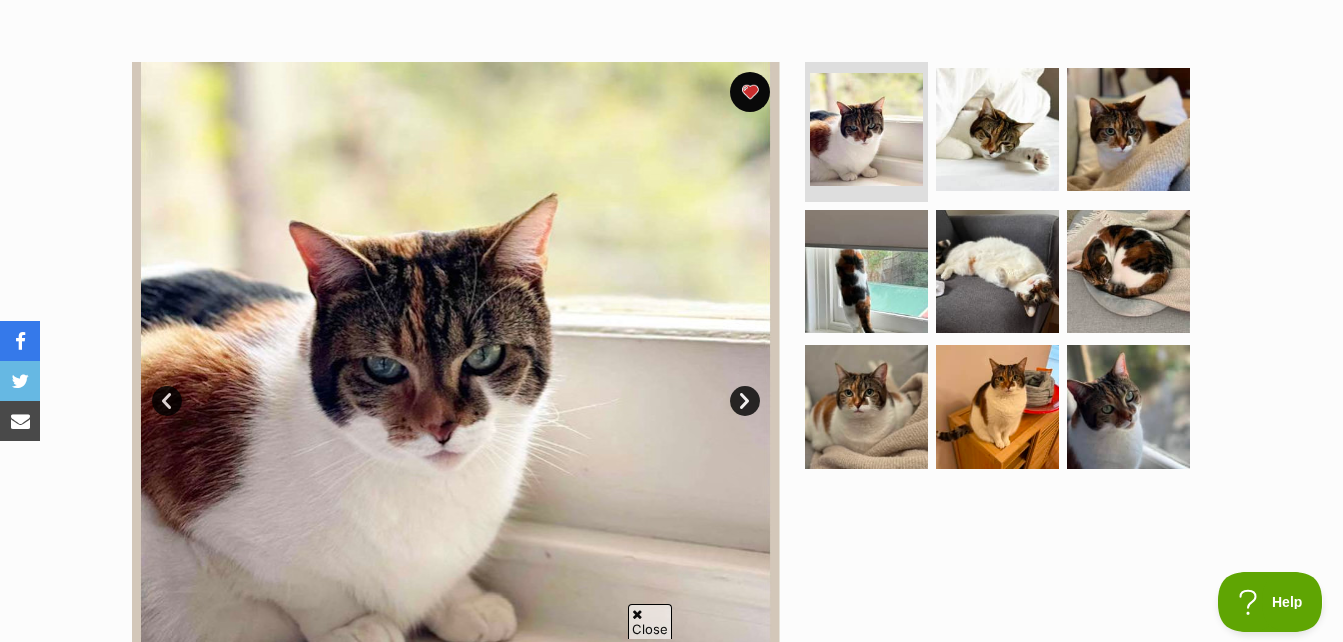scroll, scrollTop: 400, scrollLeft: 0, axis: vertical 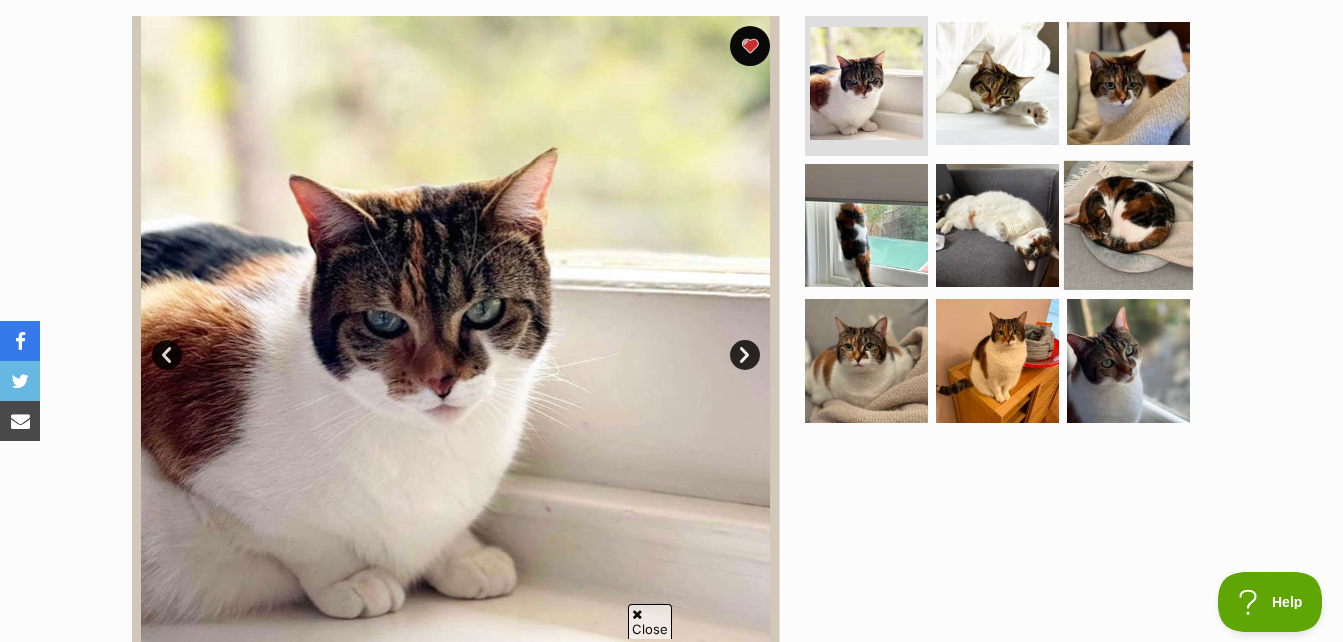 click at bounding box center (1128, 224) 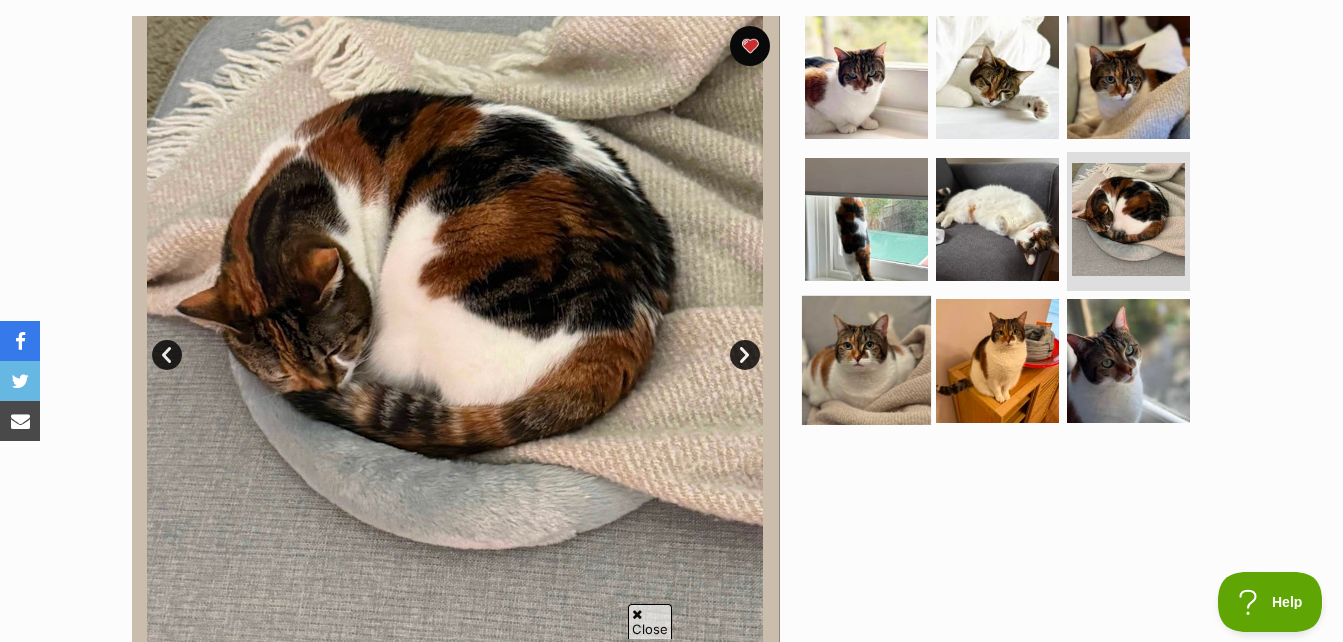 click at bounding box center (866, 360) 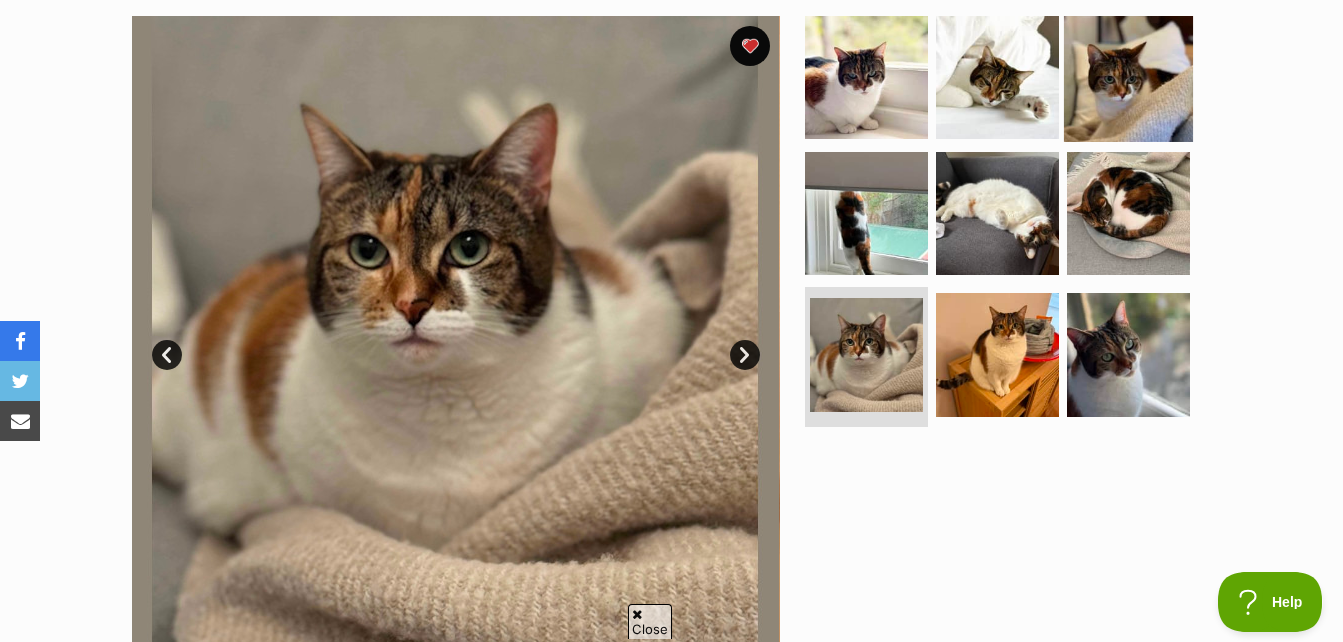click at bounding box center [1128, 77] 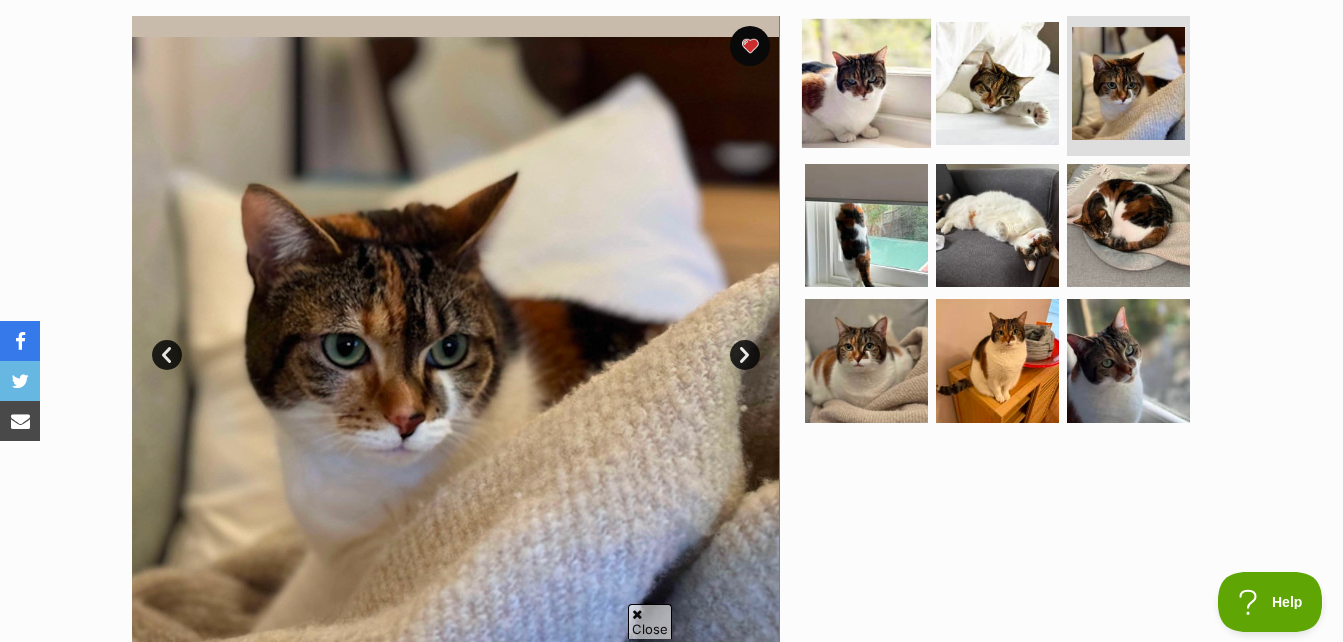 click at bounding box center (866, 83) 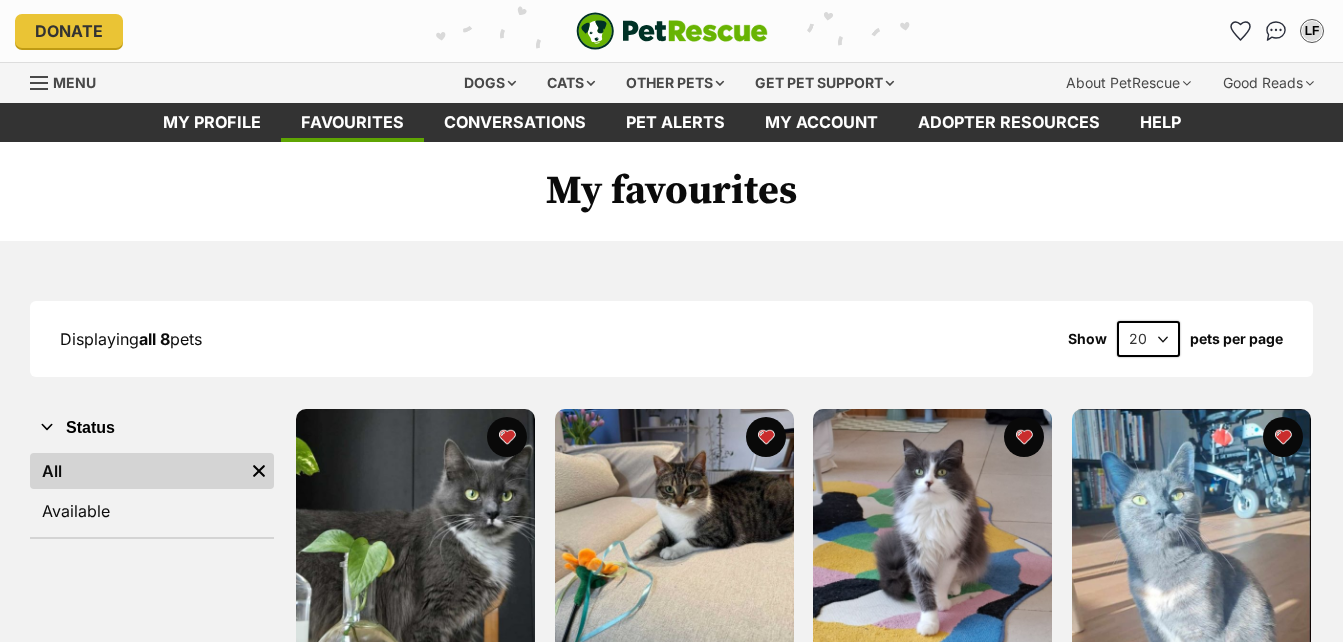 scroll, scrollTop: 0, scrollLeft: 0, axis: both 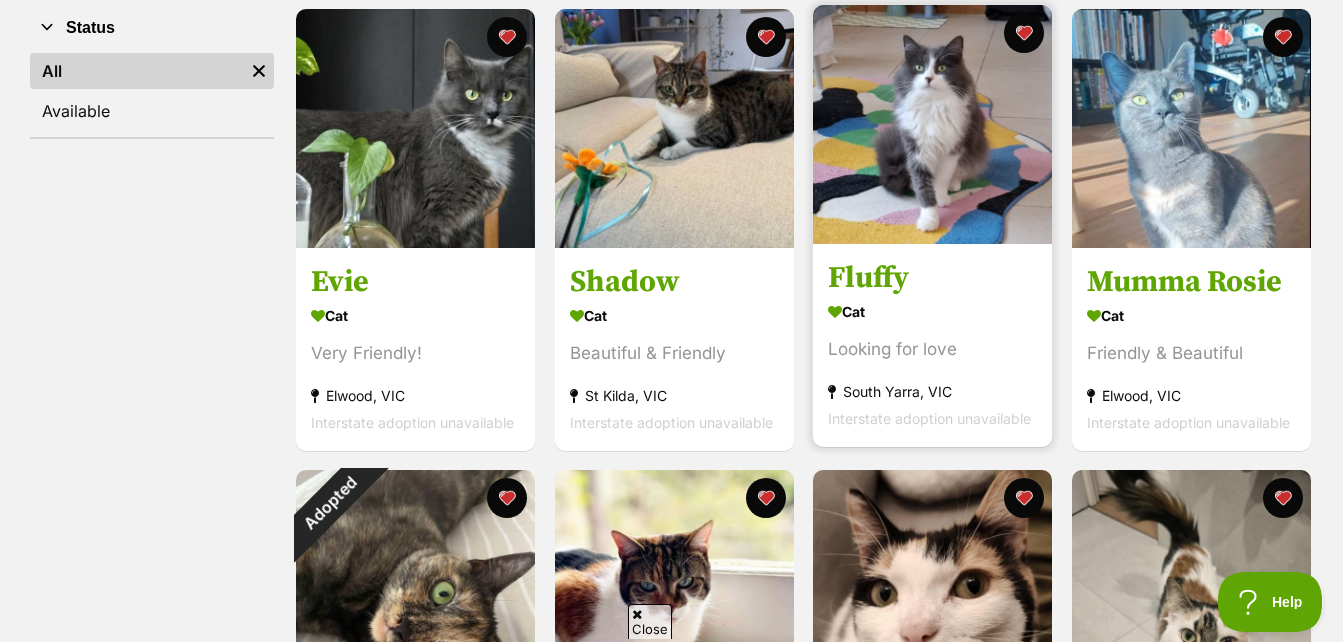 click on "Fluffy" at bounding box center [932, 278] 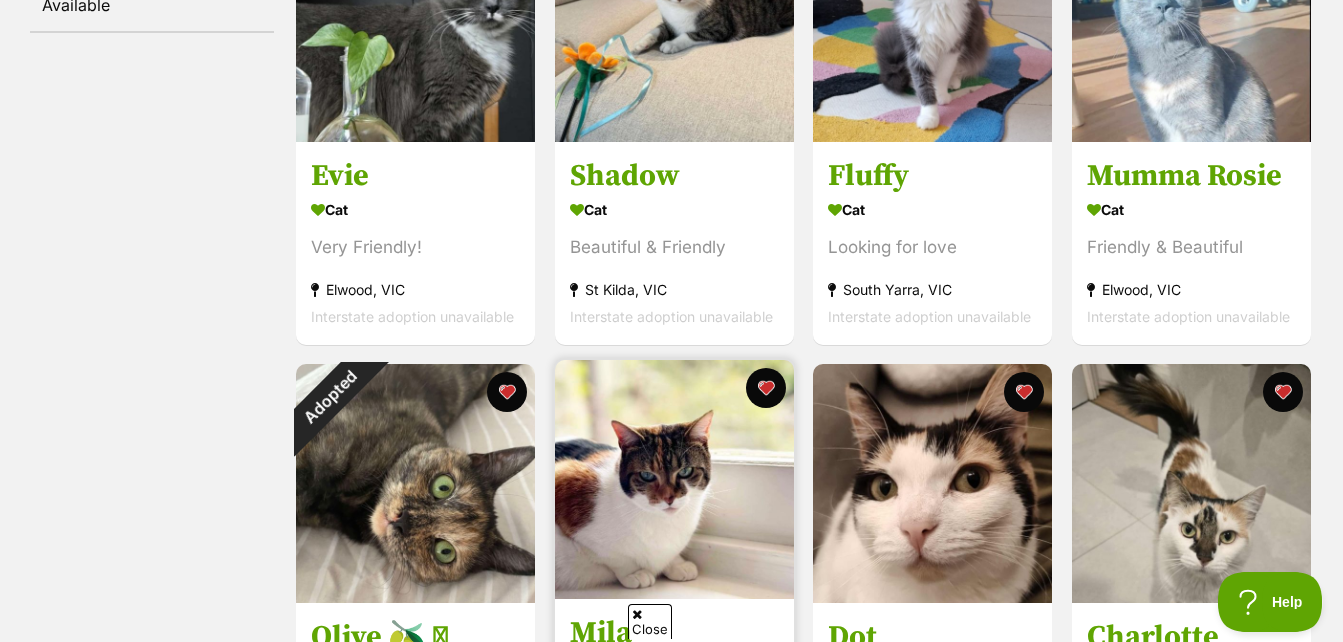 scroll, scrollTop: 800, scrollLeft: 0, axis: vertical 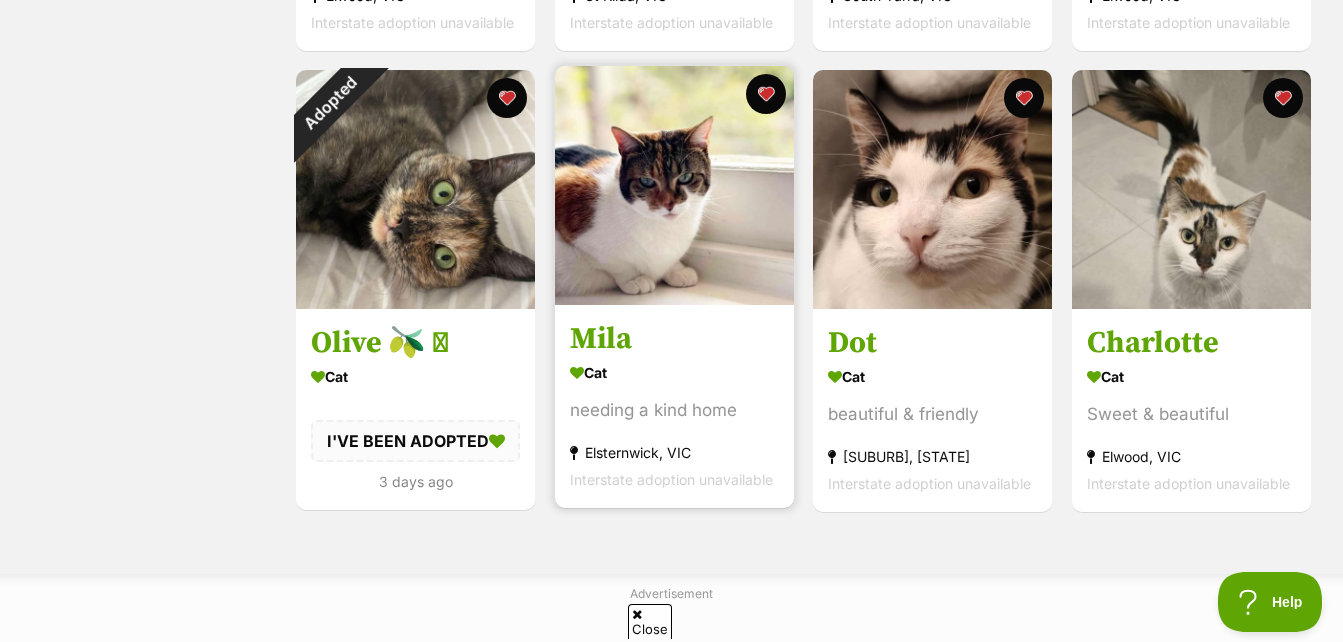 click at bounding box center [674, 185] 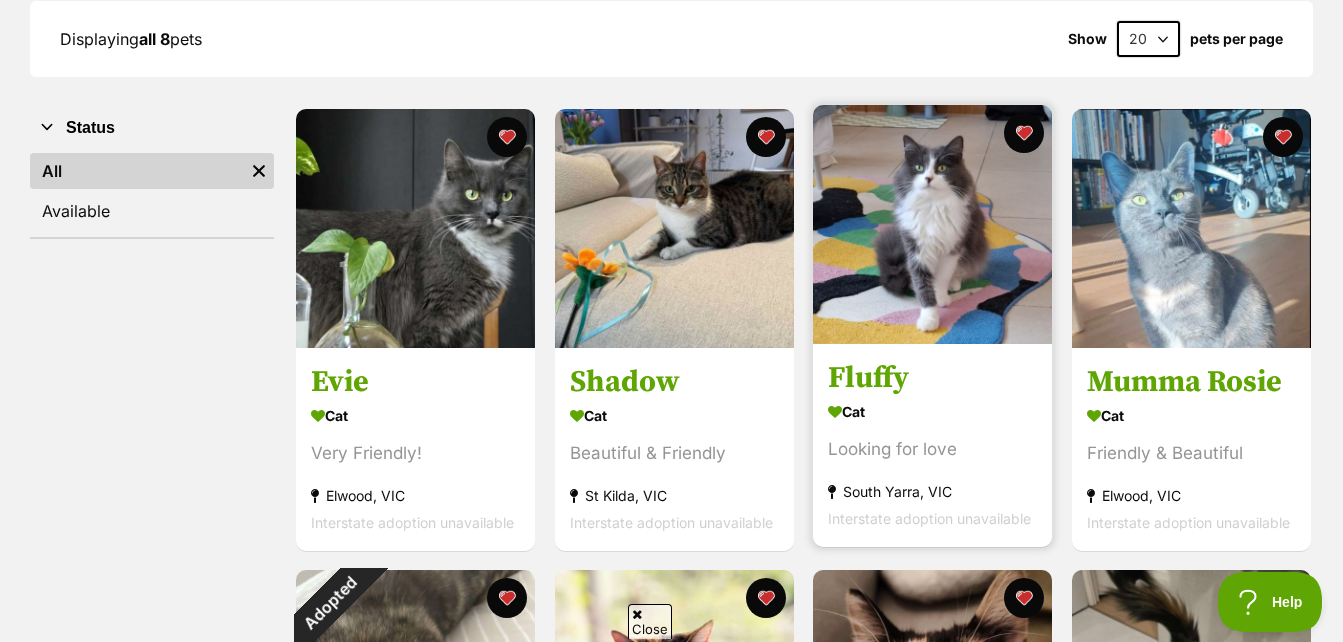 scroll, scrollTop: 800, scrollLeft: 0, axis: vertical 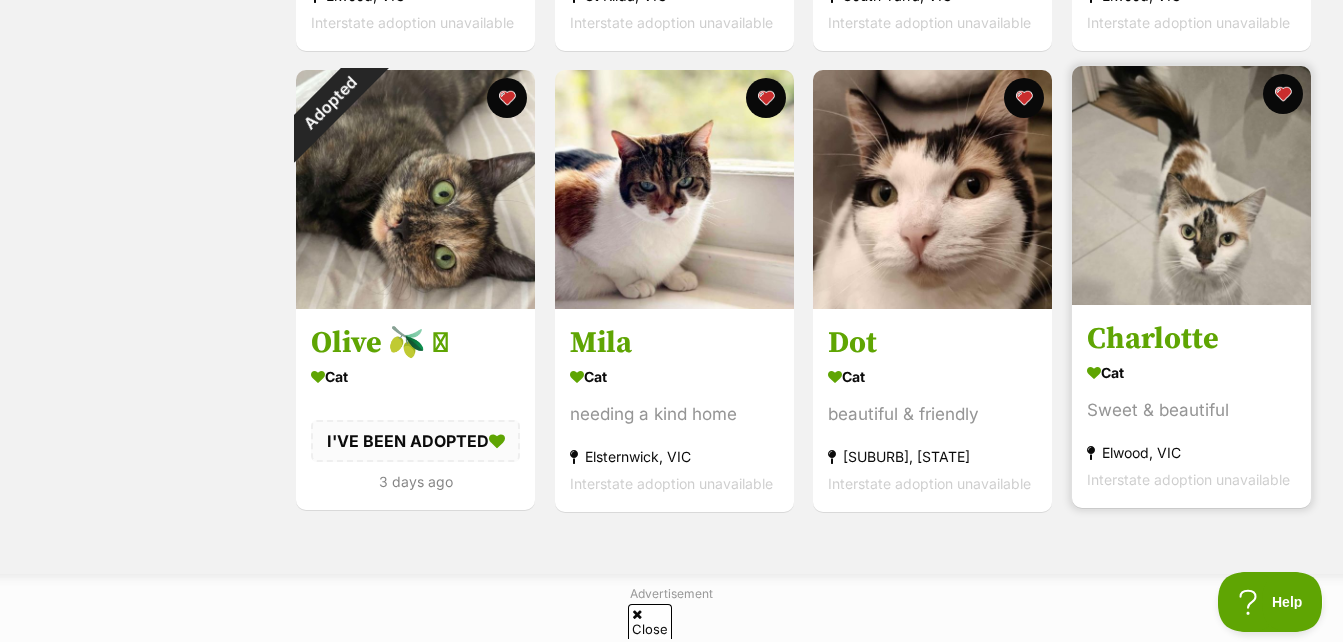 click at bounding box center [1191, 185] 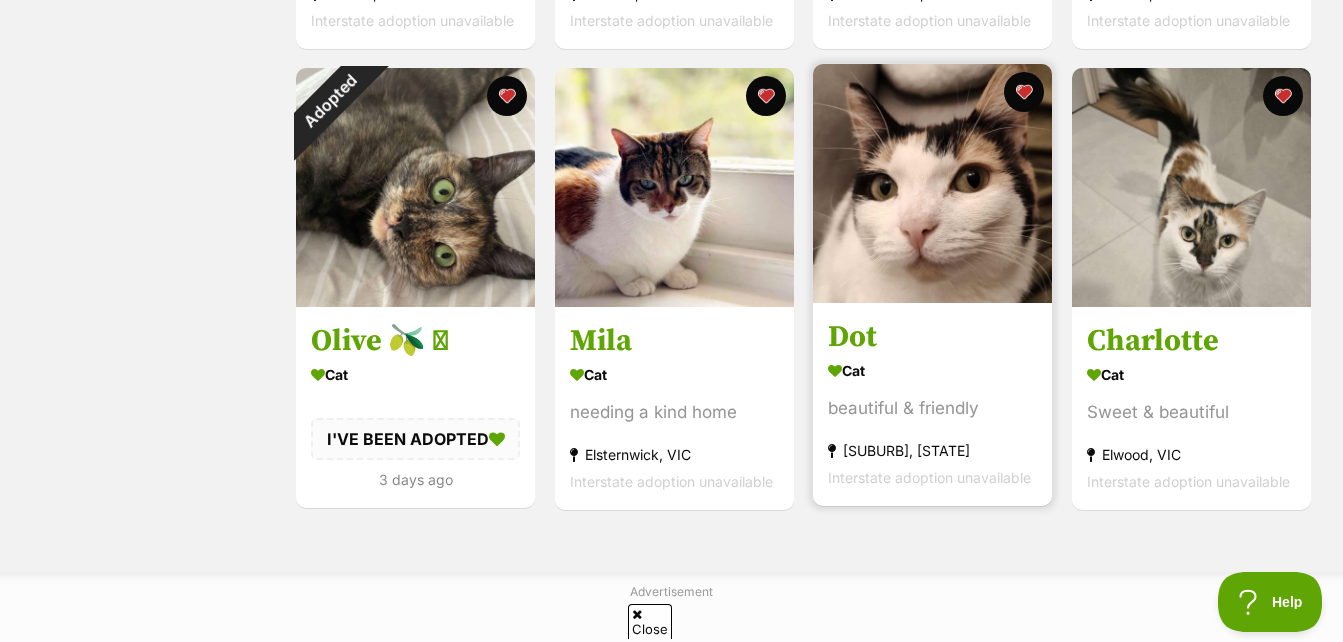 scroll, scrollTop: 800, scrollLeft: 0, axis: vertical 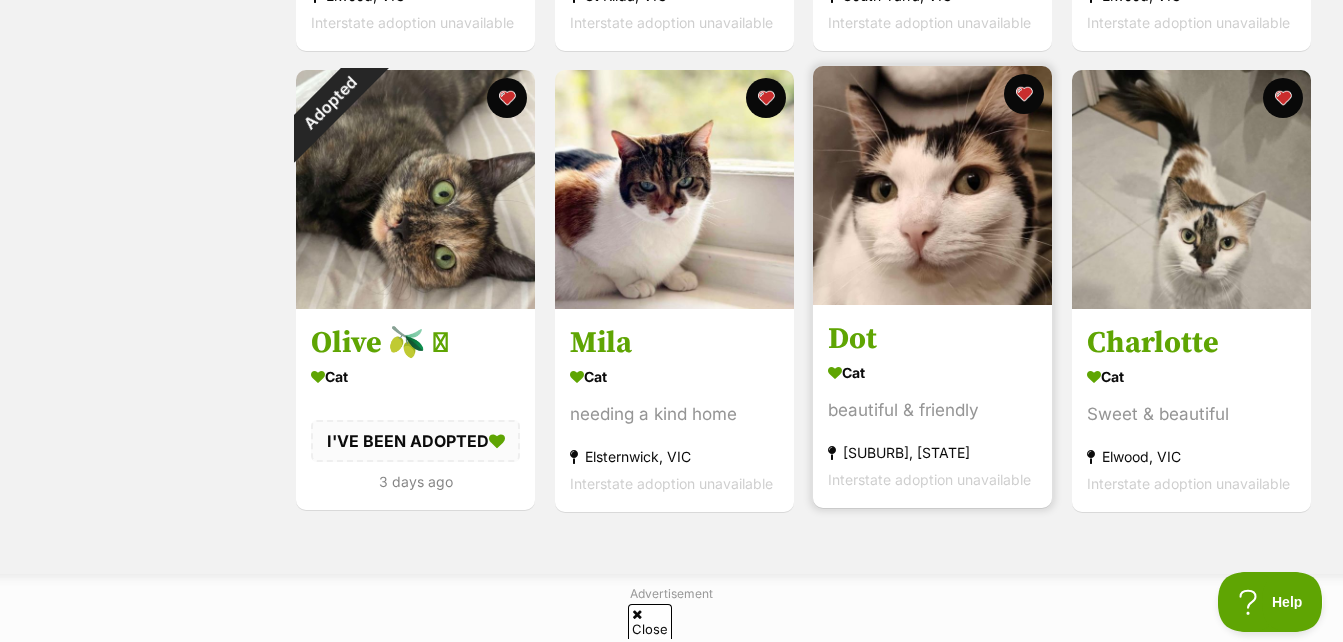 click at bounding box center [932, 185] 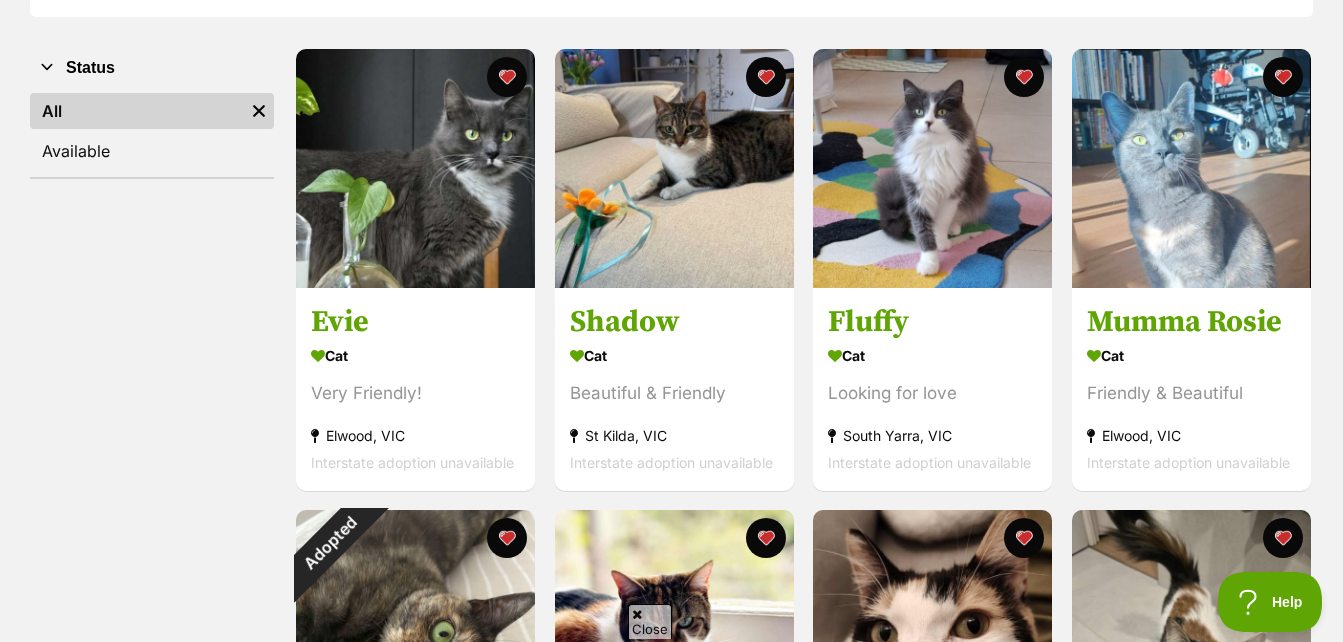 scroll, scrollTop: 400, scrollLeft: 0, axis: vertical 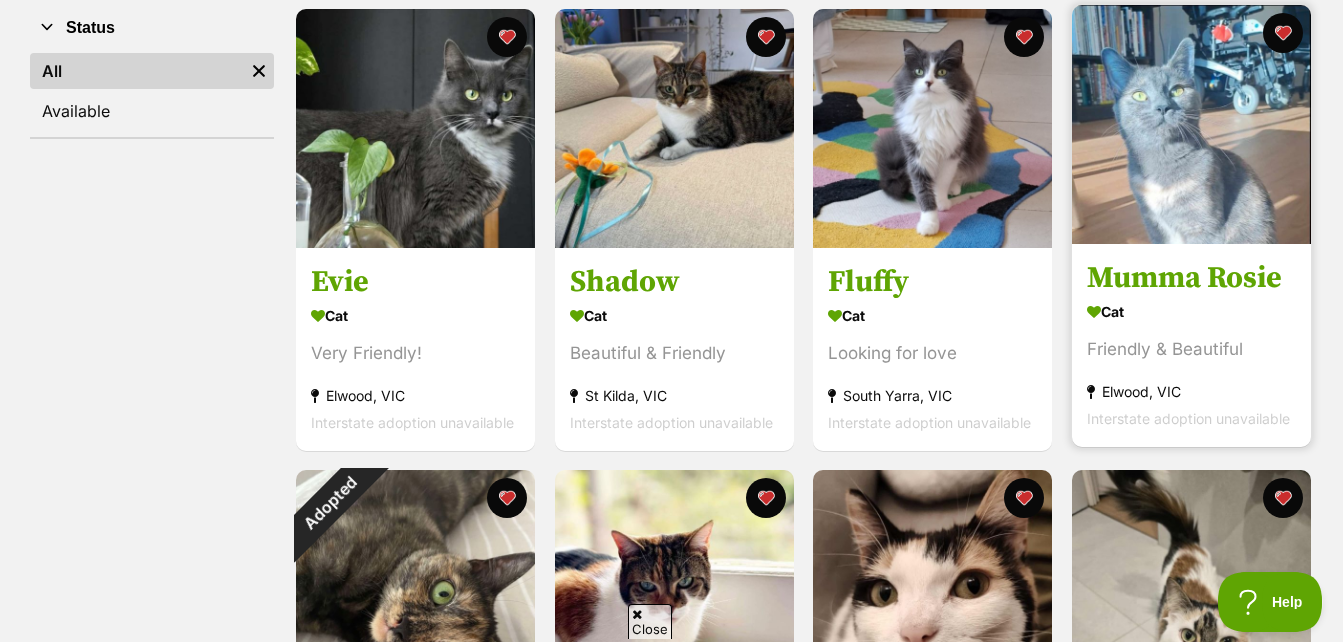 click at bounding box center [1191, 124] 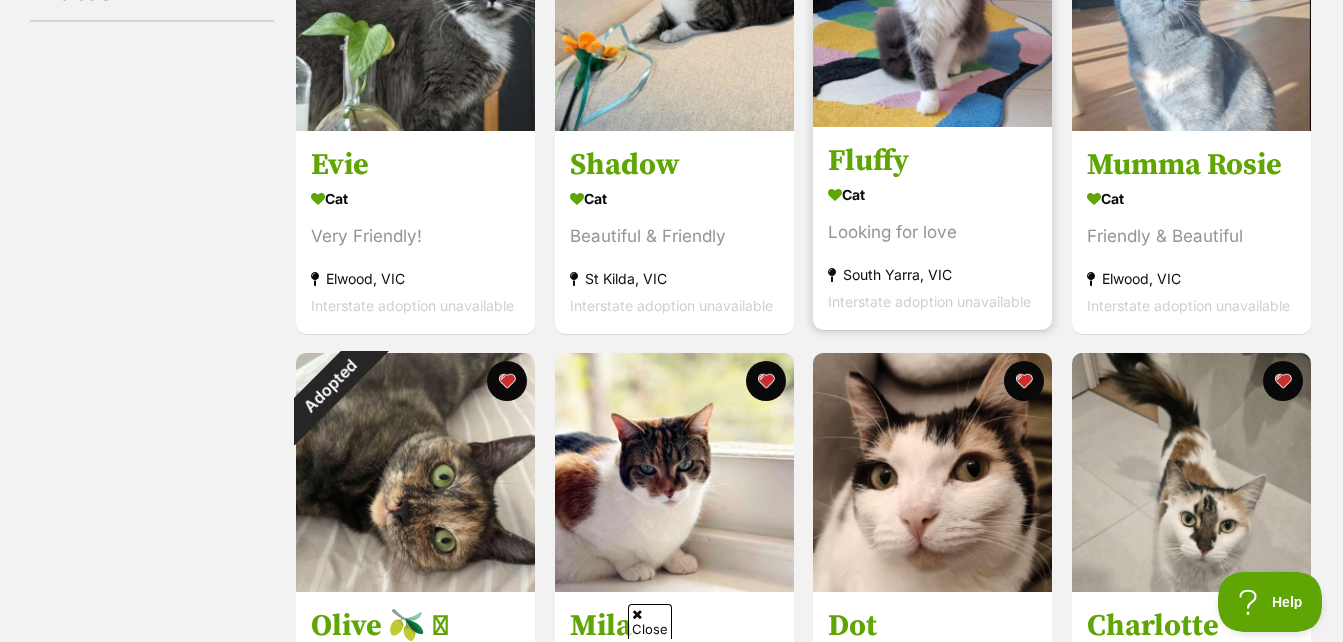 scroll, scrollTop: 700, scrollLeft: 0, axis: vertical 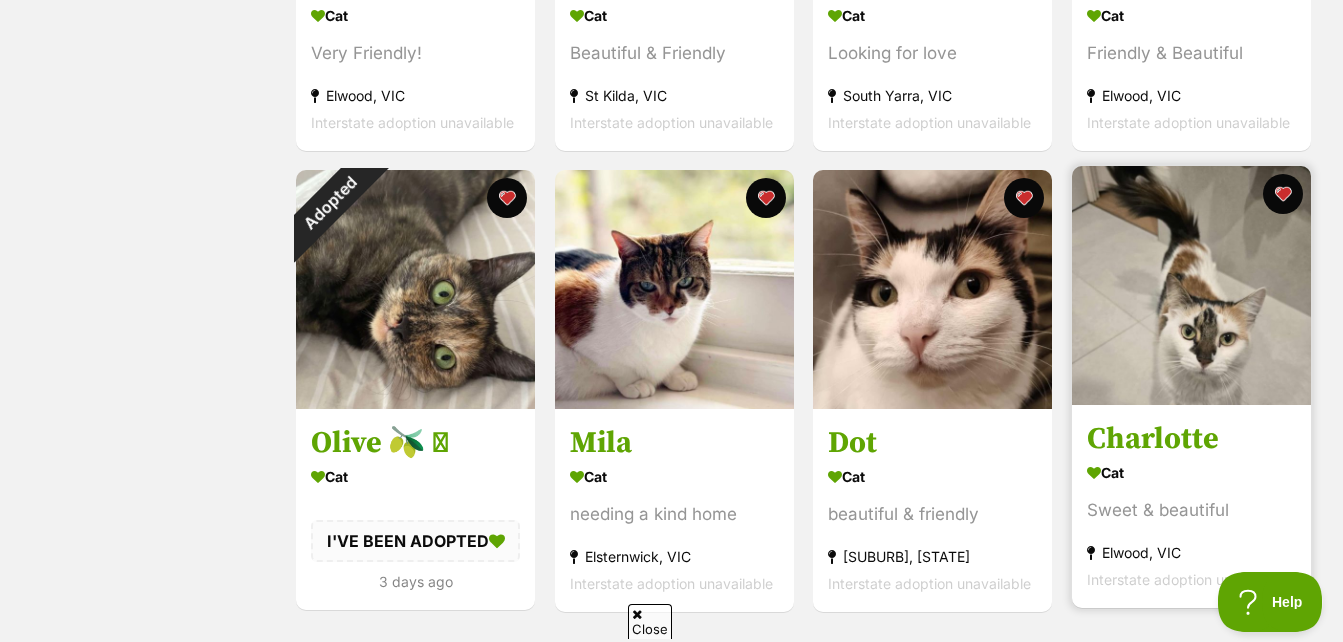 click at bounding box center (1191, 285) 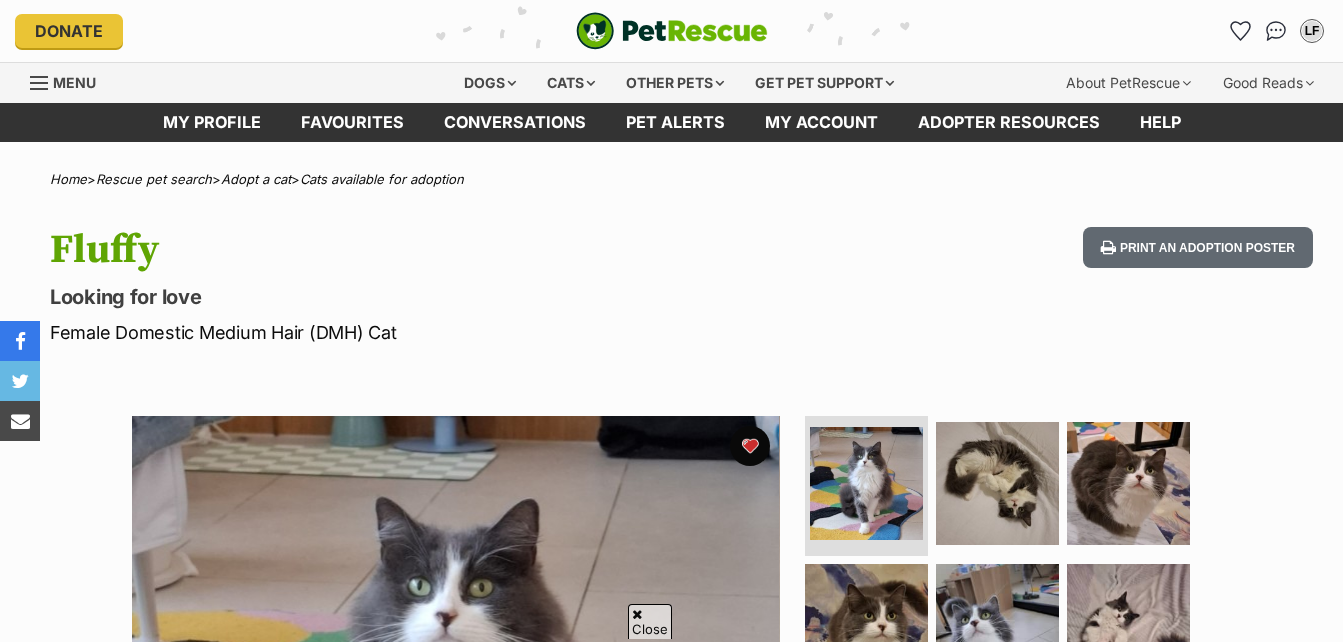 scroll, scrollTop: 879, scrollLeft: 0, axis: vertical 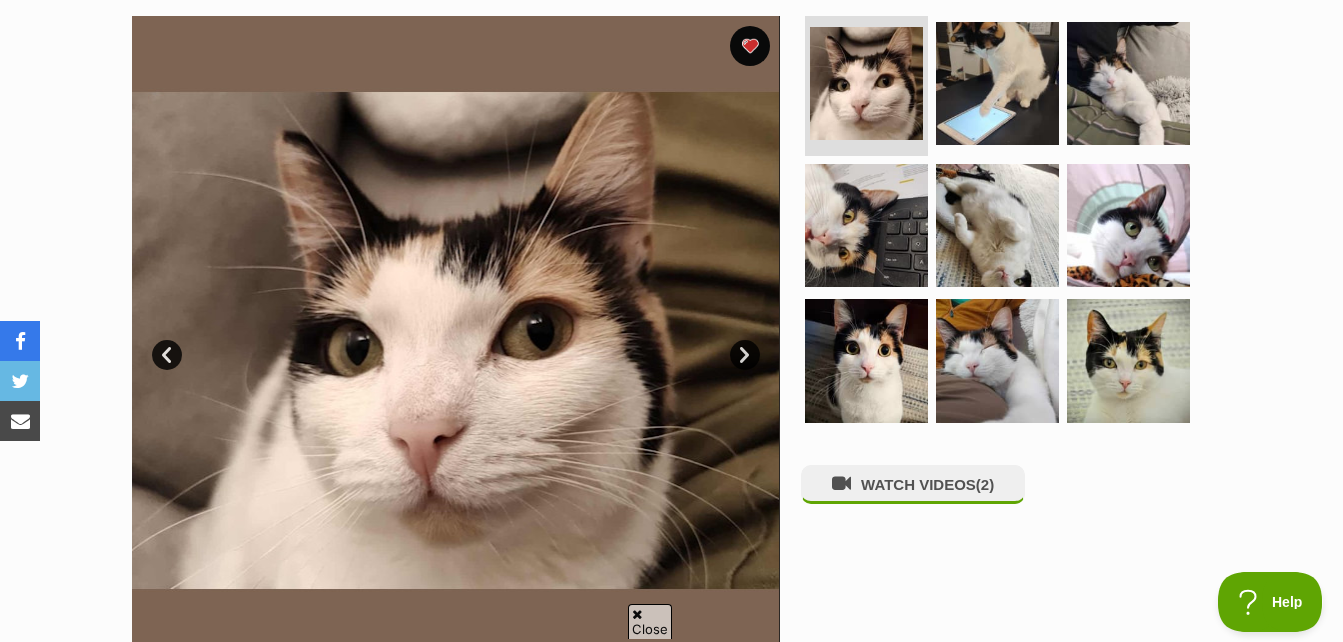 click on "Next" at bounding box center (745, 355) 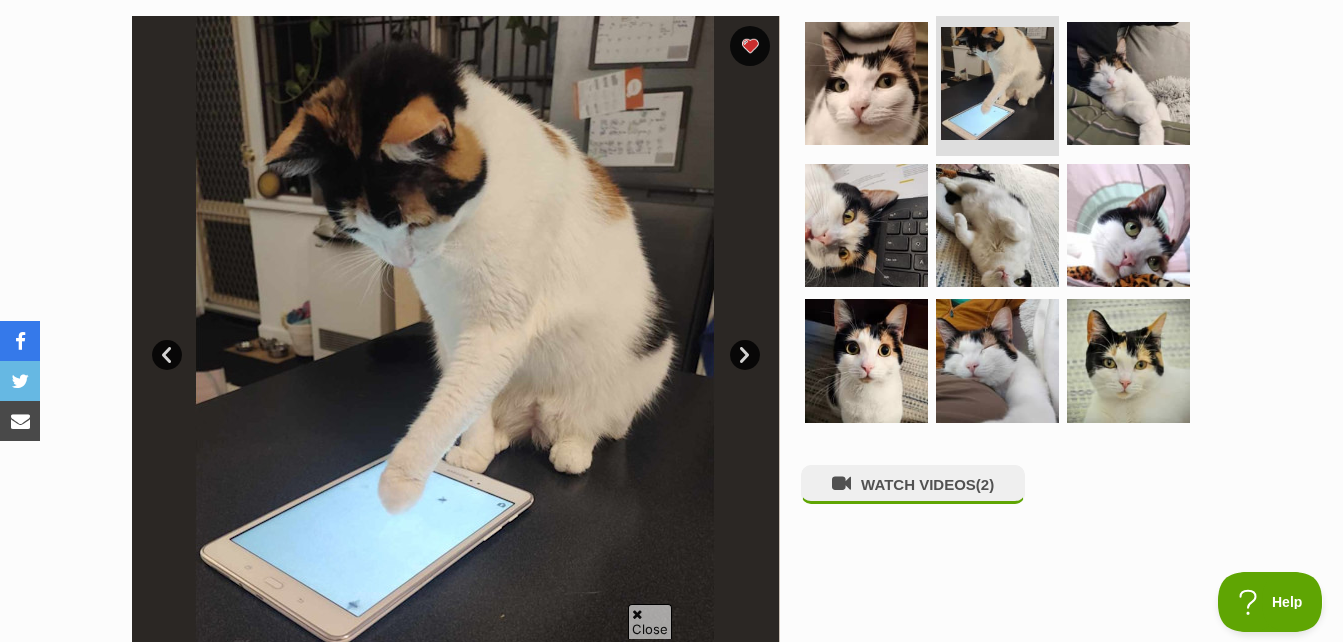 click on "Next" at bounding box center [745, 355] 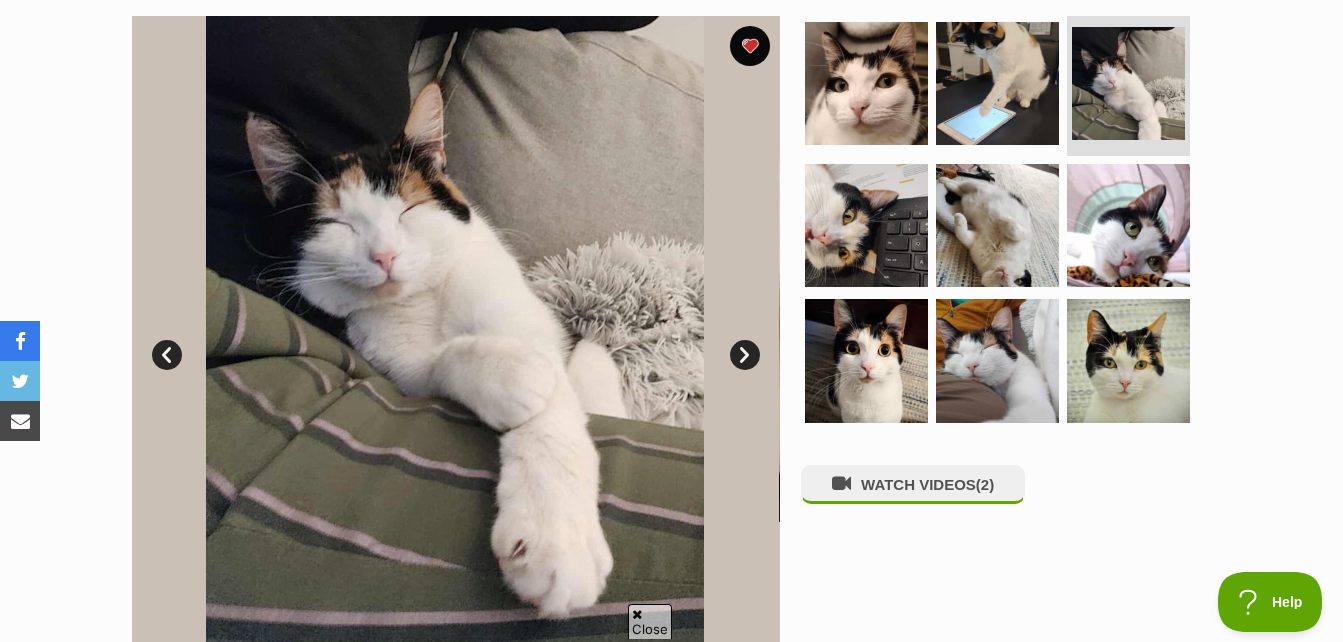 click on "Next" at bounding box center (745, 355) 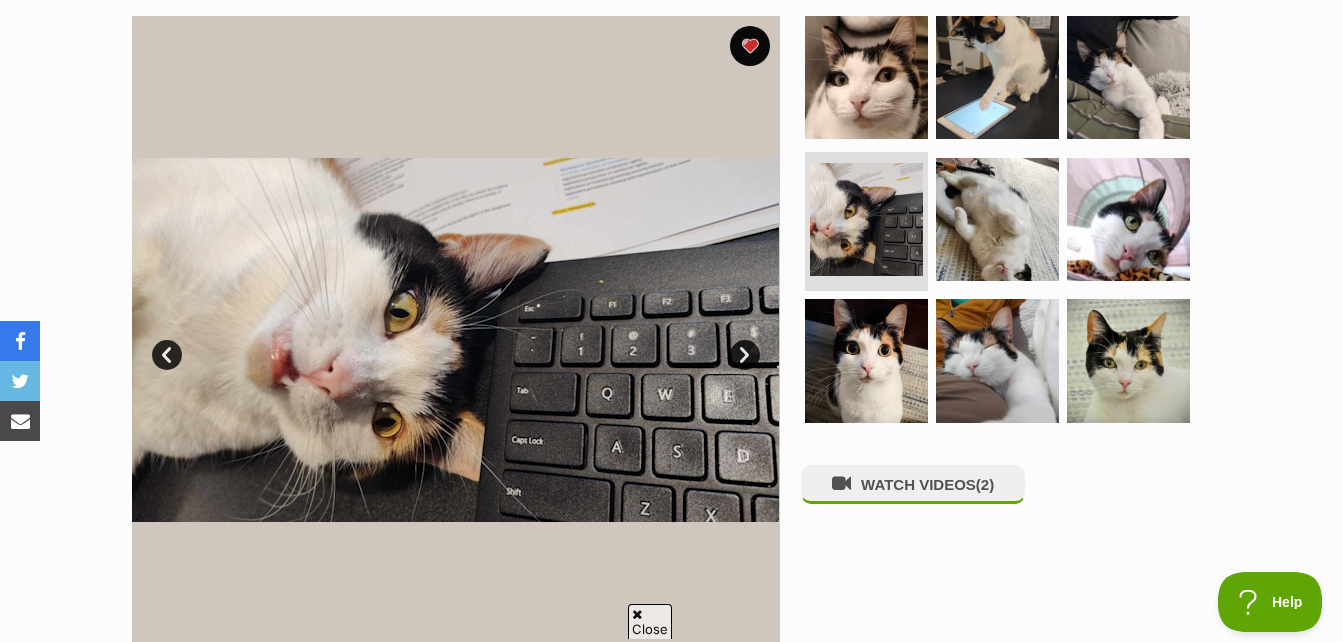 click on "Next" at bounding box center (745, 355) 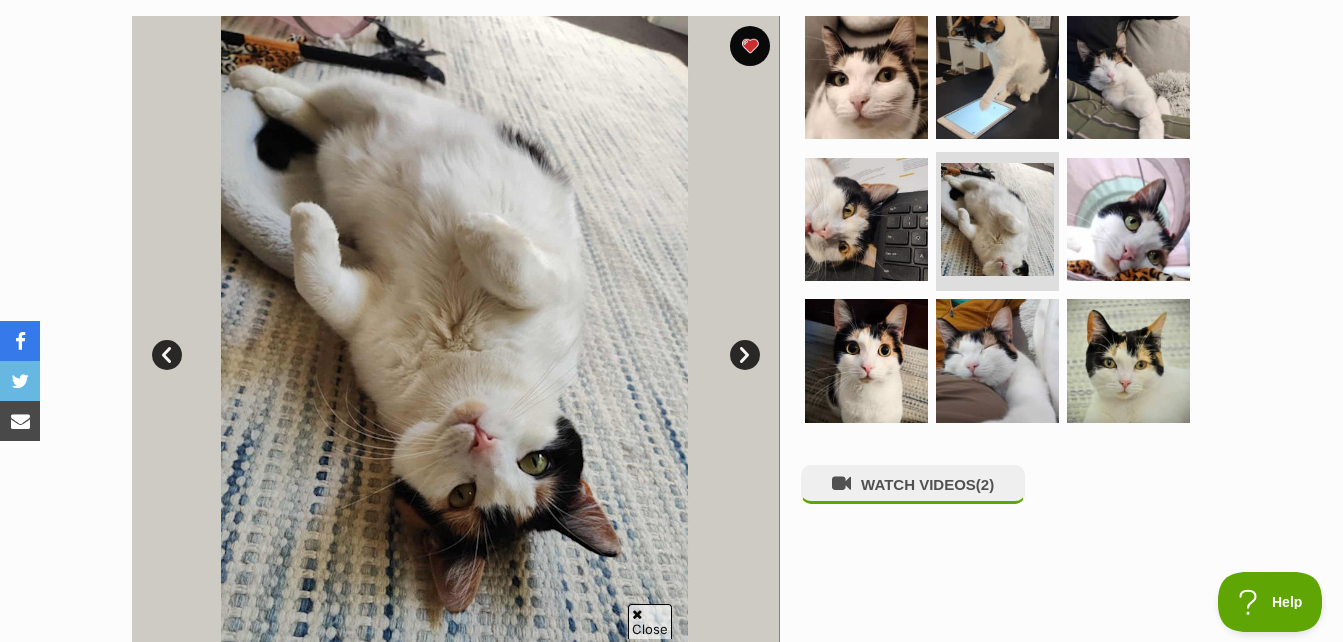 click on "Next" at bounding box center (745, 355) 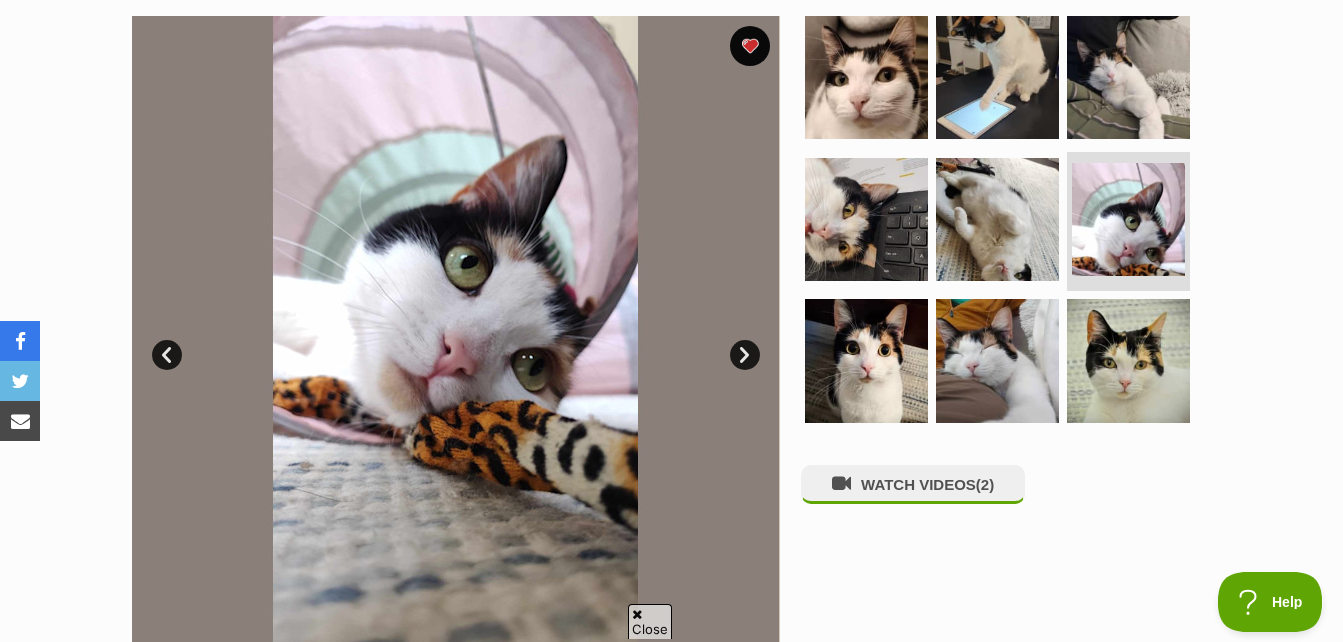 click on "Next" at bounding box center [745, 355] 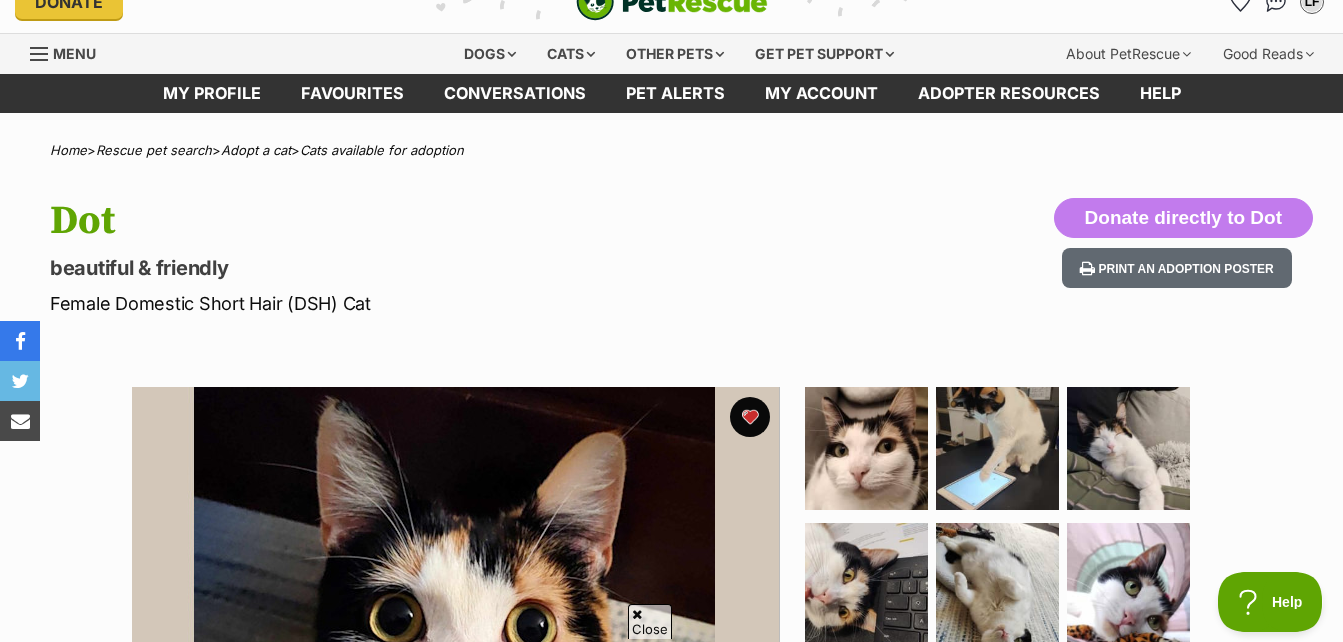 scroll, scrollTop: 0, scrollLeft: 0, axis: both 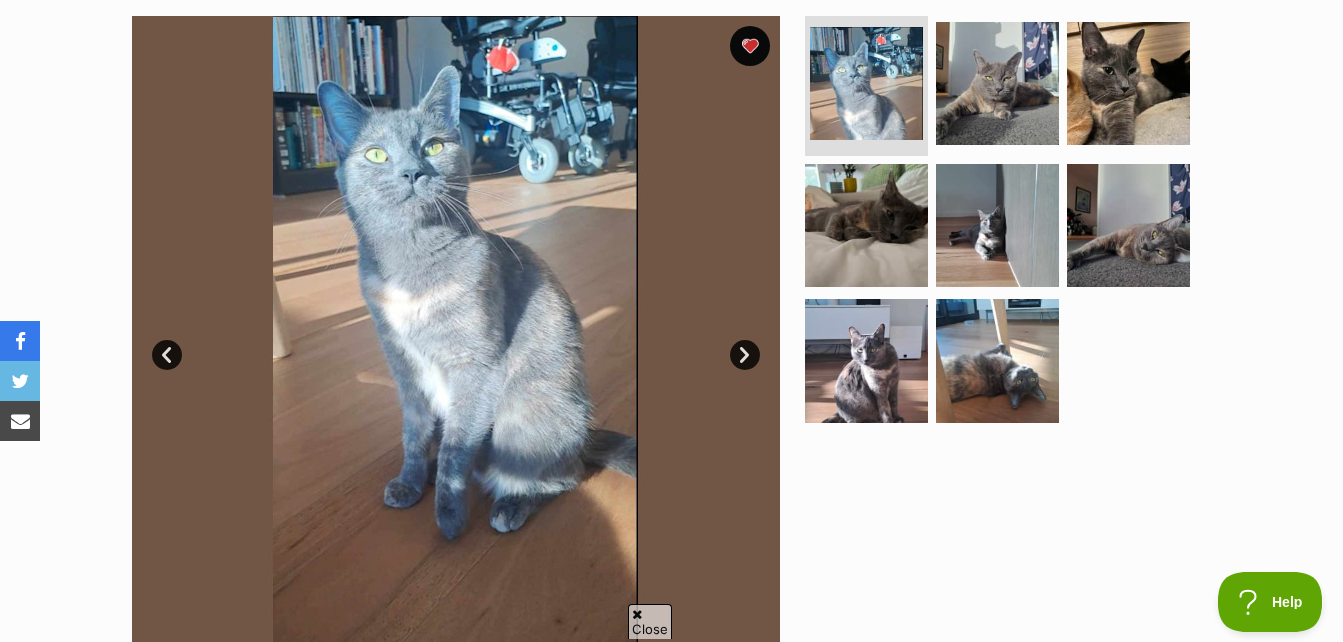 click on "Next" at bounding box center (745, 355) 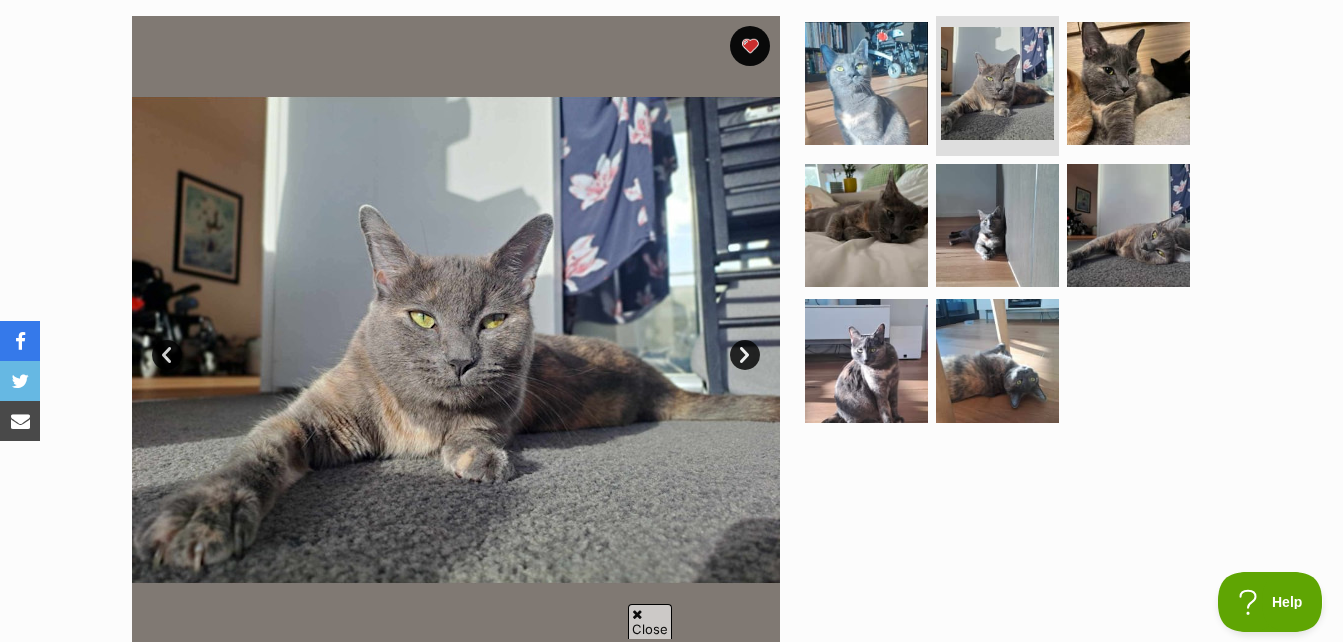 click on "Next" at bounding box center [745, 355] 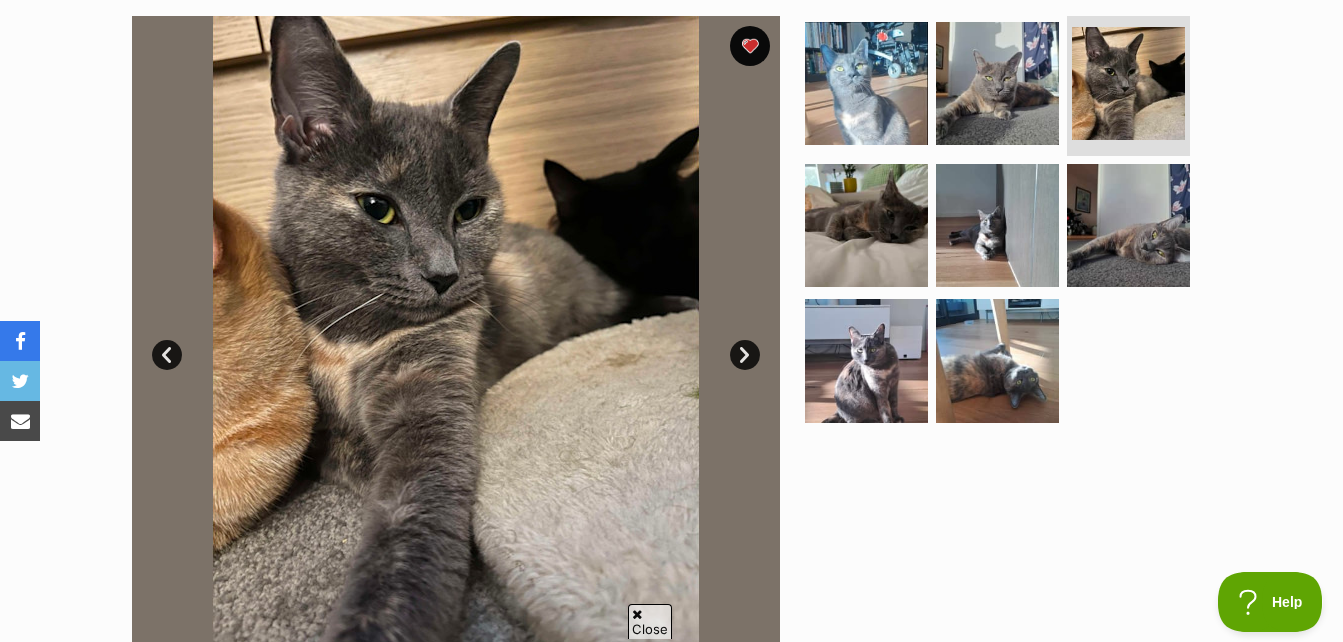 click on "Next" at bounding box center (745, 355) 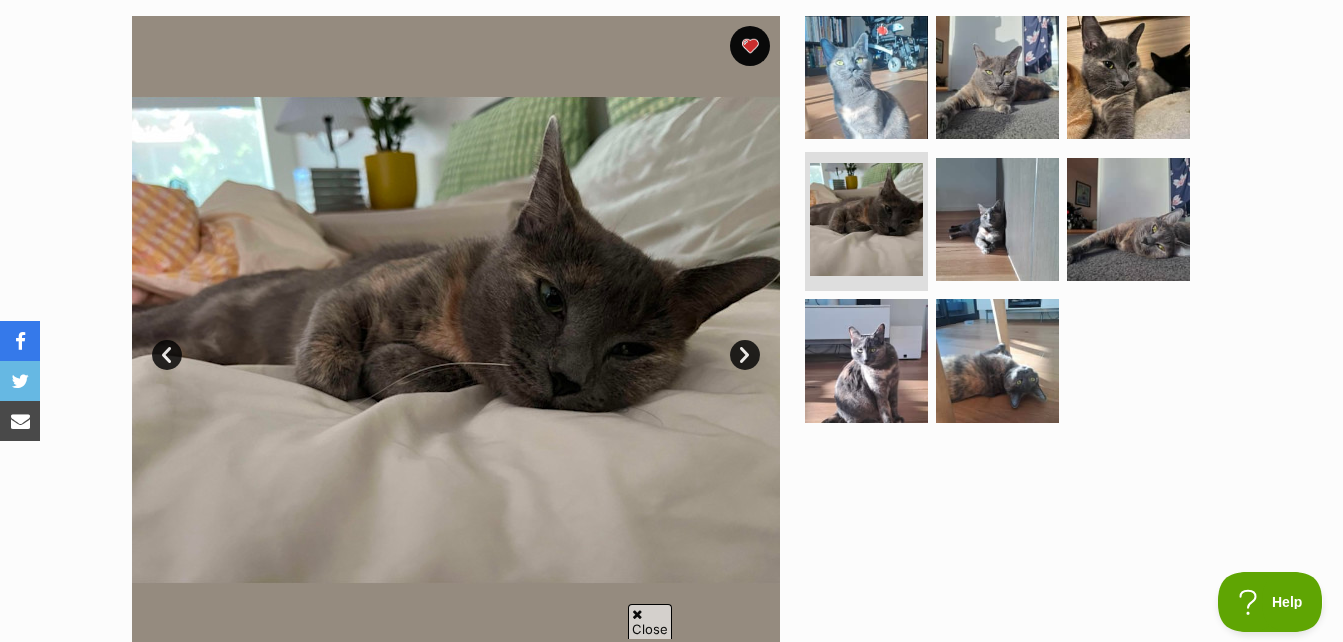 click on "Next" at bounding box center (745, 355) 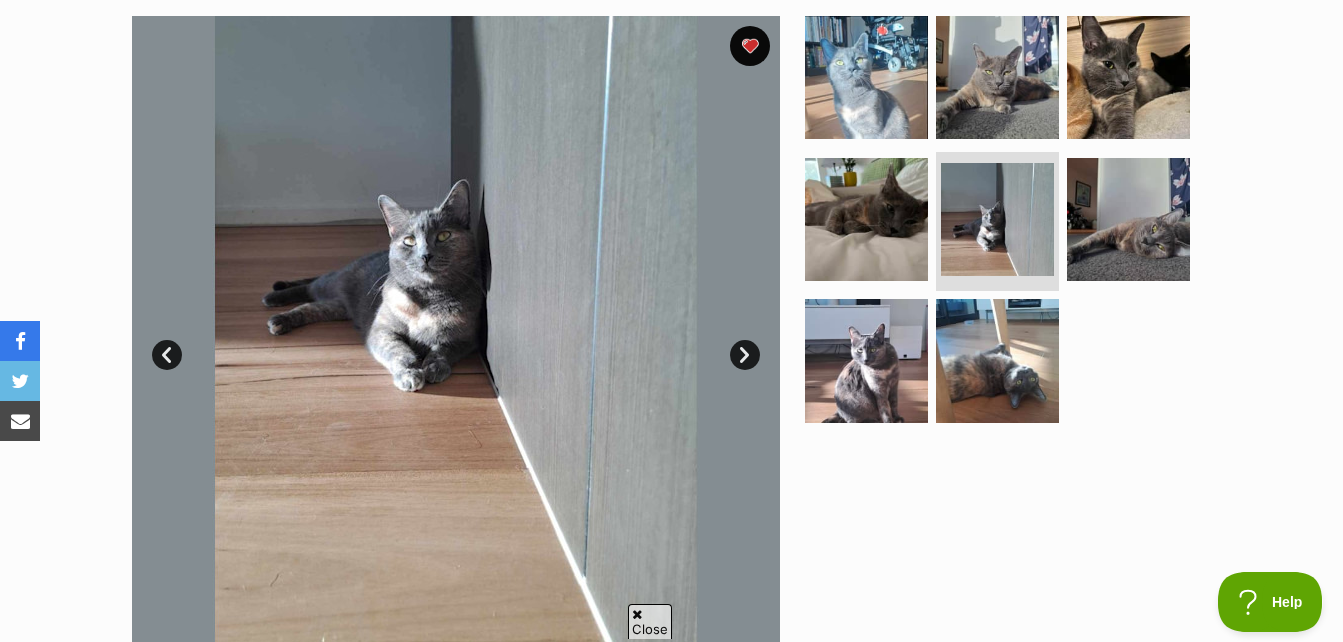 click on "Next" at bounding box center (745, 355) 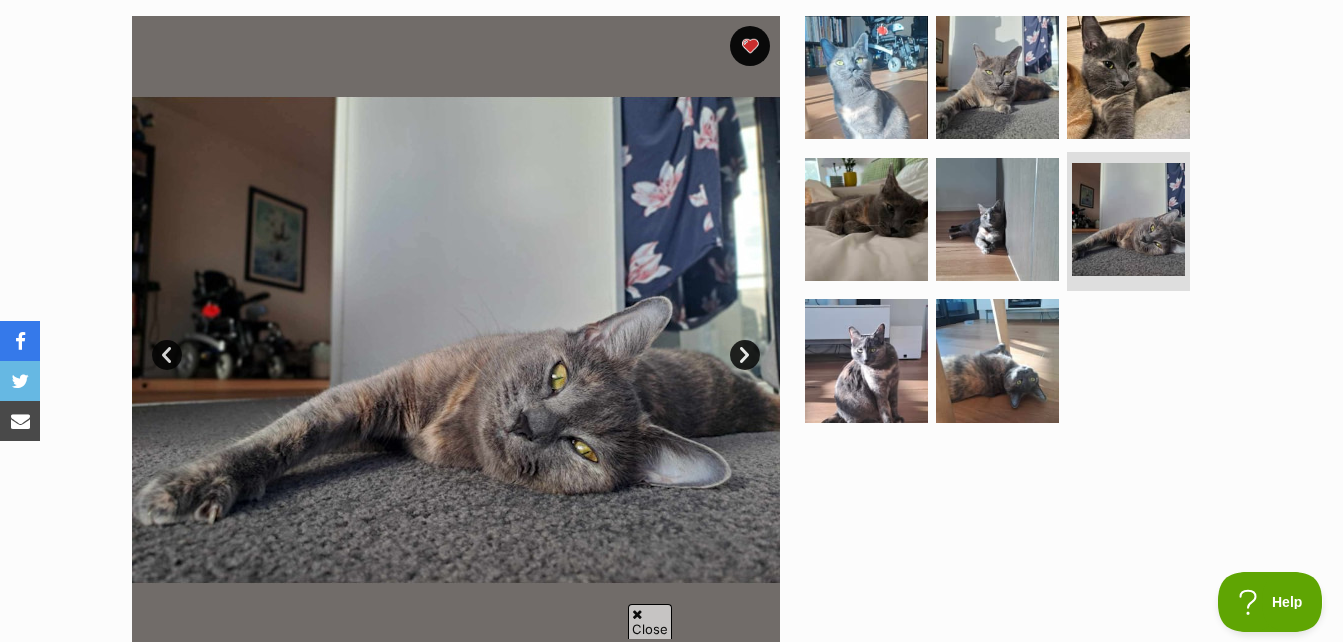 click on "Next" at bounding box center (745, 355) 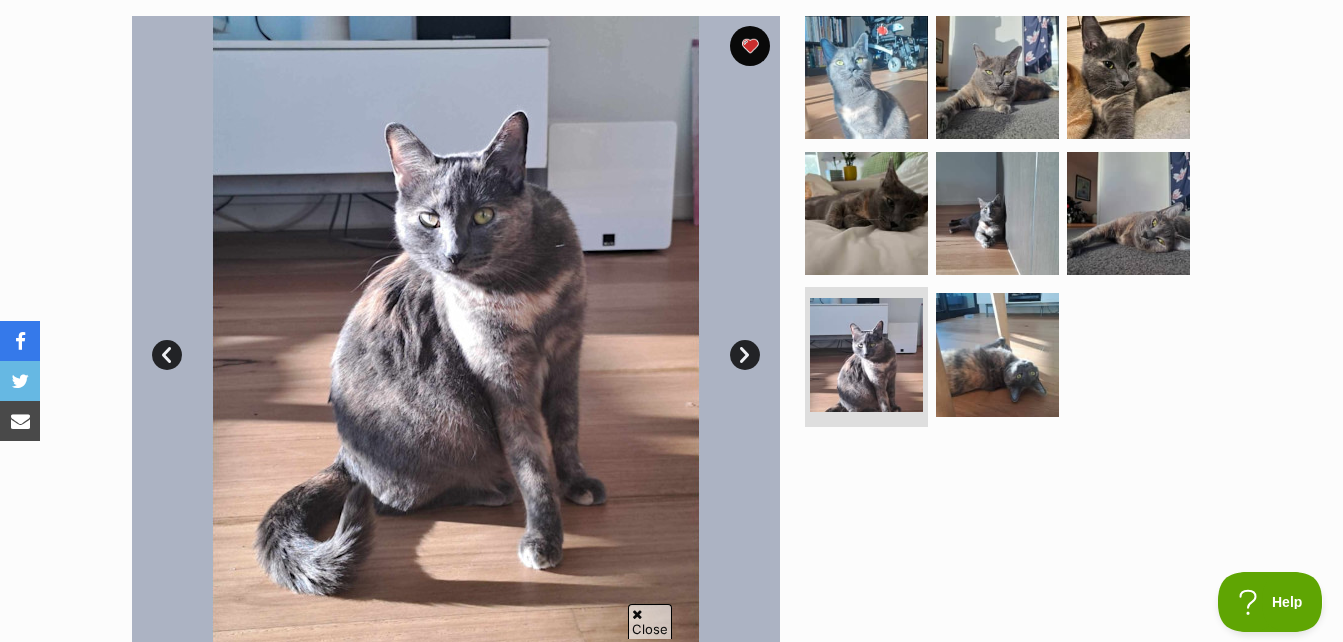 click on "Next" at bounding box center (745, 355) 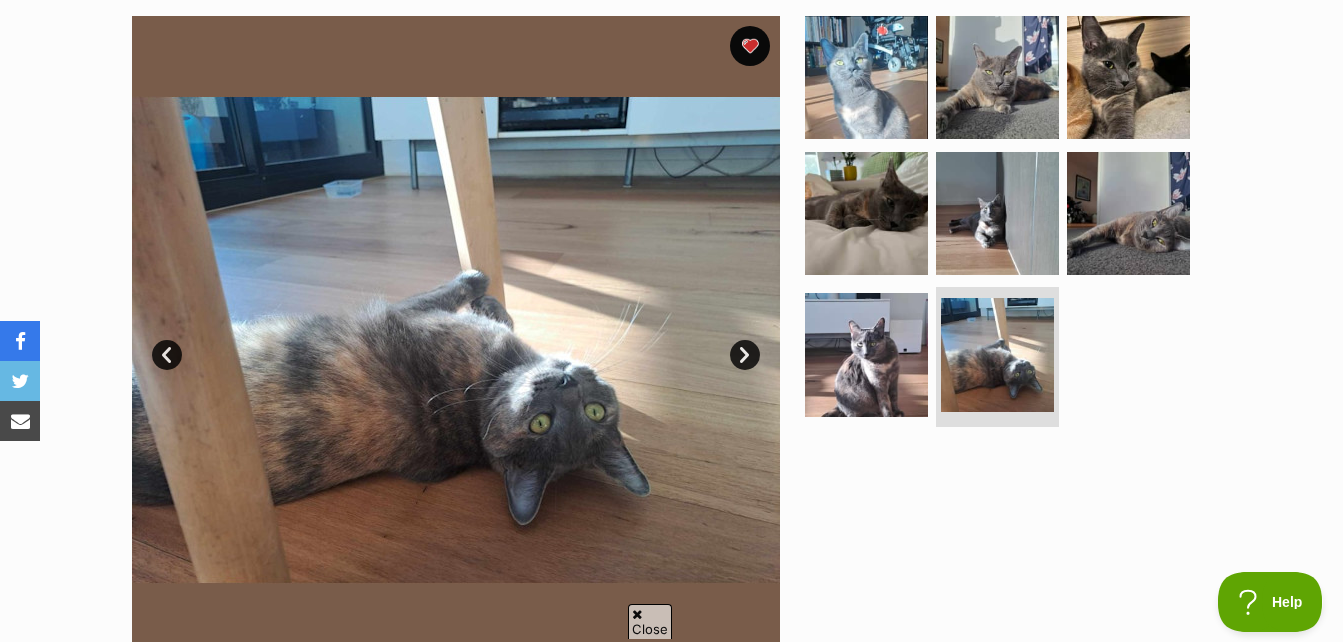 click on "Next" at bounding box center [745, 355] 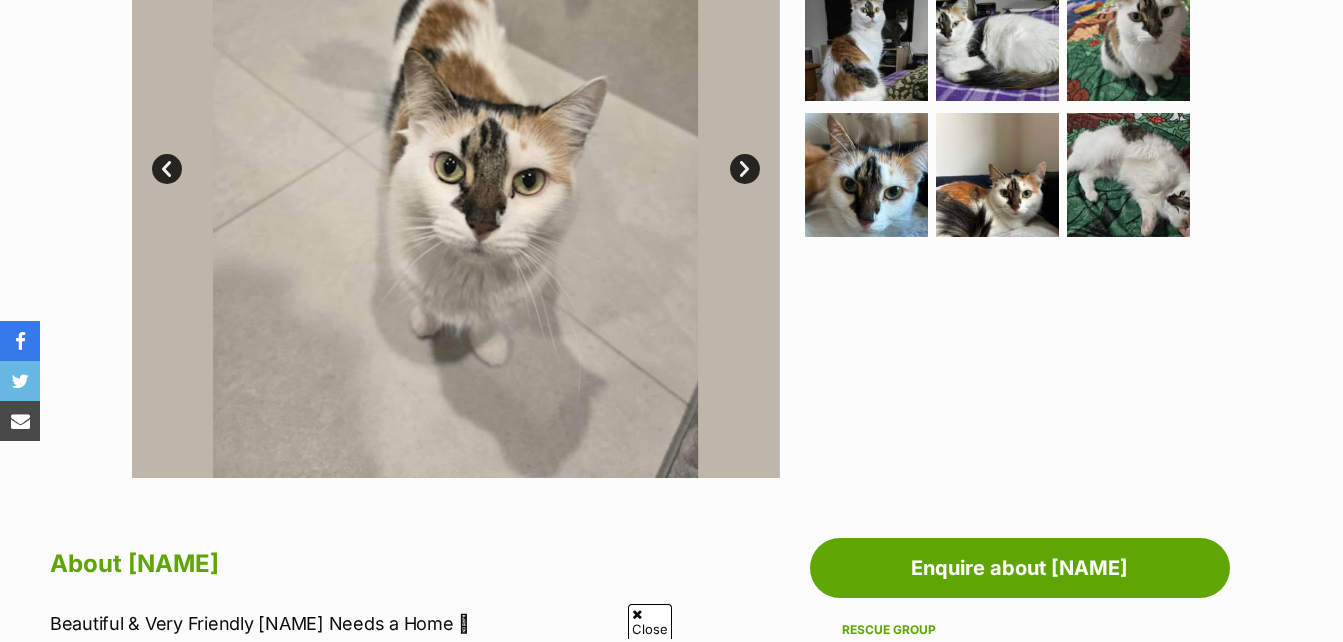 scroll, scrollTop: 0, scrollLeft: 0, axis: both 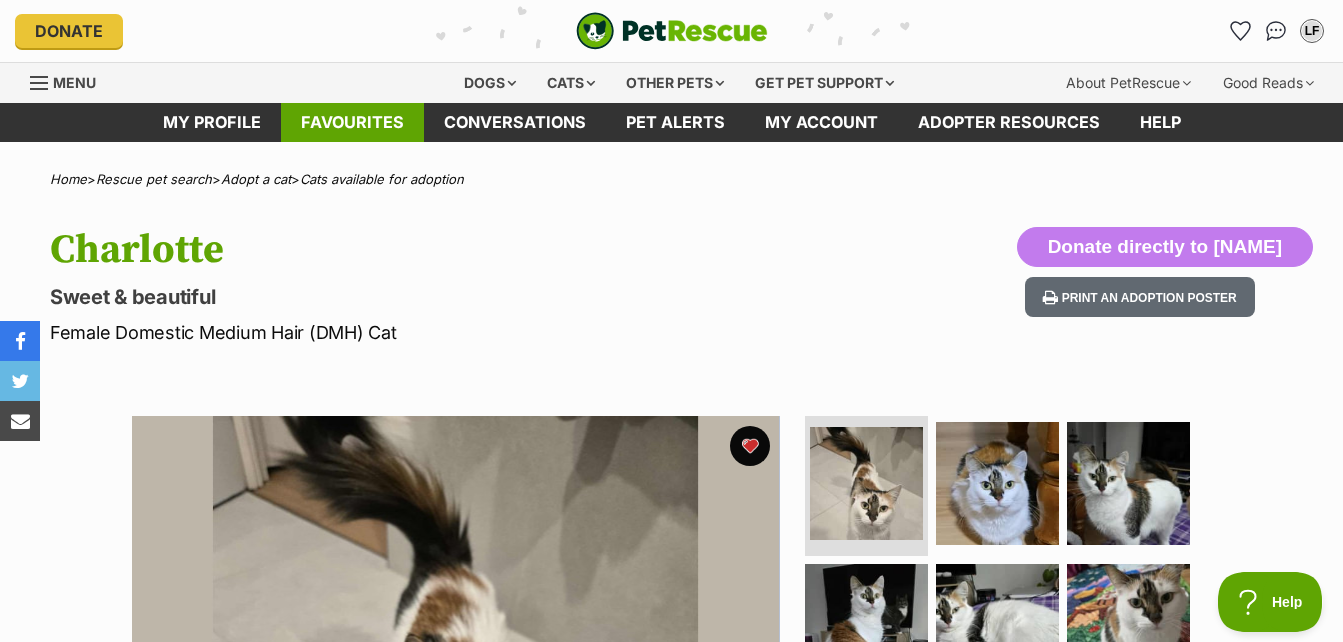 click on "Favourites" at bounding box center [352, 122] 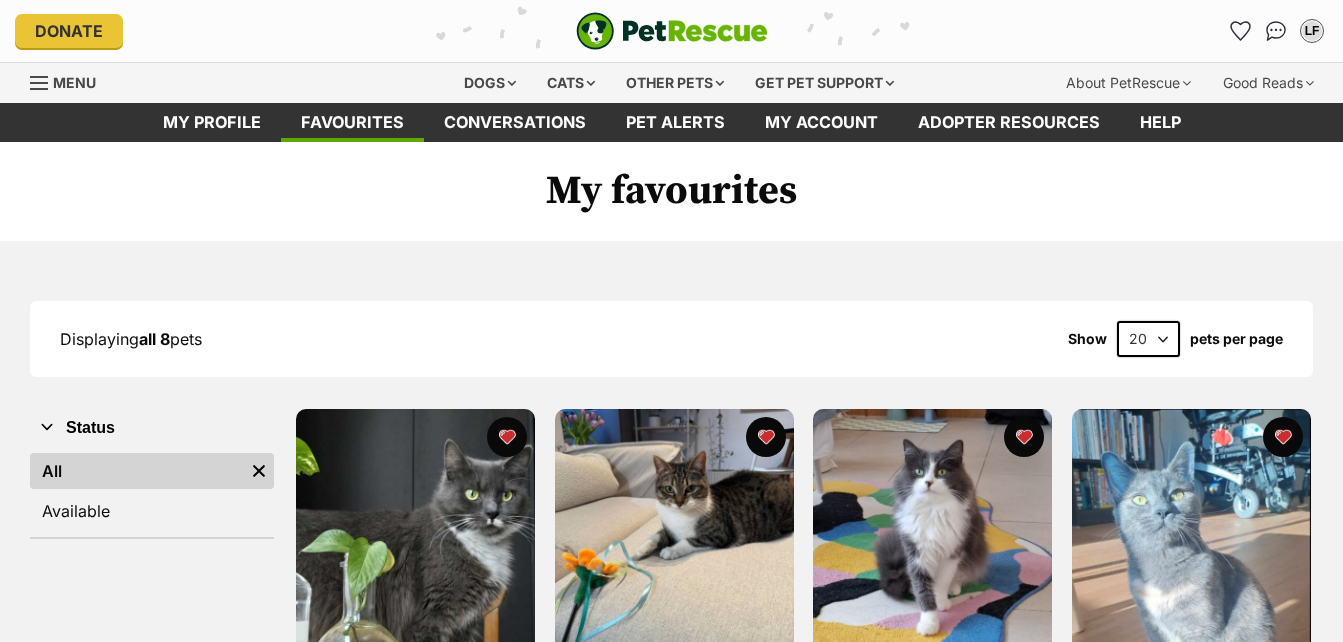 scroll, scrollTop: 0, scrollLeft: 0, axis: both 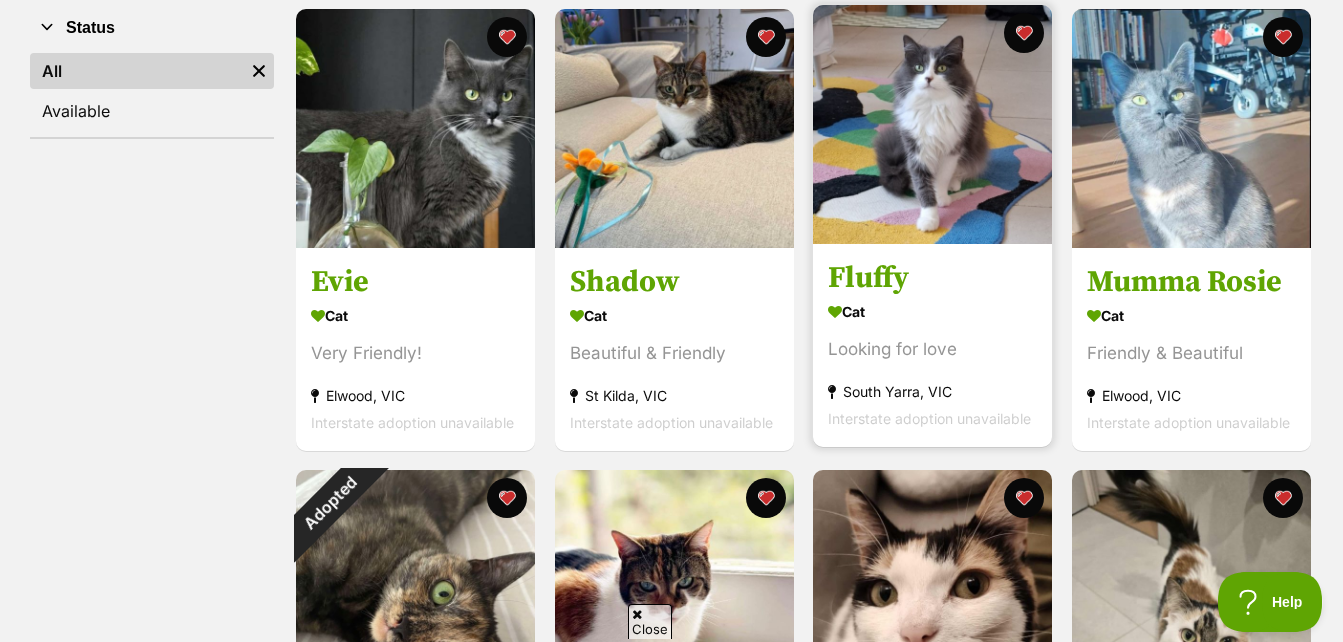 click at bounding box center (932, 124) 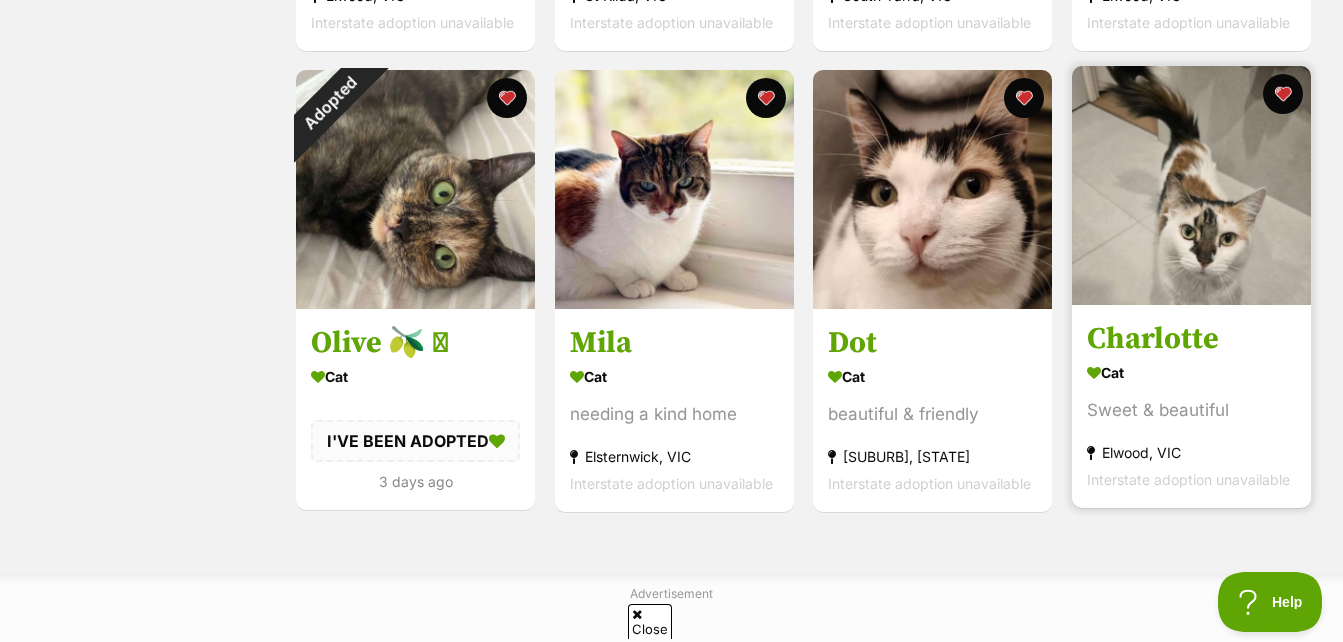 click at bounding box center [1191, 185] 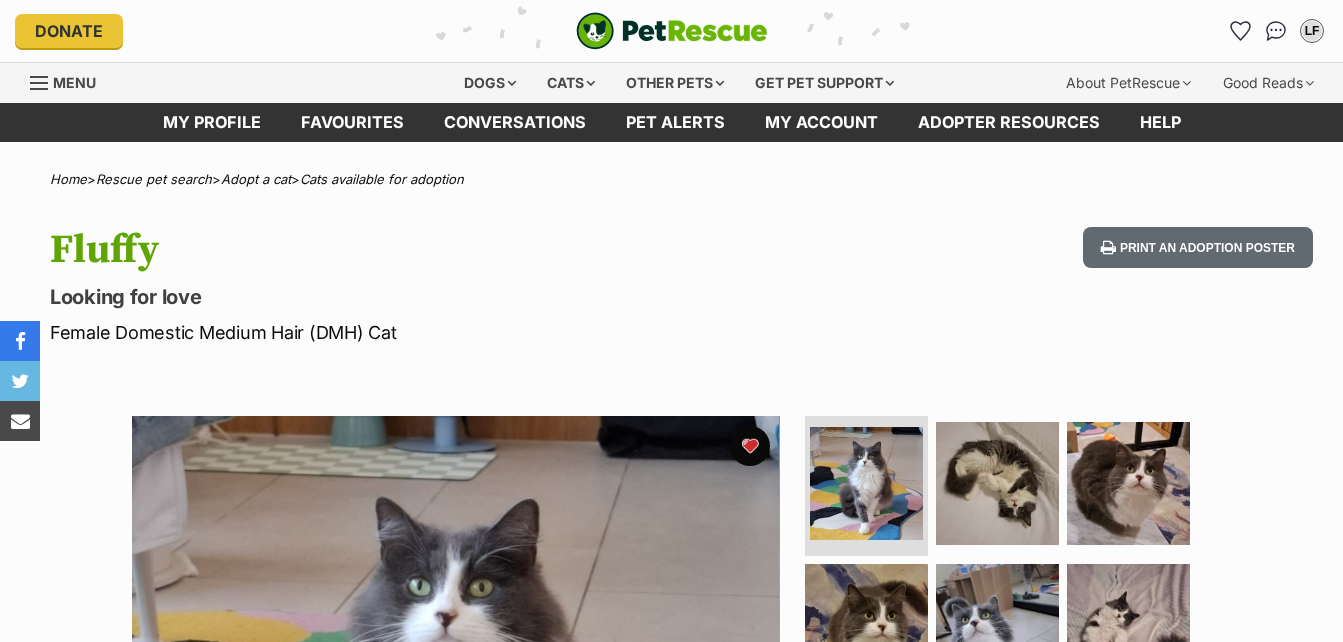 scroll, scrollTop: 0, scrollLeft: 0, axis: both 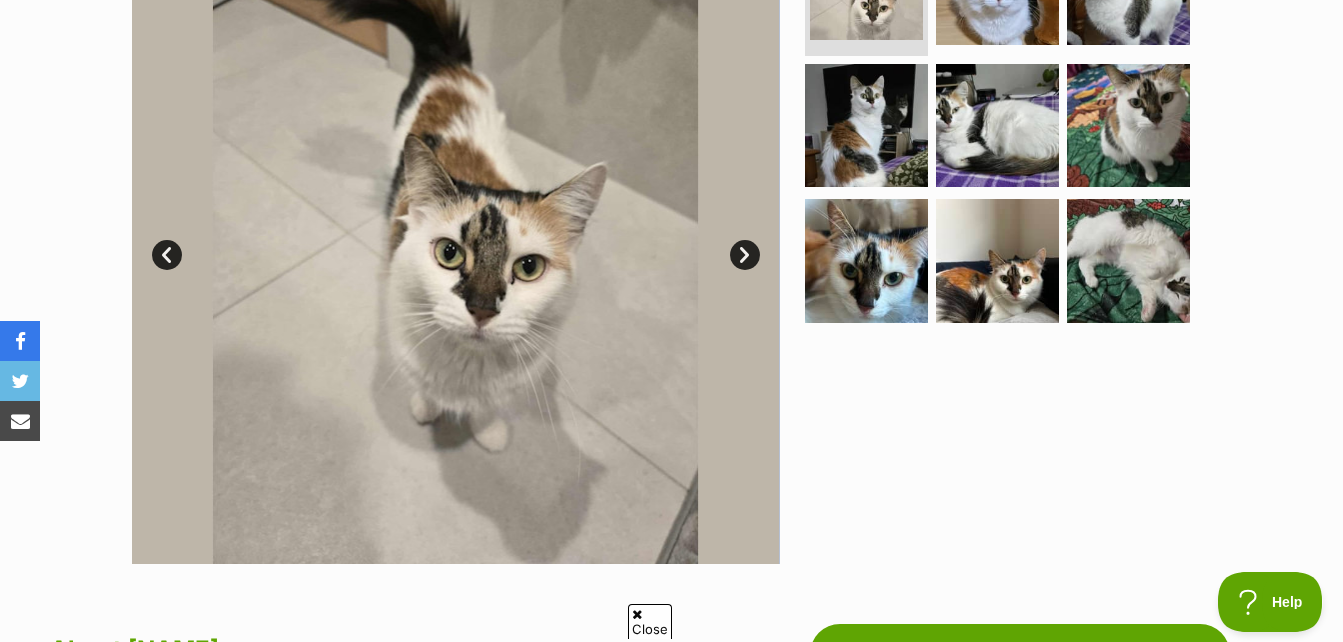 click on "Next" at bounding box center [745, 255] 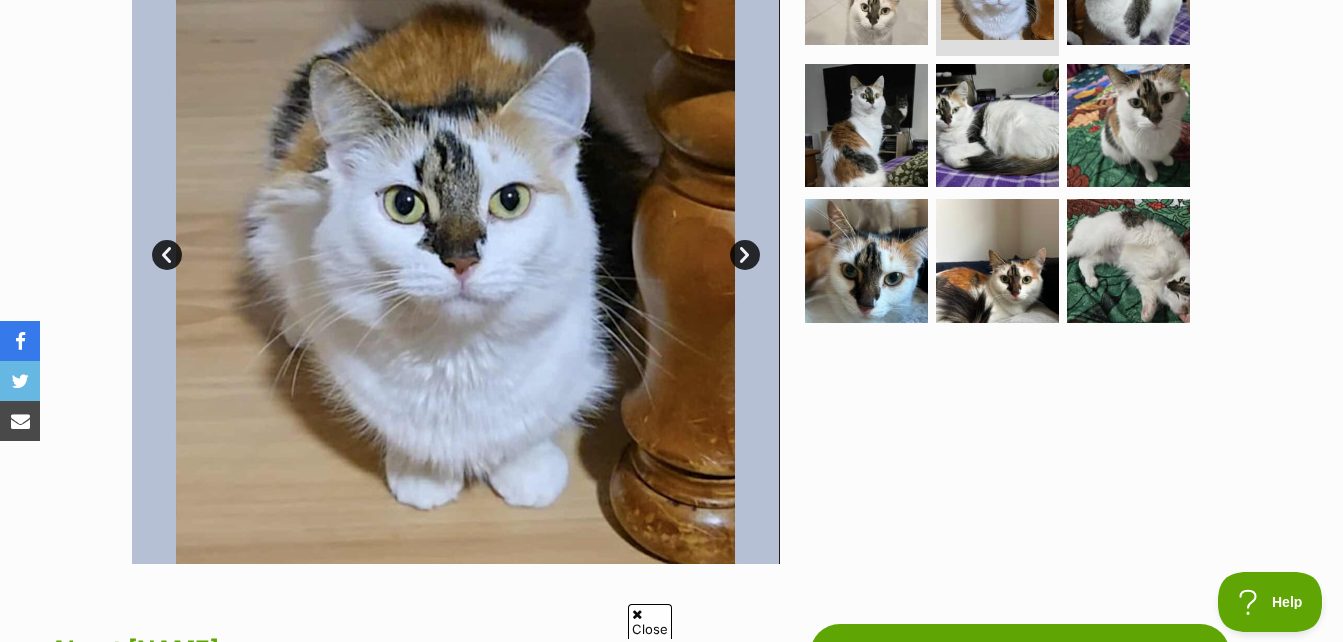 click on "Next" at bounding box center [745, 255] 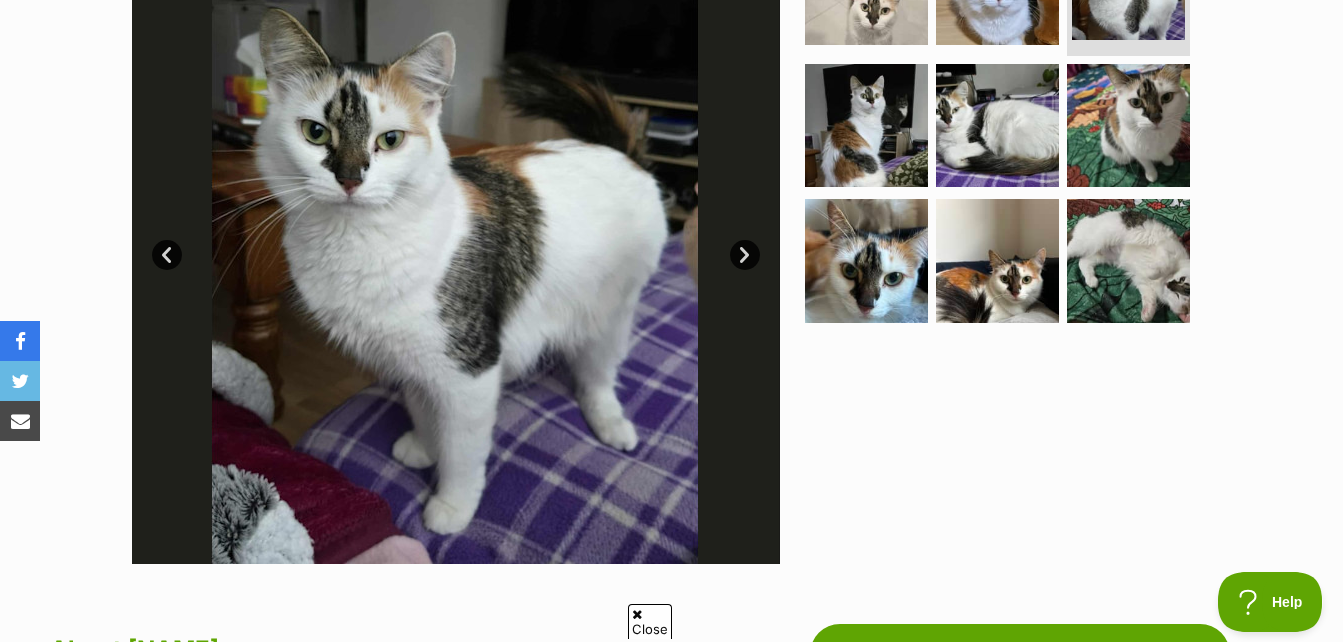 click on "Next" at bounding box center (745, 255) 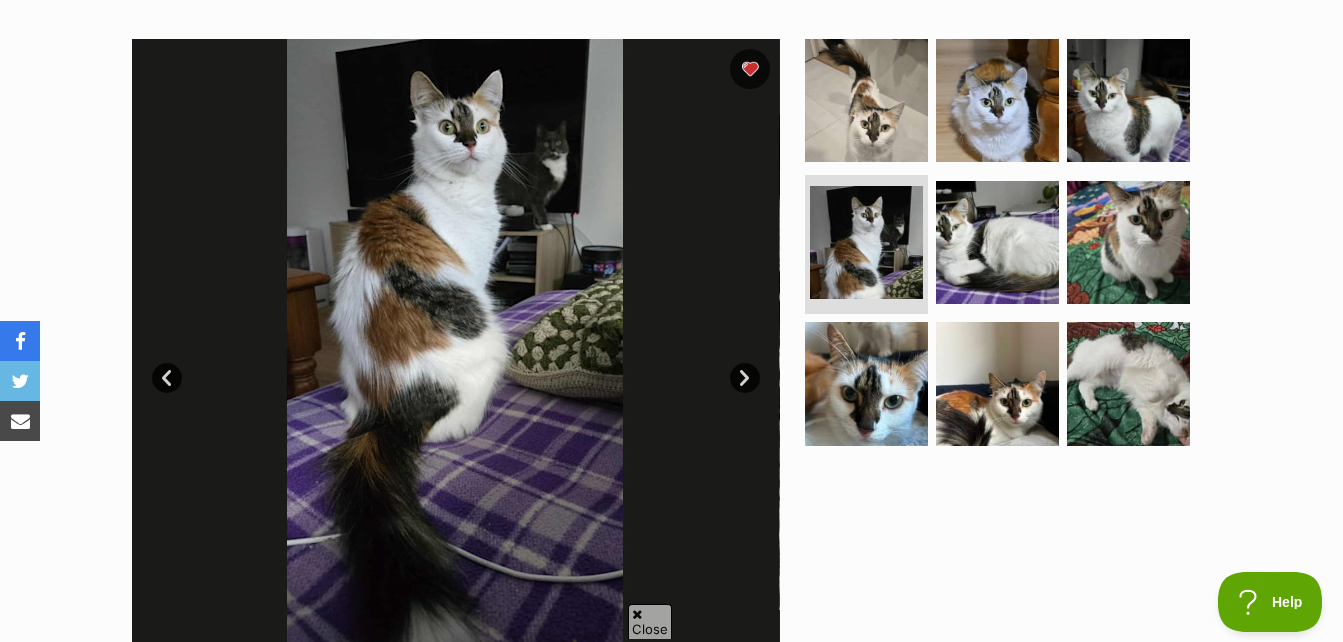 scroll, scrollTop: 500, scrollLeft: 0, axis: vertical 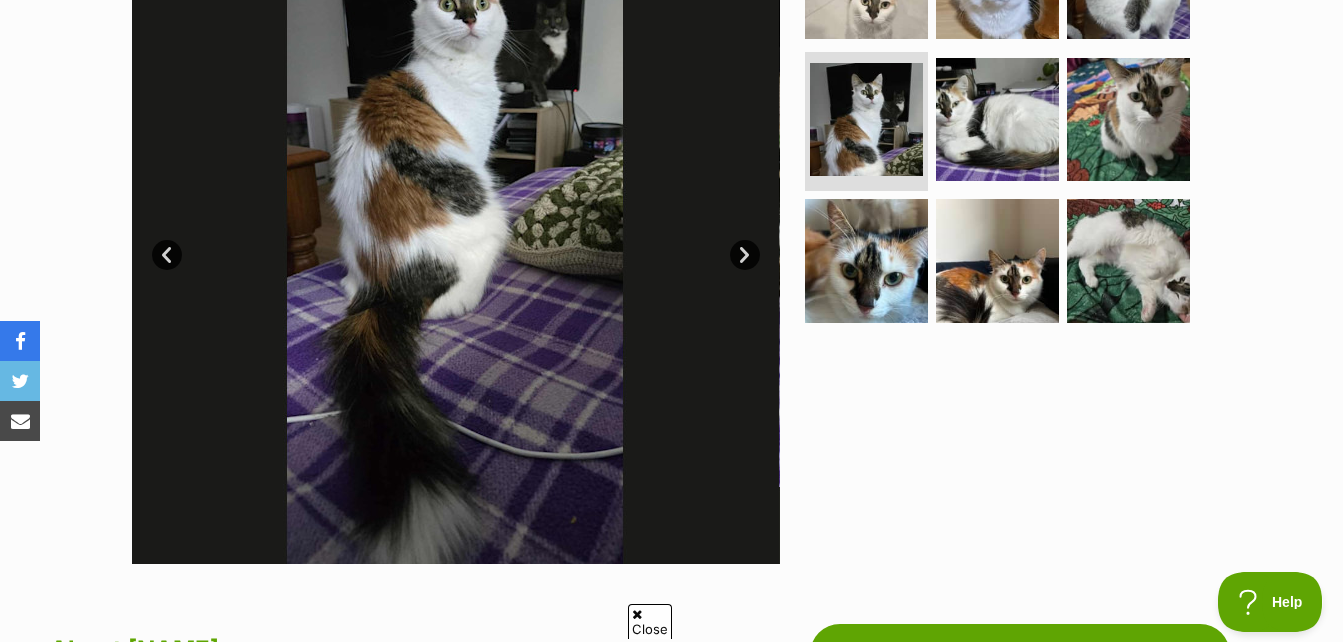click on "Next" at bounding box center [745, 255] 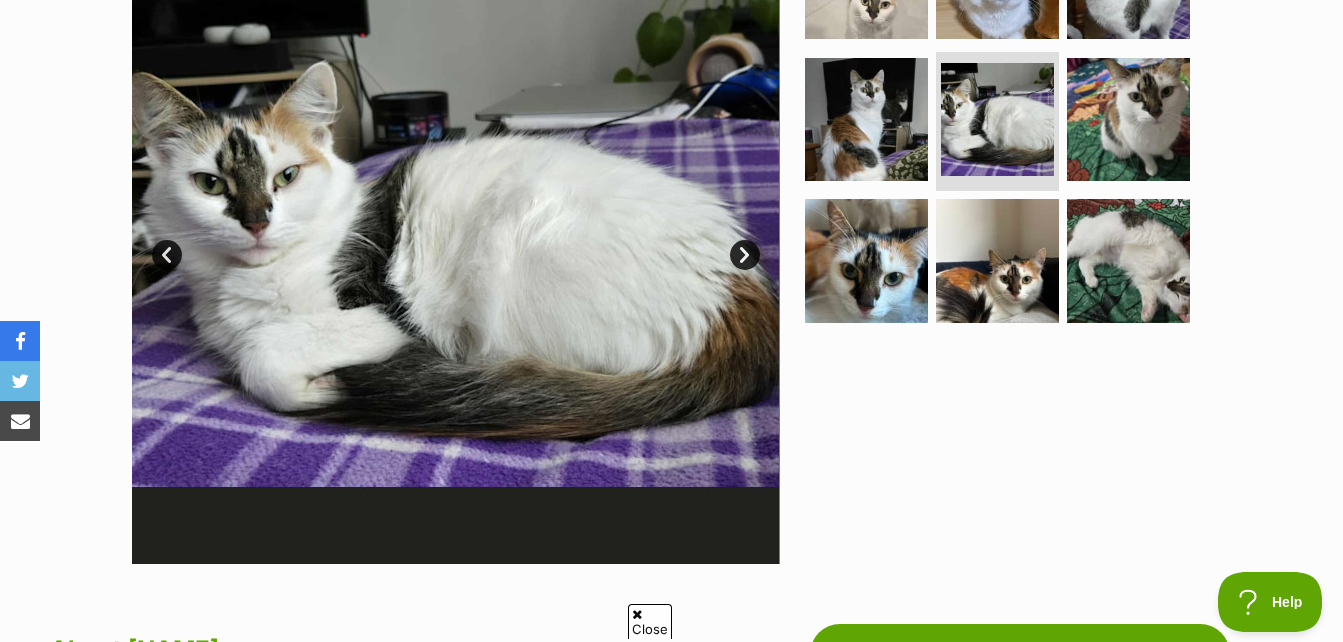 click on "Next" at bounding box center (745, 255) 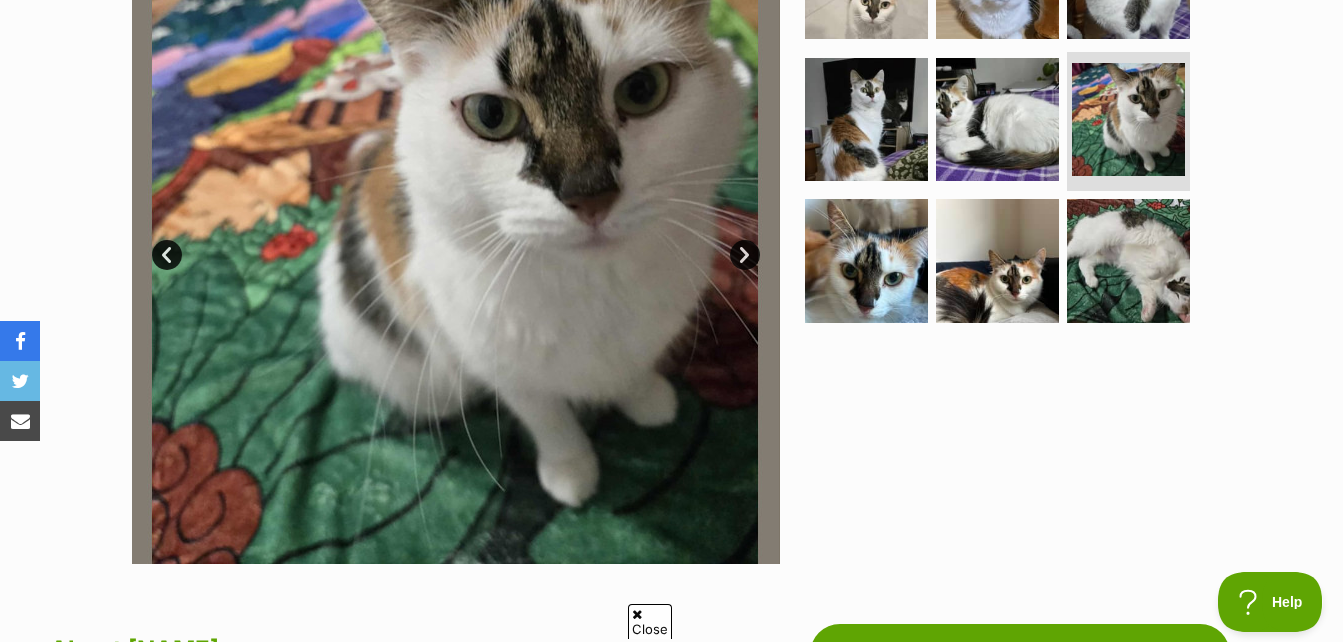 click on "Next" at bounding box center [745, 255] 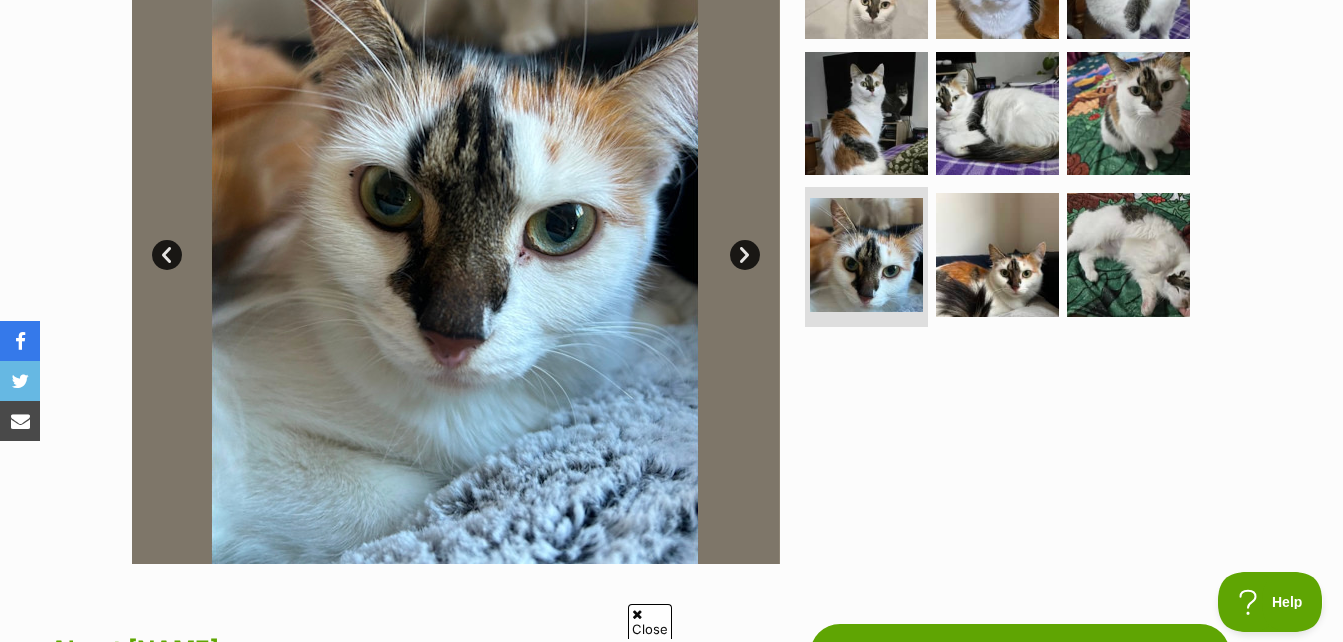 click on "Next" at bounding box center (745, 255) 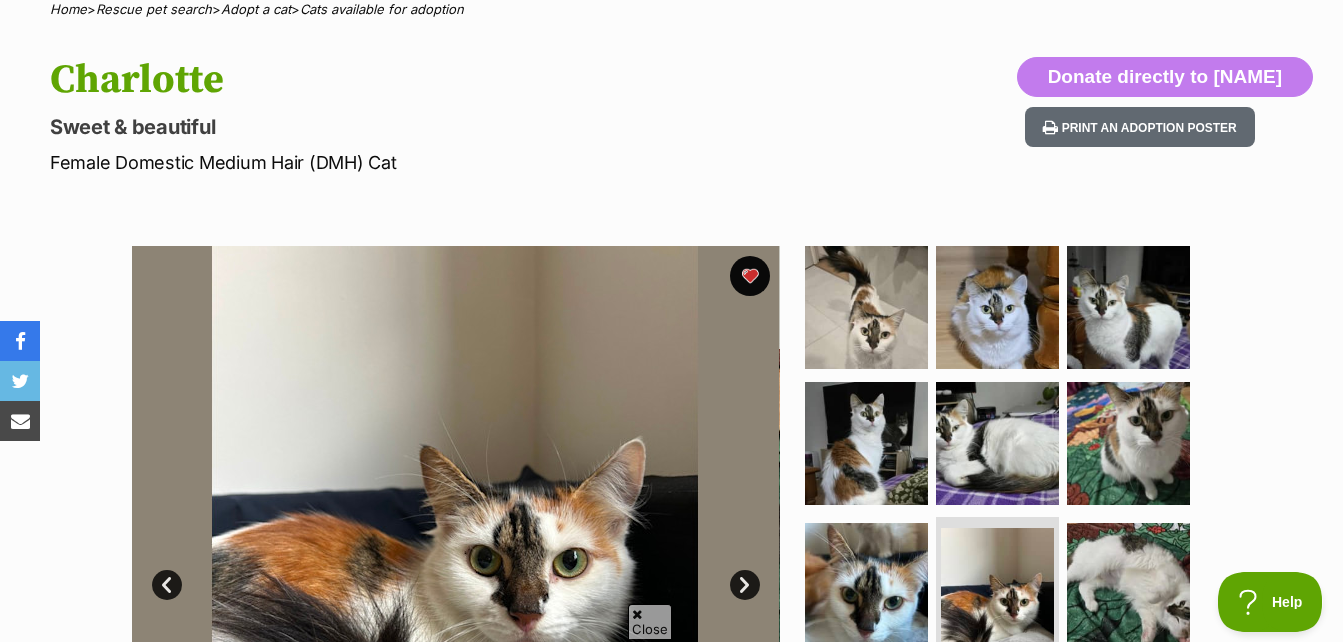 scroll, scrollTop: 0, scrollLeft: 0, axis: both 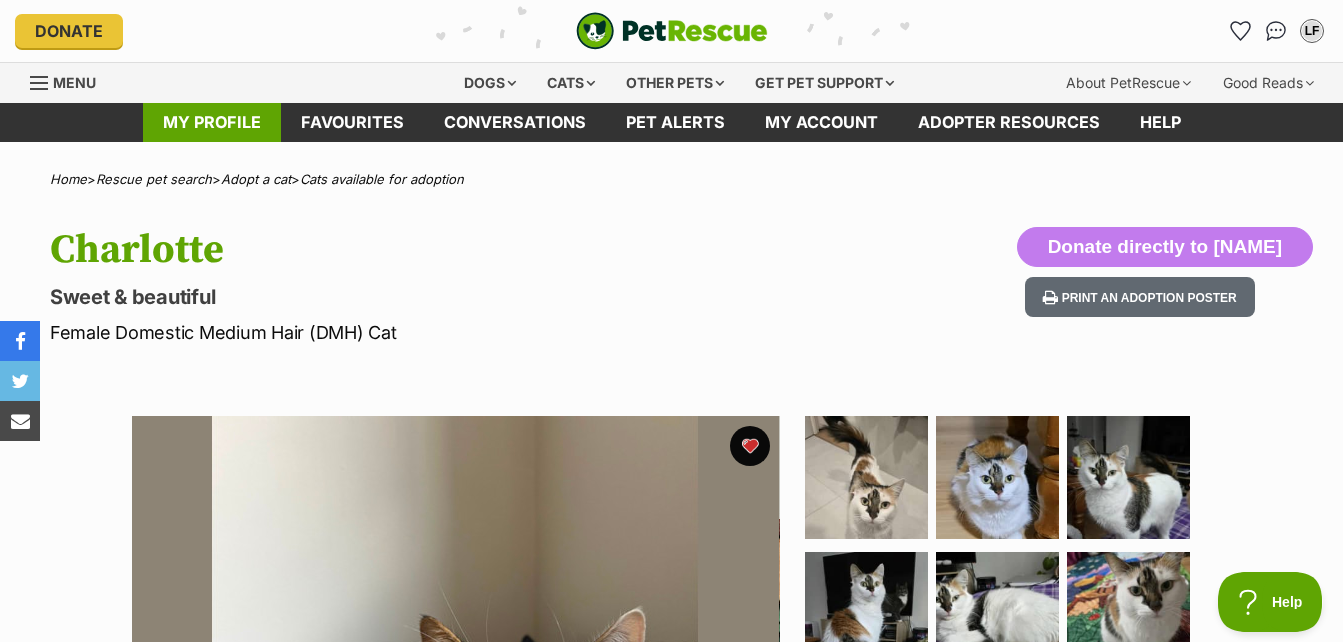 click on "My profile" at bounding box center [212, 122] 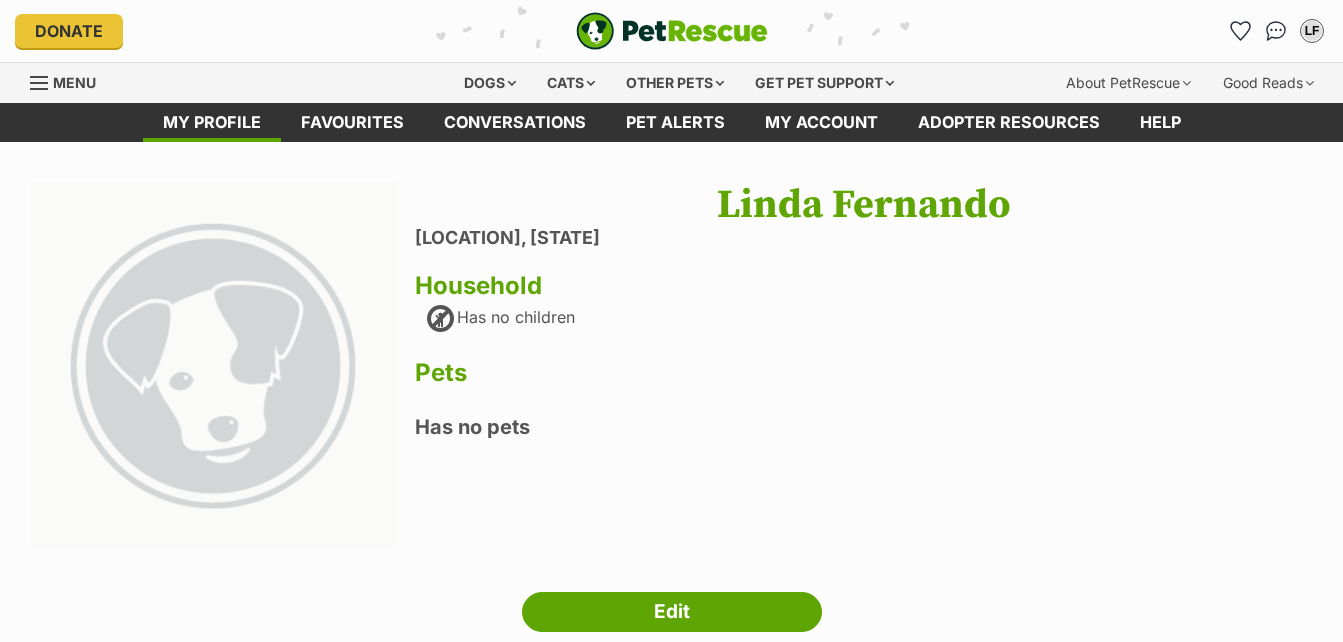 scroll, scrollTop: 0, scrollLeft: 0, axis: both 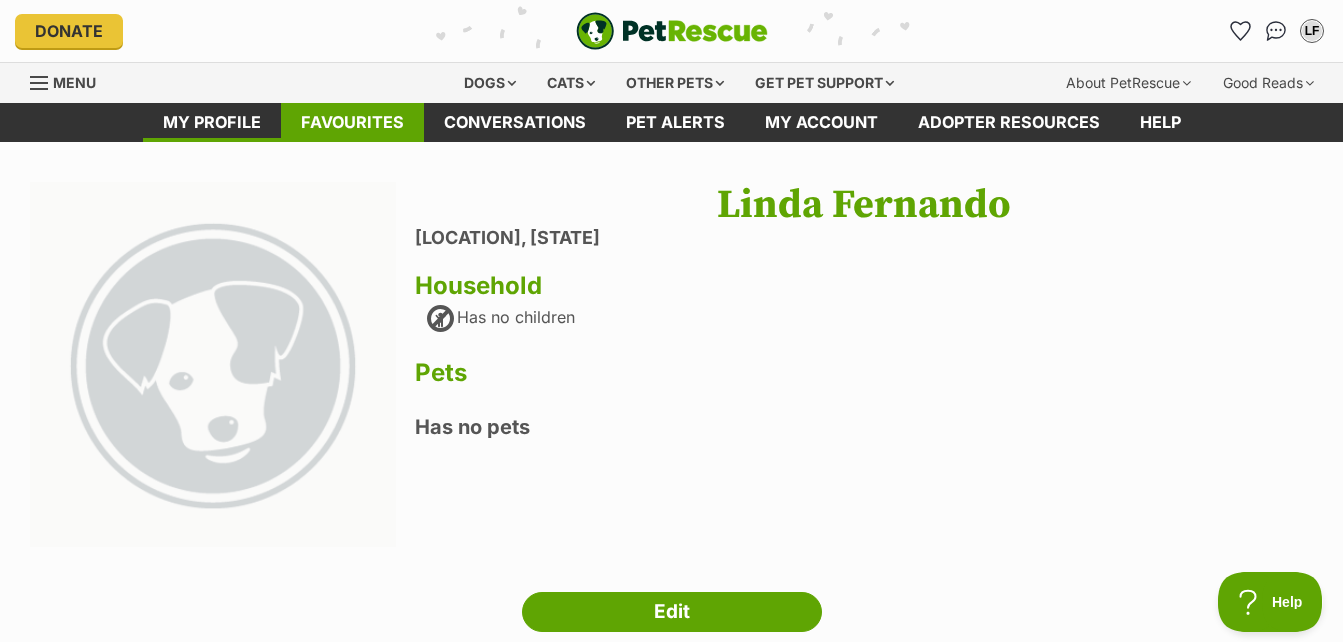 click on "Favourites" at bounding box center [352, 122] 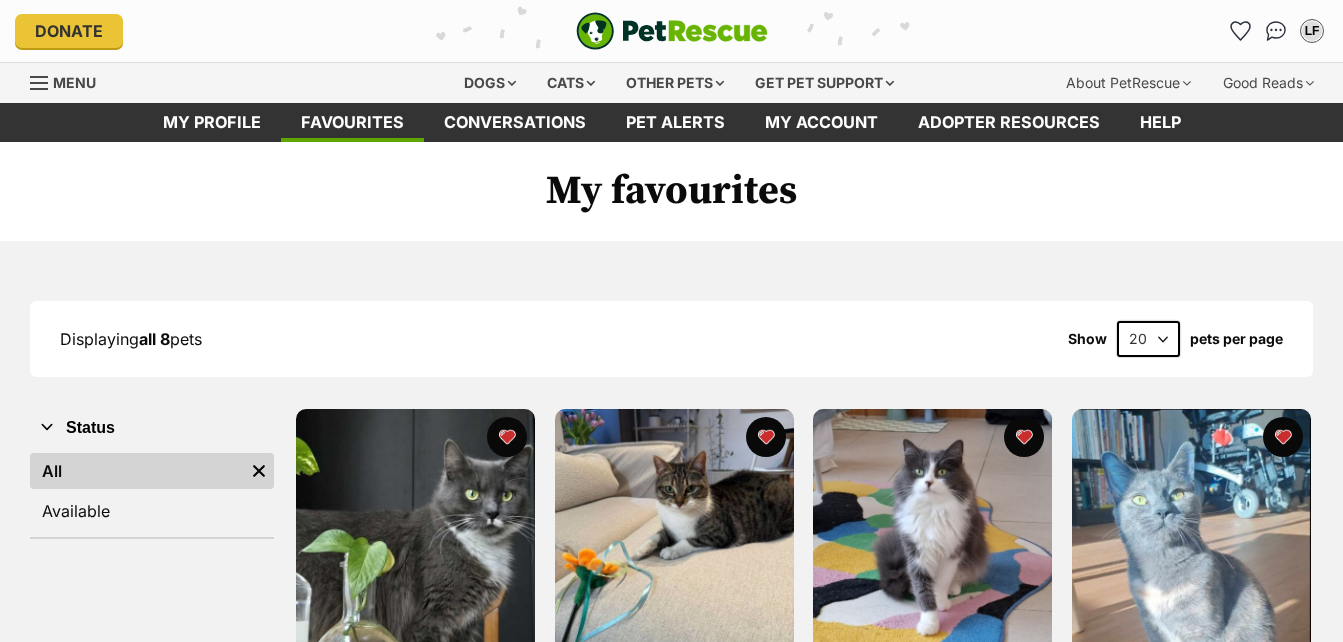 scroll, scrollTop: 0, scrollLeft: 0, axis: both 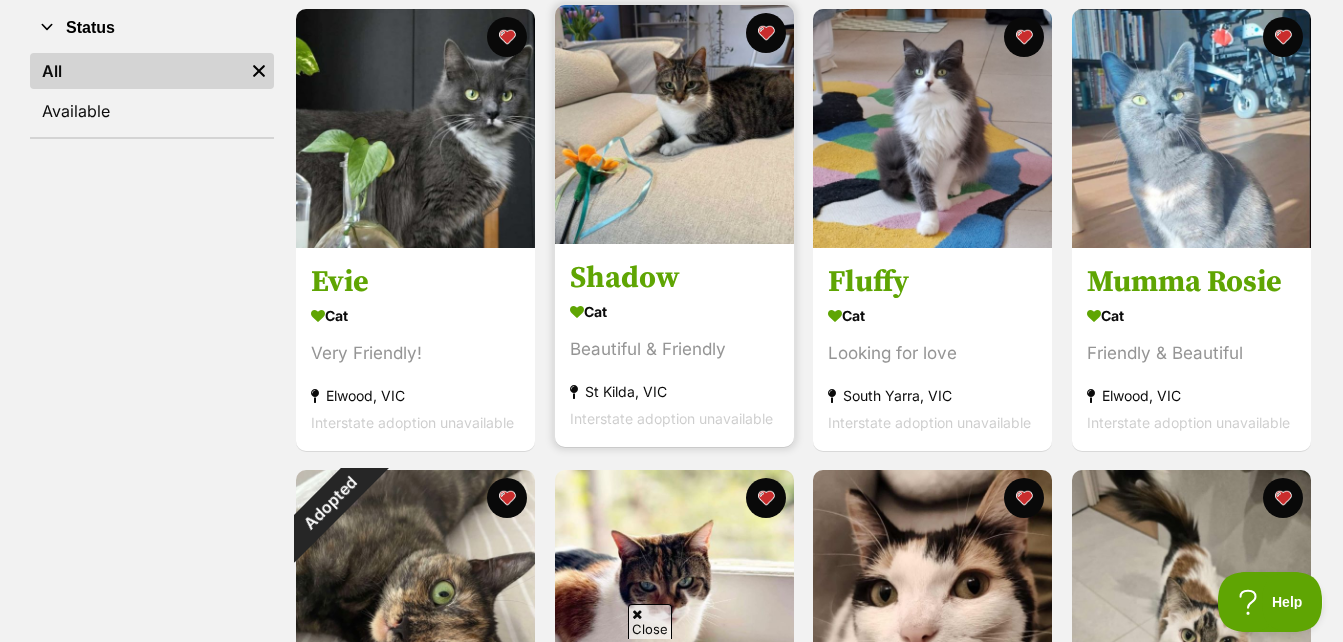 click at bounding box center (674, 124) 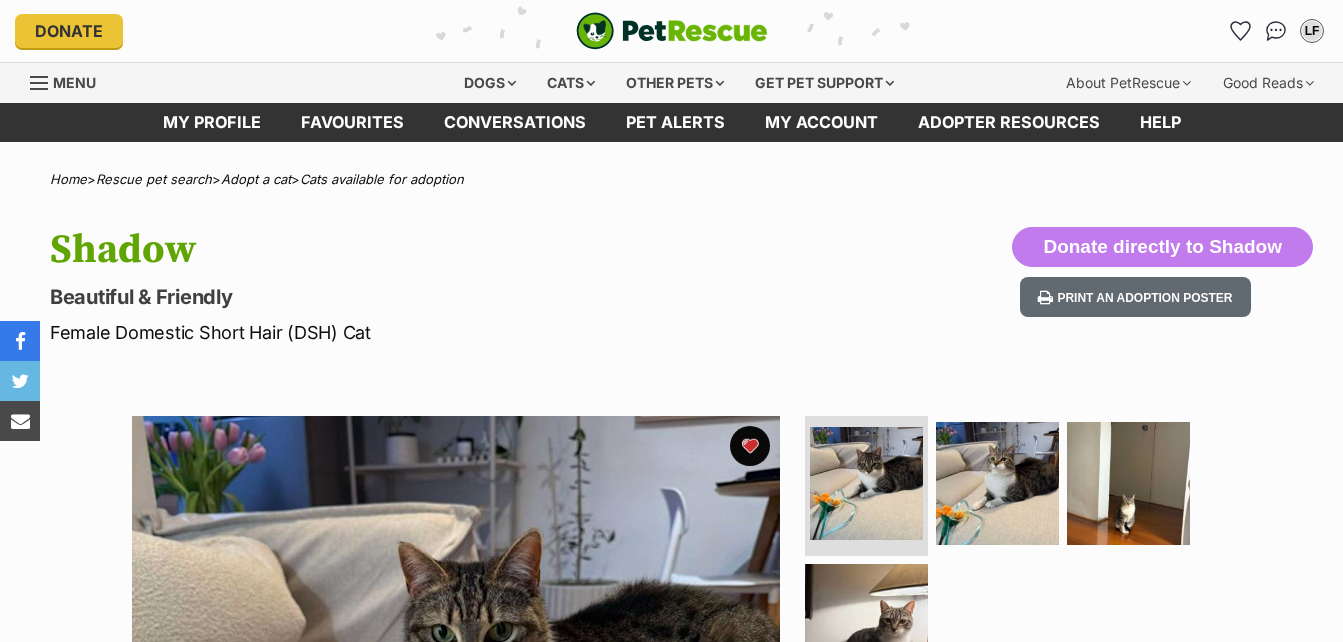 scroll, scrollTop: 0, scrollLeft: 0, axis: both 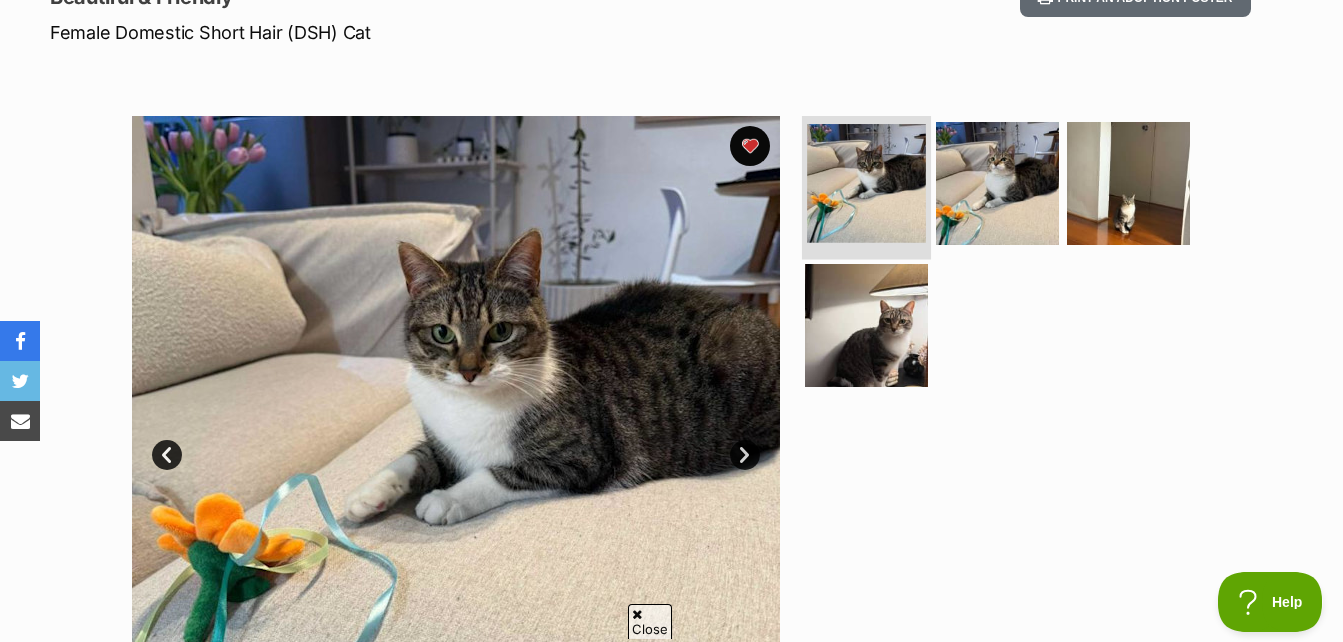 click at bounding box center (866, 183) 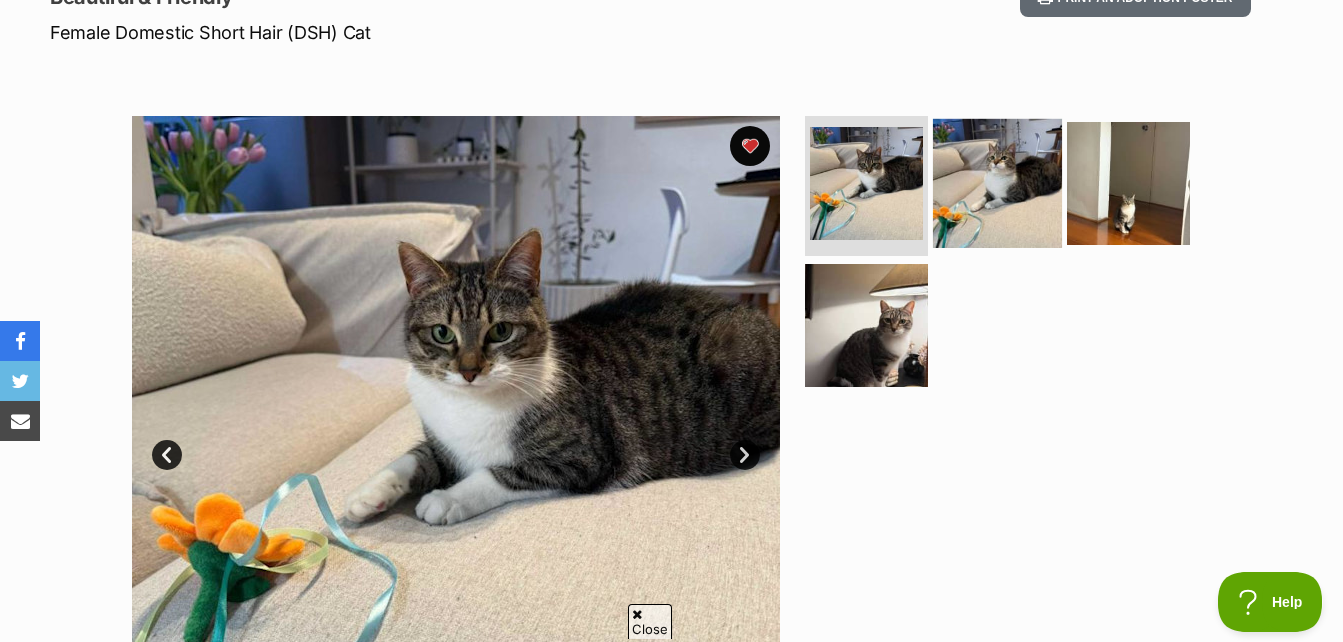click at bounding box center [997, 183] 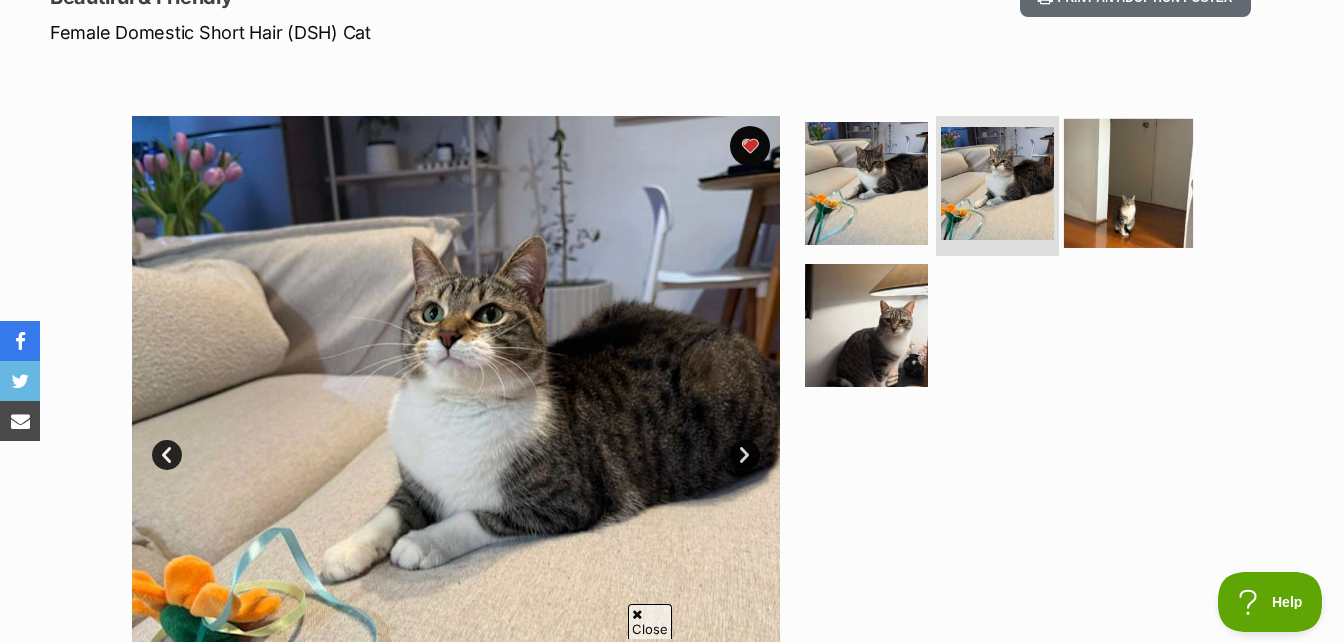 click at bounding box center [1128, 183] 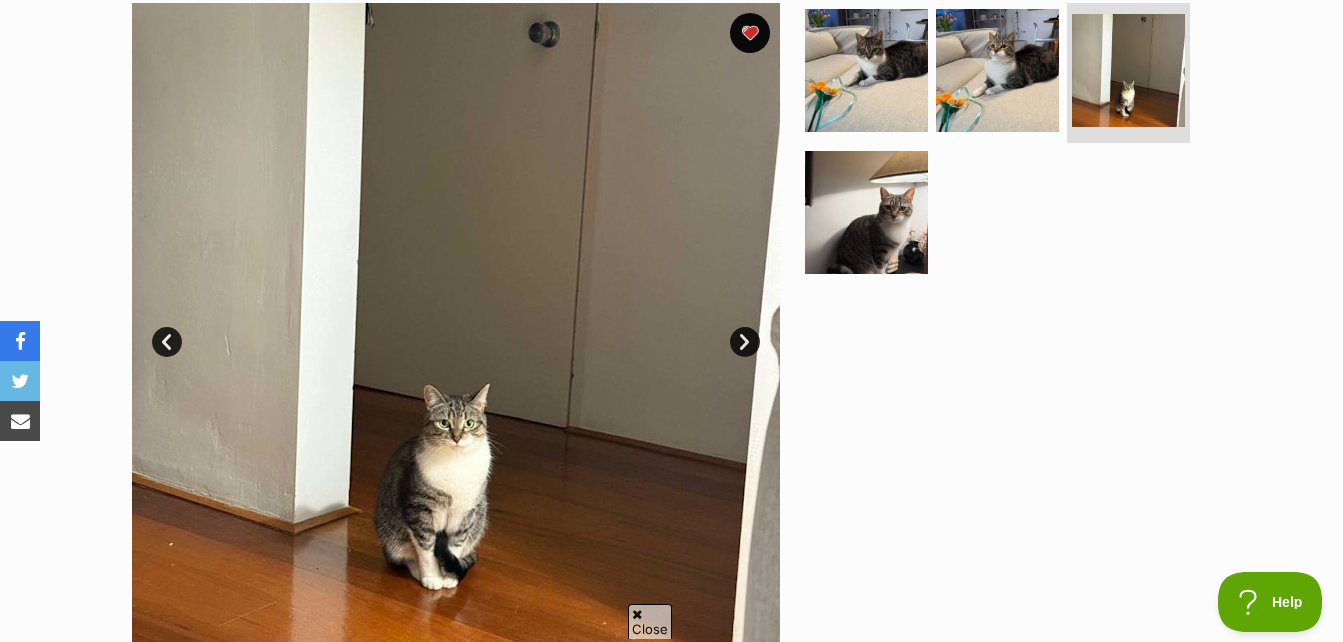 scroll, scrollTop: 500, scrollLeft: 0, axis: vertical 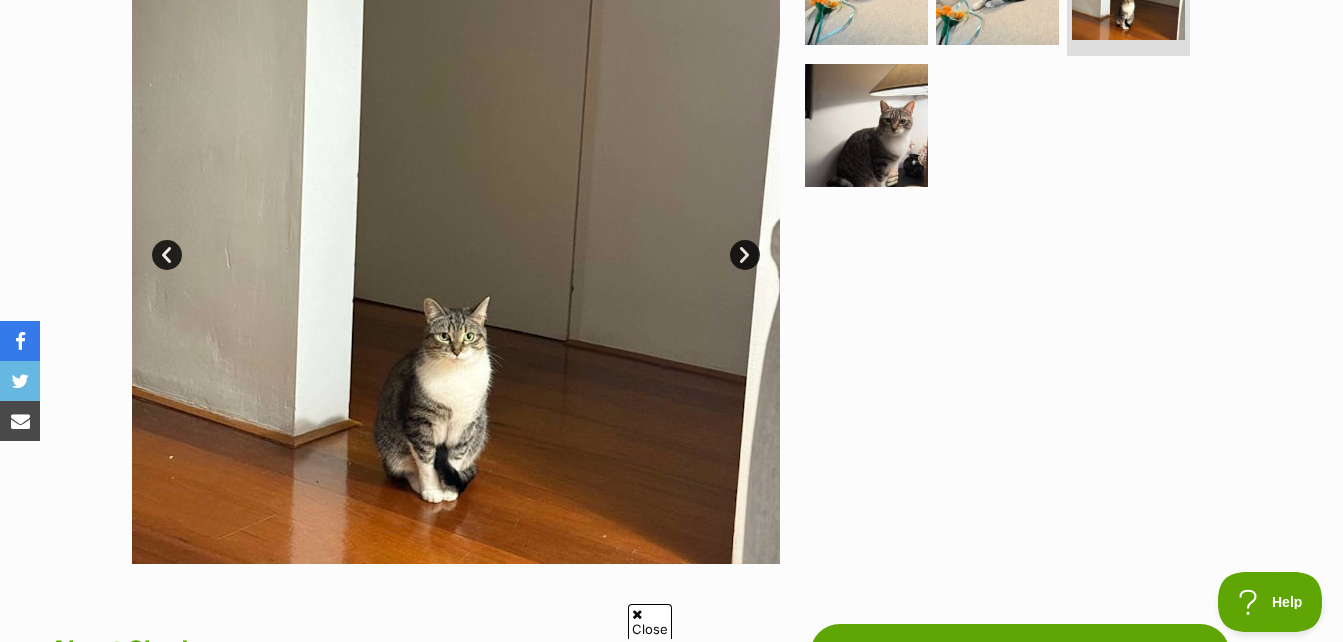 click on "Next" at bounding box center (745, 255) 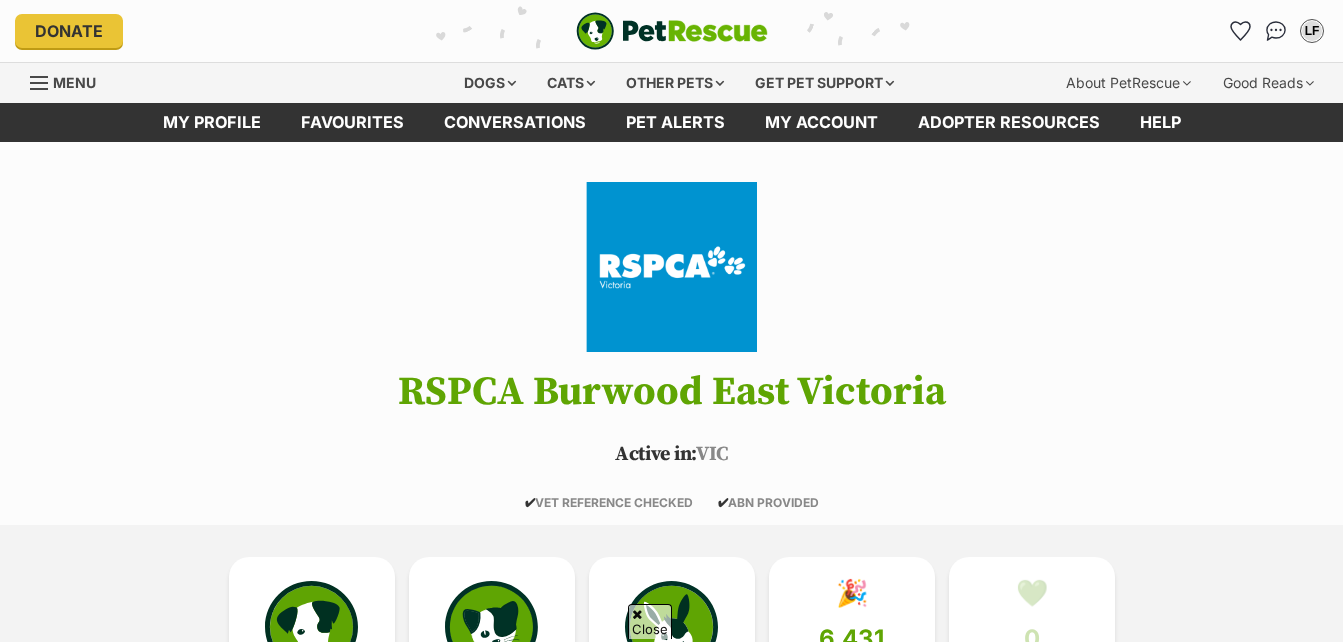 scroll, scrollTop: 300, scrollLeft: 0, axis: vertical 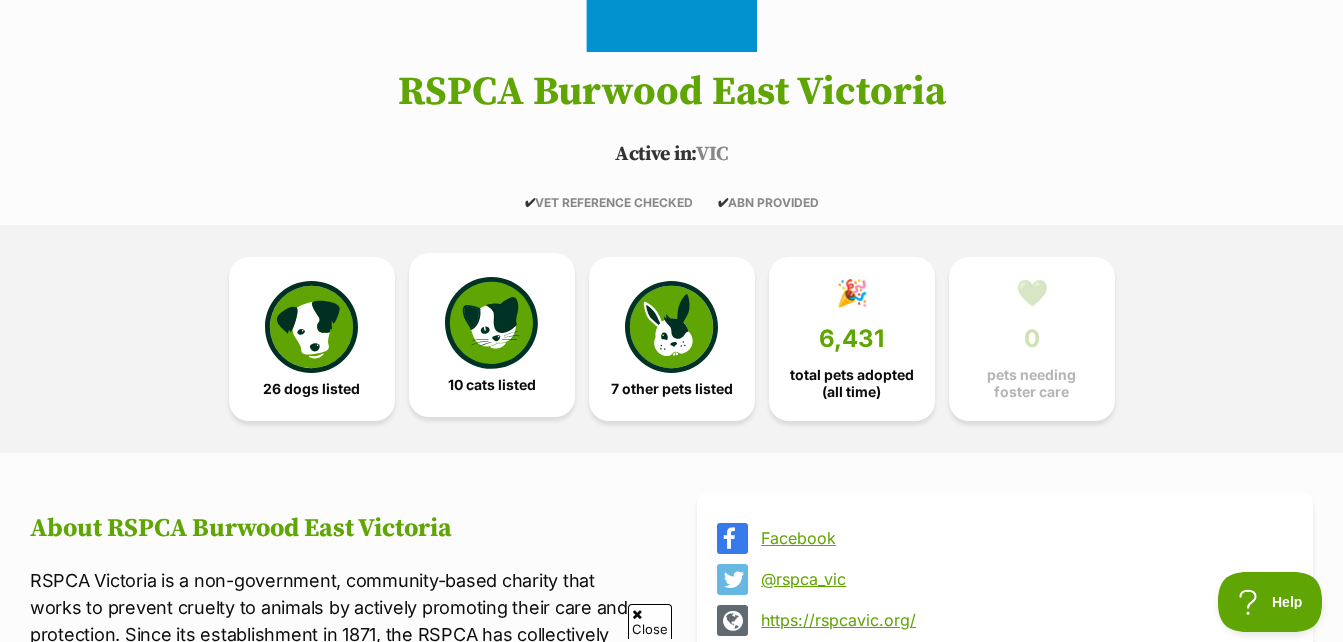 click at bounding box center (491, 323) 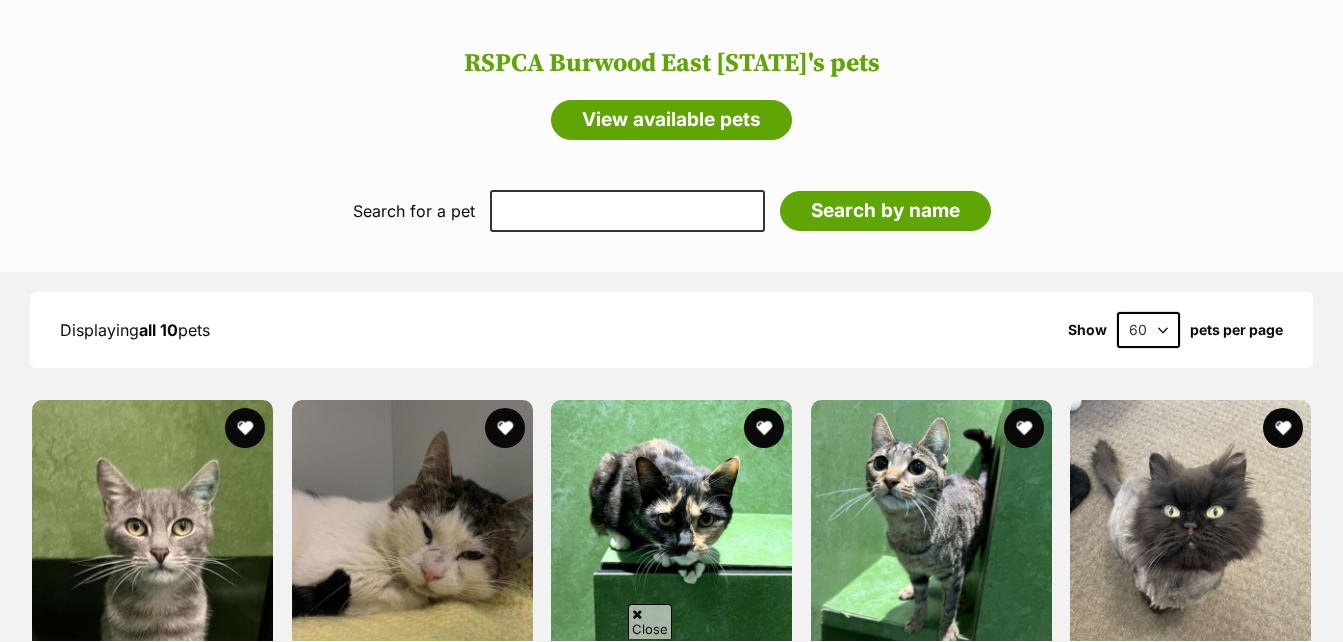 scroll, scrollTop: 0, scrollLeft: 0, axis: both 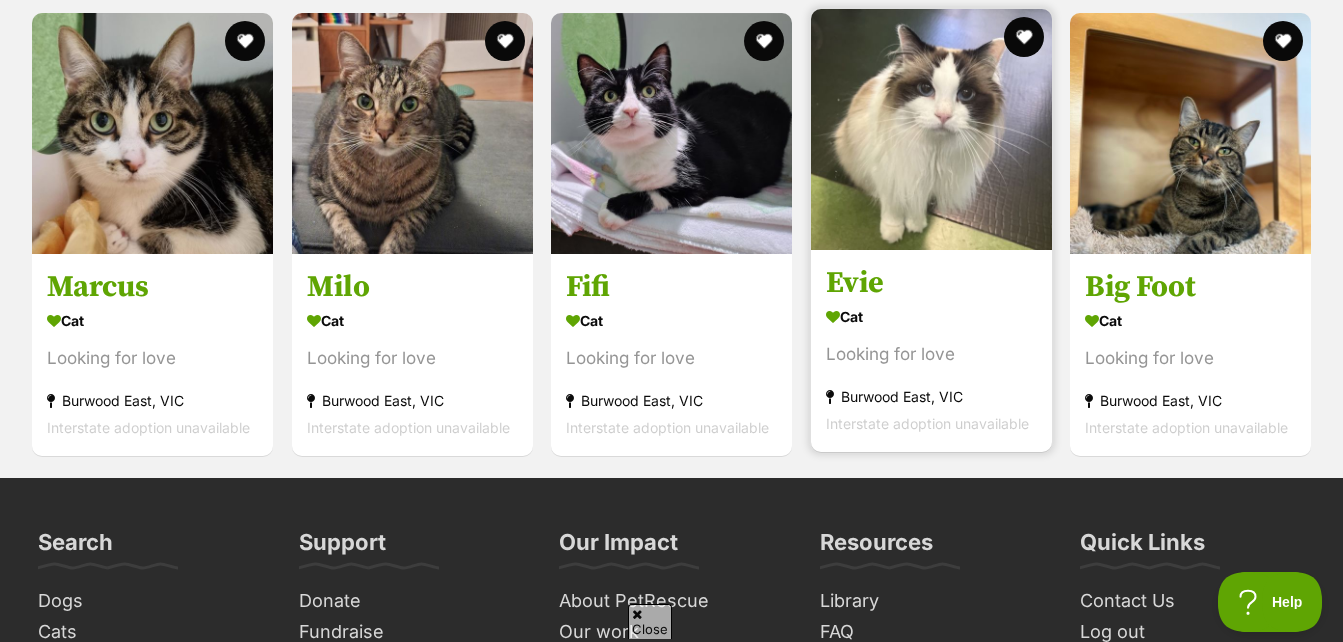 click at bounding box center (931, 129) 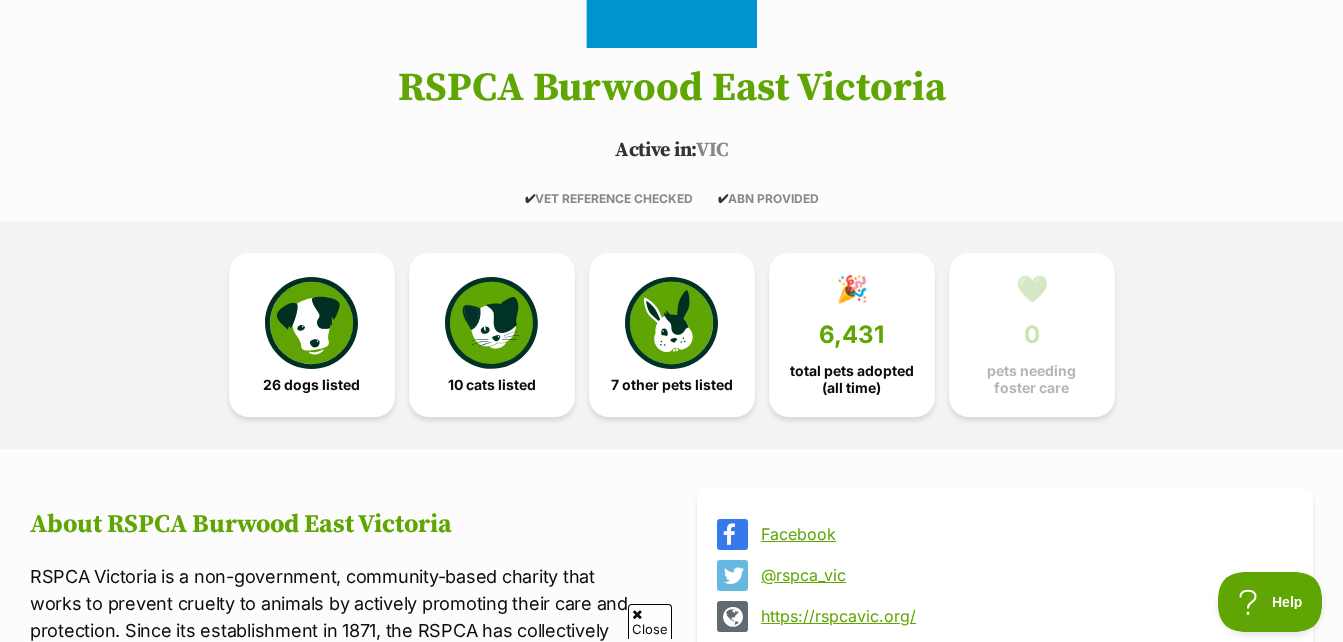 scroll, scrollTop: 257, scrollLeft: 0, axis: vertical 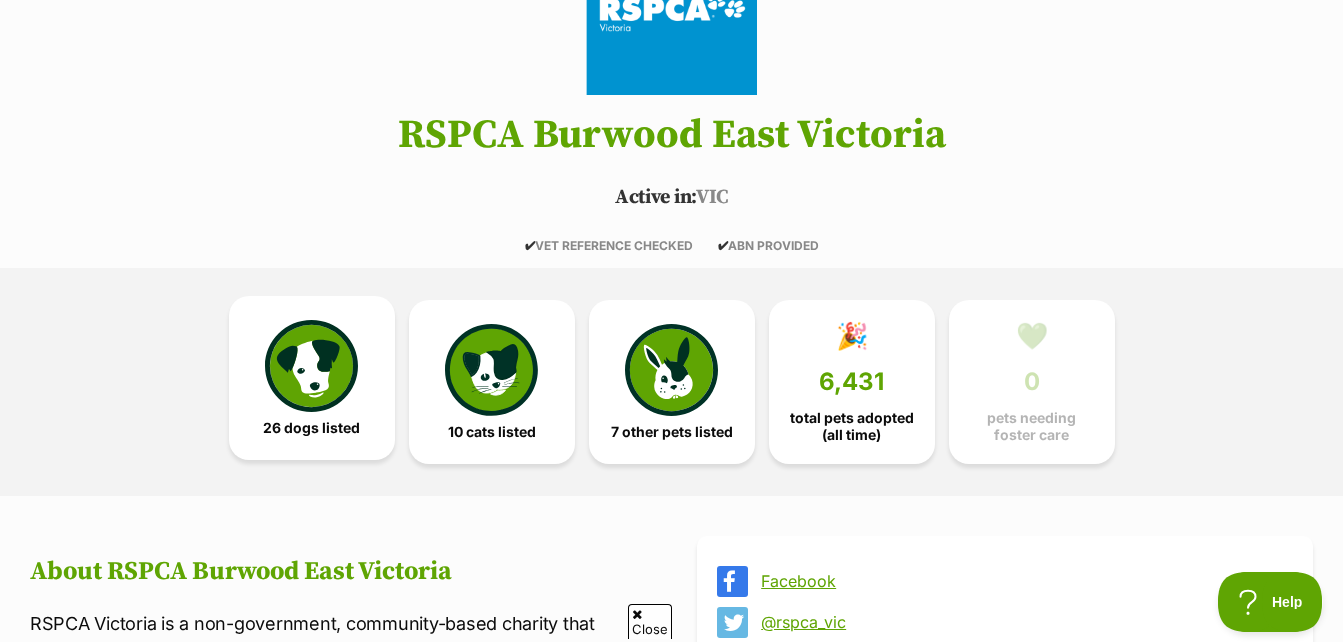 click at bounding box center (311, 366) 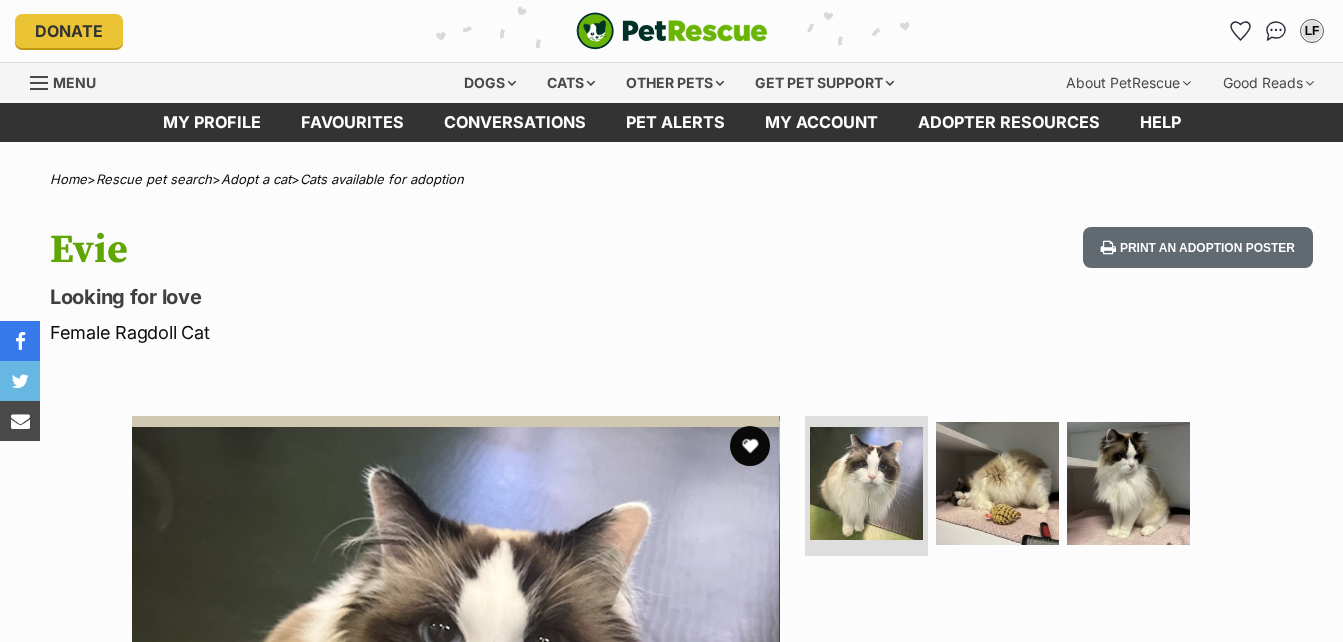 scroll, scrollTop: 0, scrollLeft: 0, axis: both 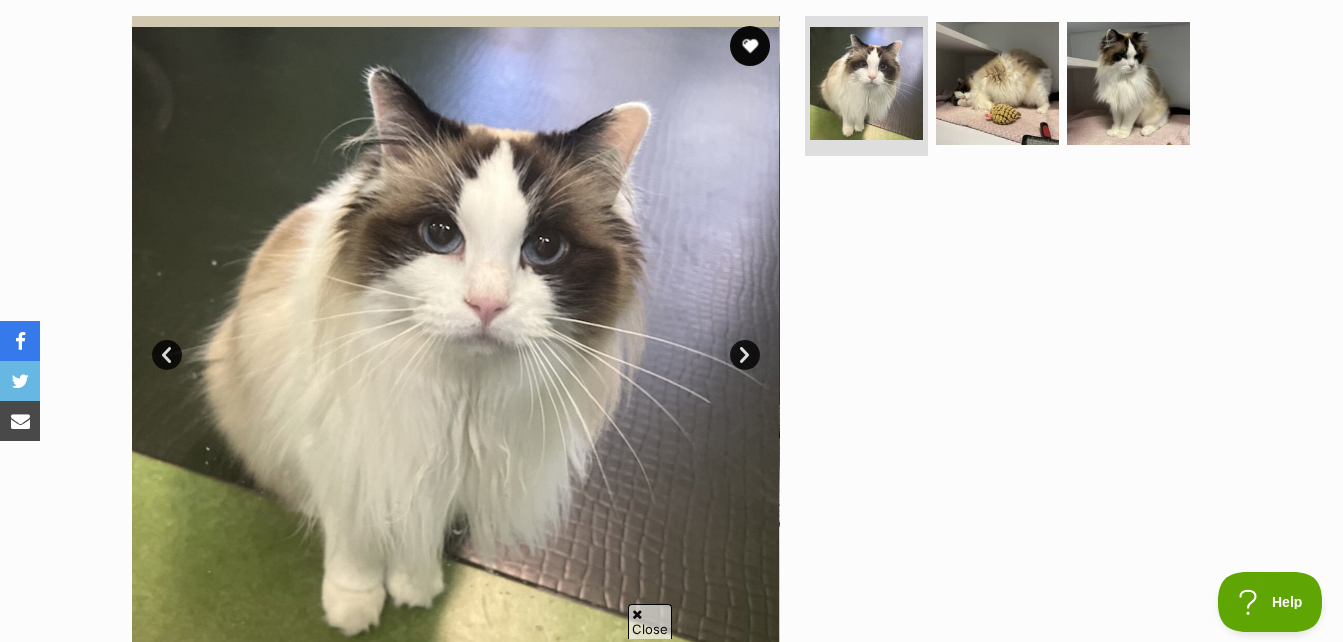 click on "Next" at bounding box center [745, 355] 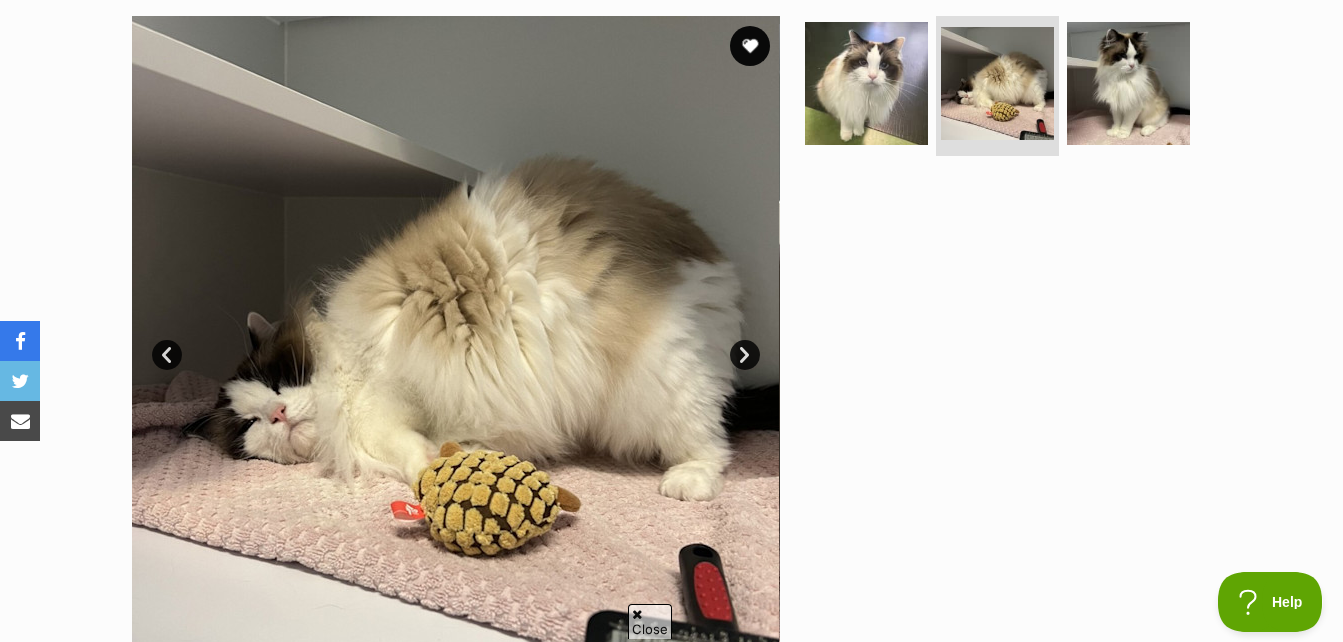 click on "Next" at bounding box center (745, 355) 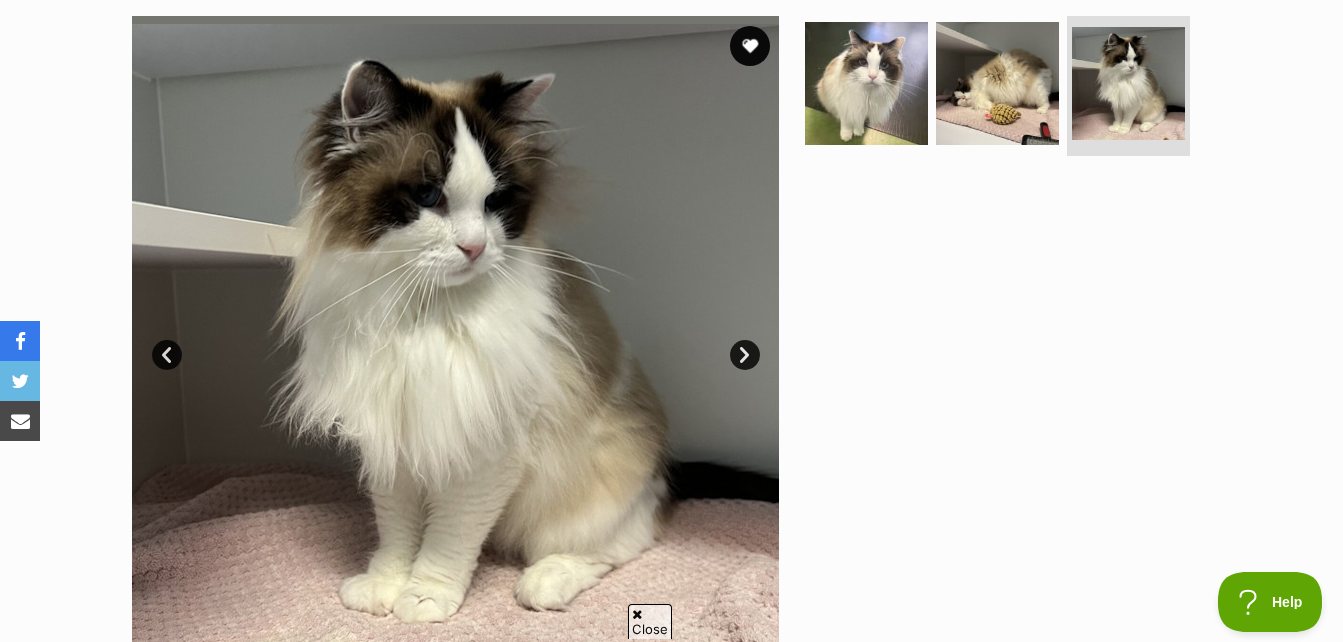 click on "Next" at bounding box center [745, 355] 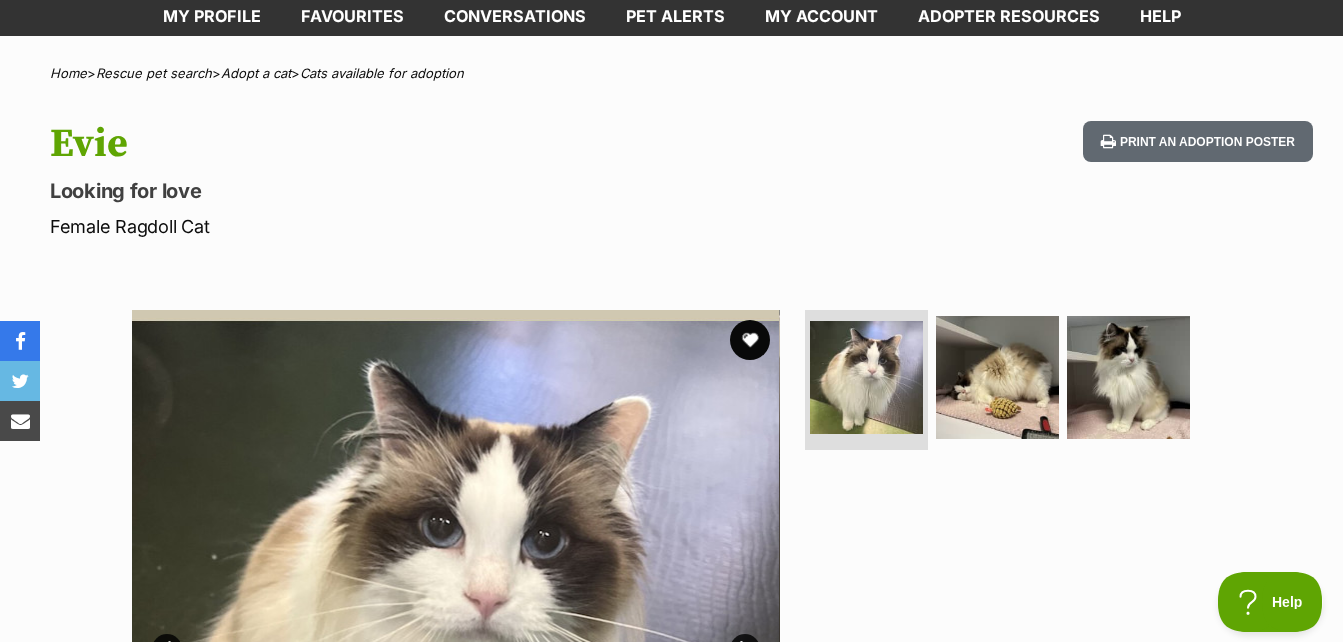 scroll, scrollTop: 0, scrollLeft: 0, axis: both 